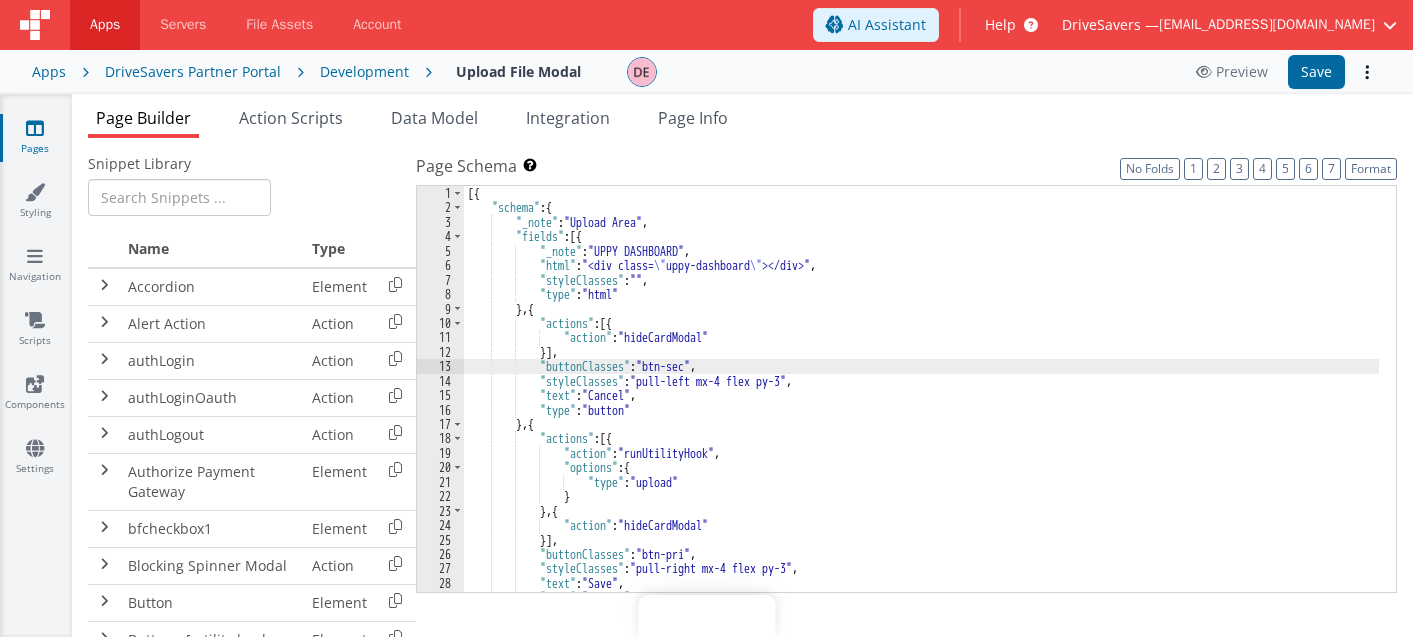 scroll, scrollTop: 0, scrollLeft: 0, axis: both 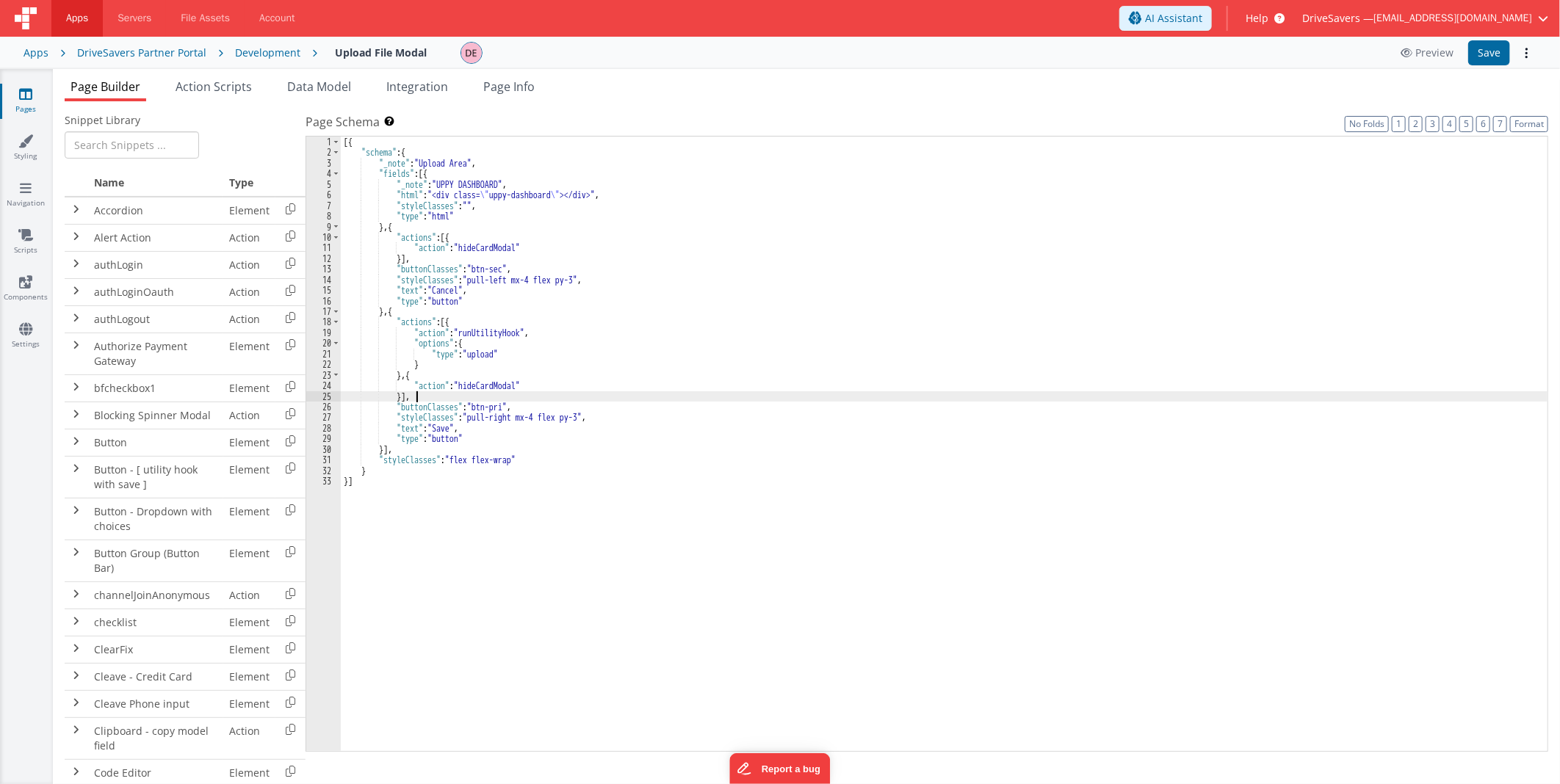 click on "[{      "schema" :  {           "_note" :  "Upload Area" ,           "fields" :  [{                "_note" :  "UPPY DASHBOARD" ,                "html" :  "<div class= \" uppy-dashboard \" ></div>" ,                "styleClasses" :  "" ,                "type" :  "html"           } ,  {                "actions" :  [{                     "action" :  "hideCardModal"                }] ,                "buttonClasses" :  "btn-sec" ,                "styleClasses" :  "pull-left mx-4 flex py-3" ,                "text" :  "Cancel" ,                "type" :  "button"           } ,  {                "actions" :  [{                     "action" :  "runUtilityHook" ,                     "options" :  {                          "type" :  "upload"                     }                } ,  {                     "action" :  "hideCardModal"                }] ,                "buttonClasses" :  "btn-pri" ,                "styleClasses" :  "pull-right mx-4 flex py-3" ,                "text" :  "Save" ,                "type" :  }]" at bounding box center (944, 454) 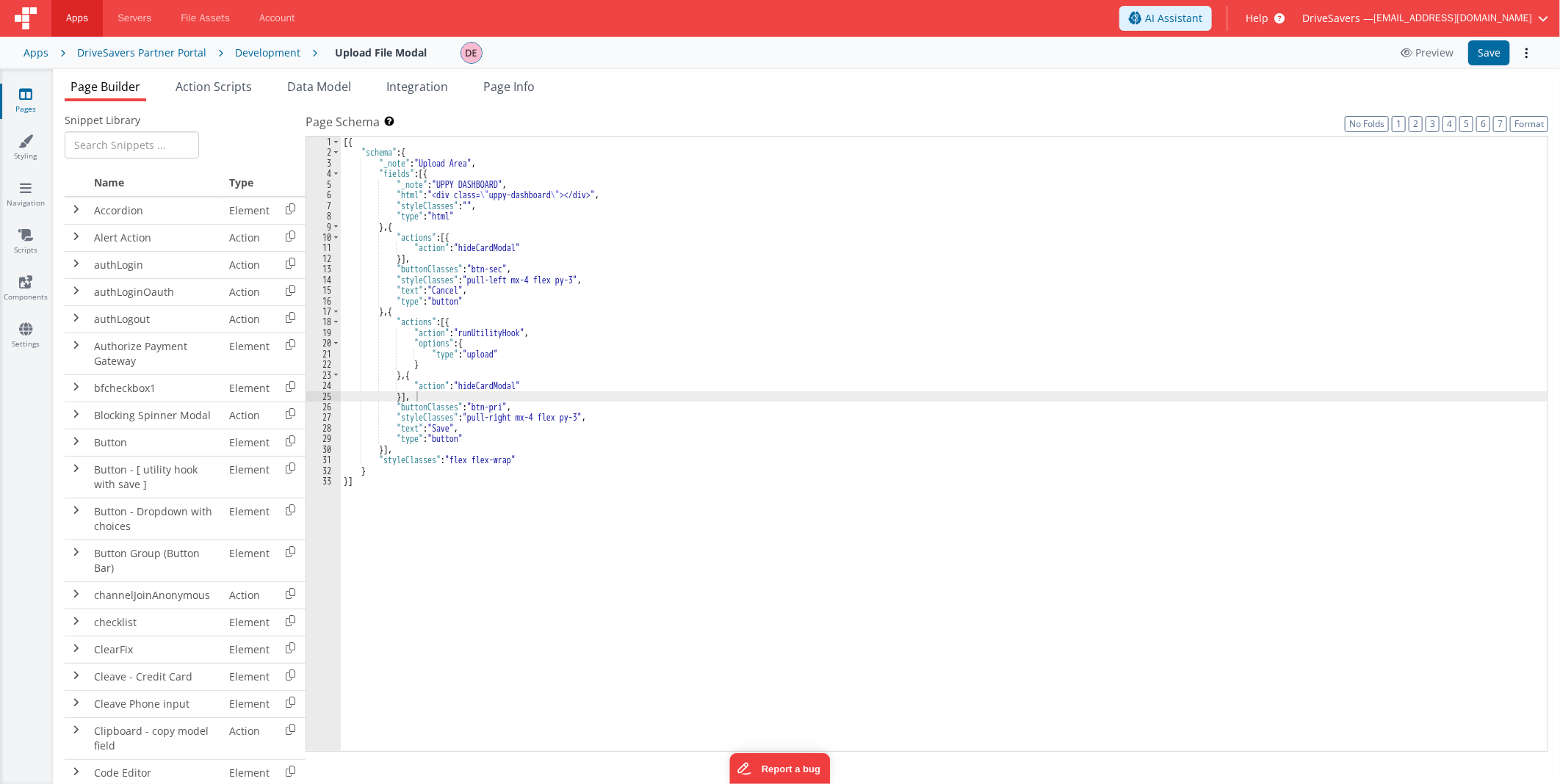 click on "Apps" at bounding box center (36, 53) 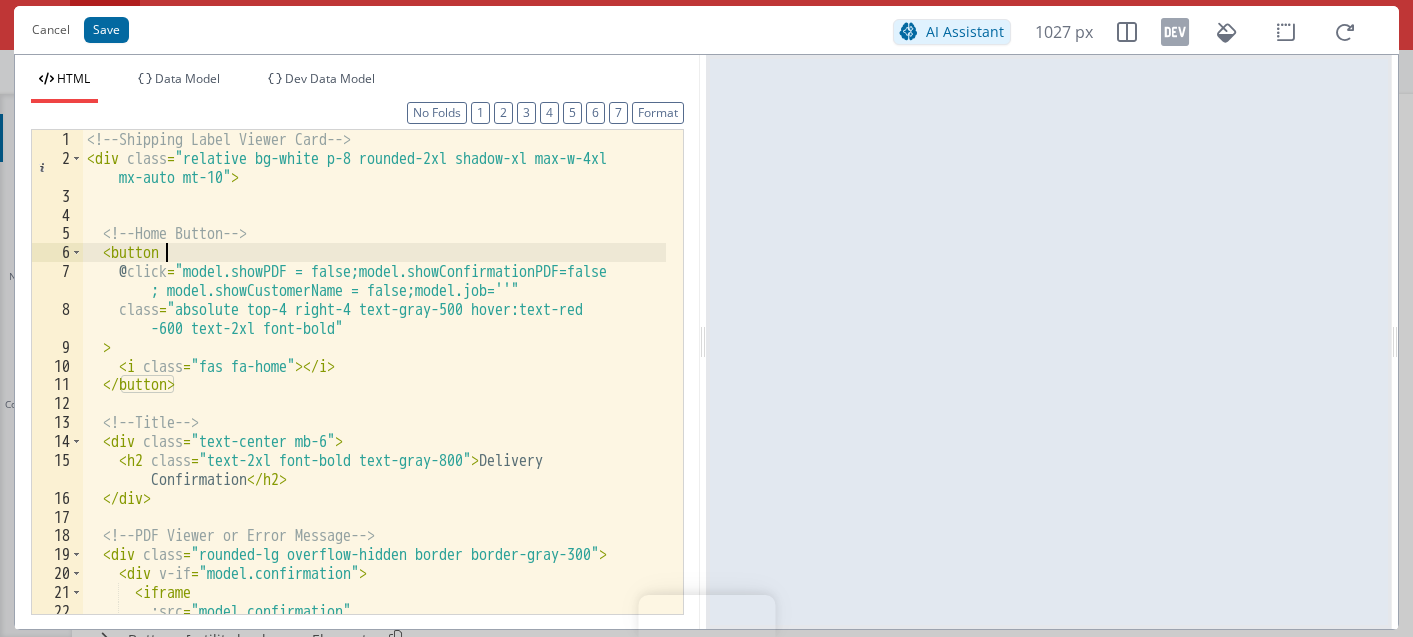scroll, scrollTop: 0, scrollLeft: 0, axis: both 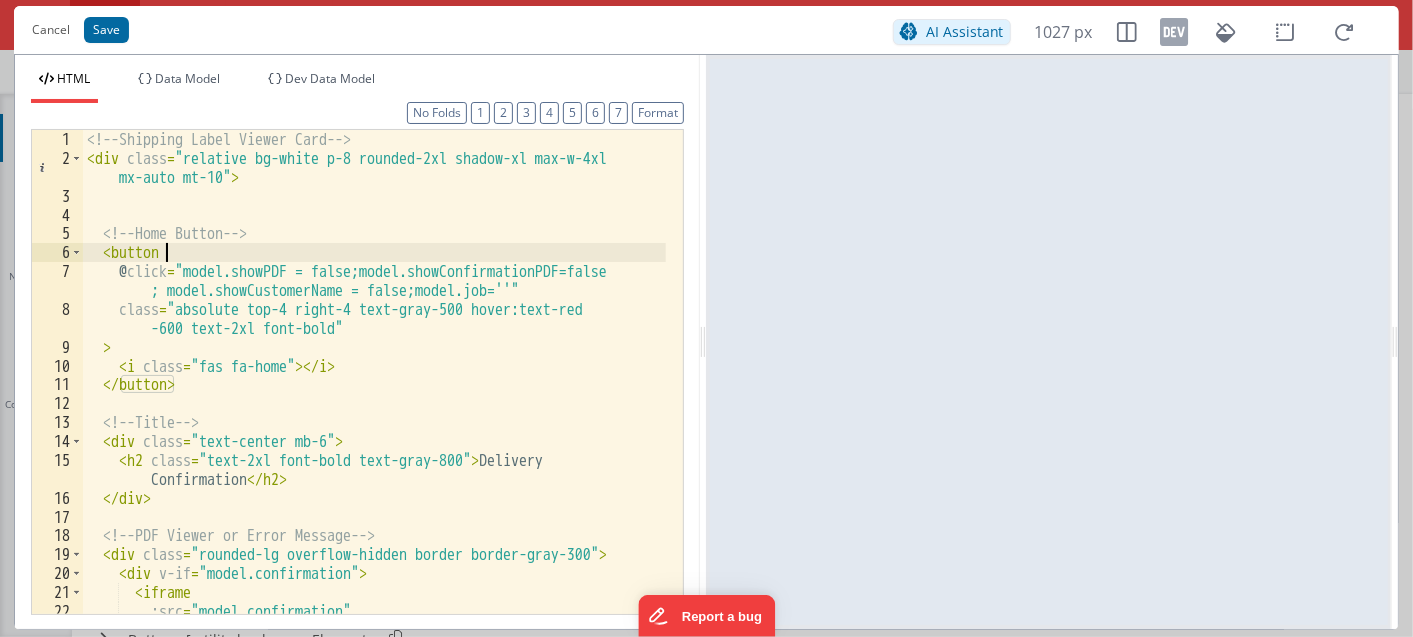 click on "<!--  Shipping Label Viewer Card  --> < div   class = "relative bg-white p-8 rounded-2xl shadow-xl max-w-4xl       mx-auto mt-10" >    <!--  Home Button  -->    < button      @ click = "model.showPDF = false;model.showConfirmationPDF=false          ; model.showCustomerName = false;model.job=''"      class = "absolute top-4 right-4 text-gray-500 hover:text-red          -600 text-2xl font-bold"    >      < i   class = "fas fa-home" > </ i >    </ button >    <!--  Title  -->    < div   class = "text-center mb-6" >      < h2   class = "text-2xl font-bold text-gray-800" > Delivery           Confirmation </ h2 >    </ div >    <!--  PDF Viewer or Error Message  -->    < div   class = "rounded-lg overflow-hidden border border-gray-300" >      < div   v-if = "model.confirmation" >         < iframe           :src = "model.confirmation"           class = "w-full h-[80vh]"" at bounding box center (374, 391) 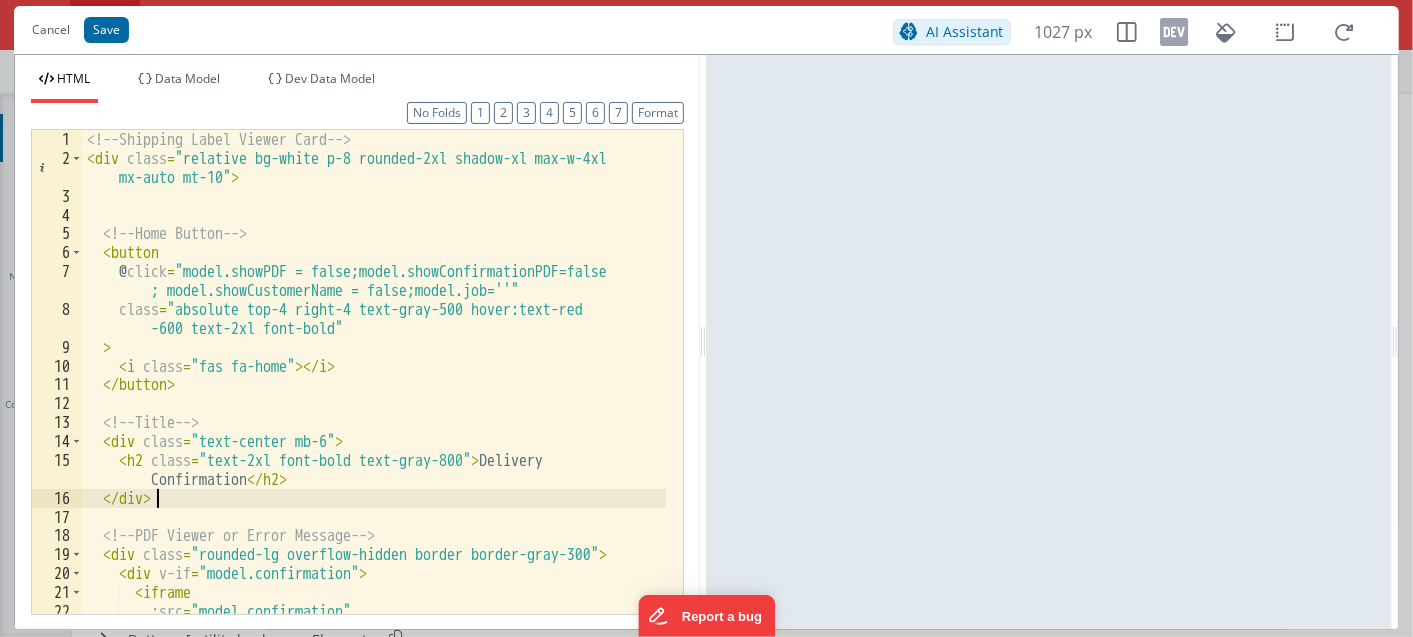click on "<!--  Shipping Label Viewer Card  --> < div   class = "relative bg-white p-8 rounded-2xl shadow-xl max-w-4xl       mx-auto mt-10" >    <!--  Home Button  -->    < button      @ click = "model.showPDF = false;model.showConfirmationPDF=false          ; model.showCustomerName = false;model.job=''"      class = "absolute top-4 right-4 text-gray-500 hover:text-red          -600 text-2xl font-bold"    >      < i   class = "fas fa-home" > </ i >    </ button >    <!--  Title  -->    < div   class = "text-center mb-6" >      < h2   class = "text-2xl font-bold text-gray-800" > Delivery           Confirmation </ h2 >    </ div >    <!--  PDF Viewer or Error Message  -->    < div   class = "rounded-lg overflow-hidden border border-gray-300" >      < div   v-if = "model.confirmation" >         < iframe           :src = "model.confirmation"           class = "w-full h-[80vh]"" at bounding box center [374, 391] 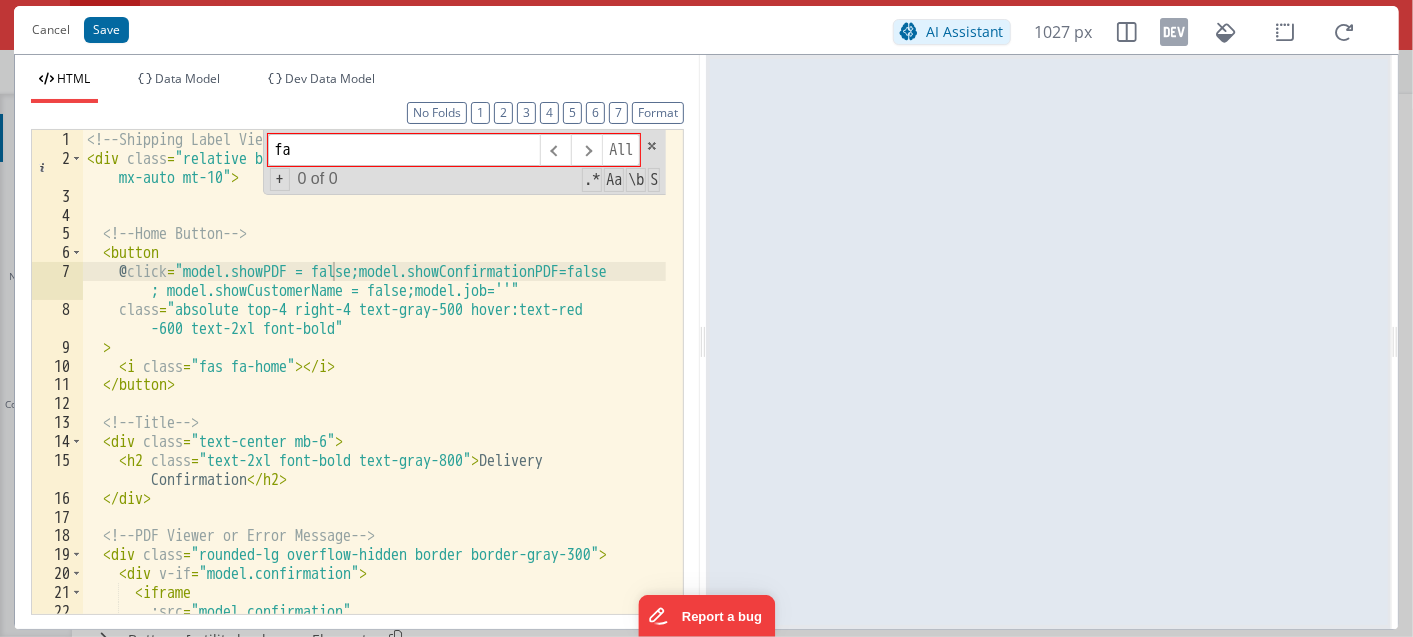 type on "fa" 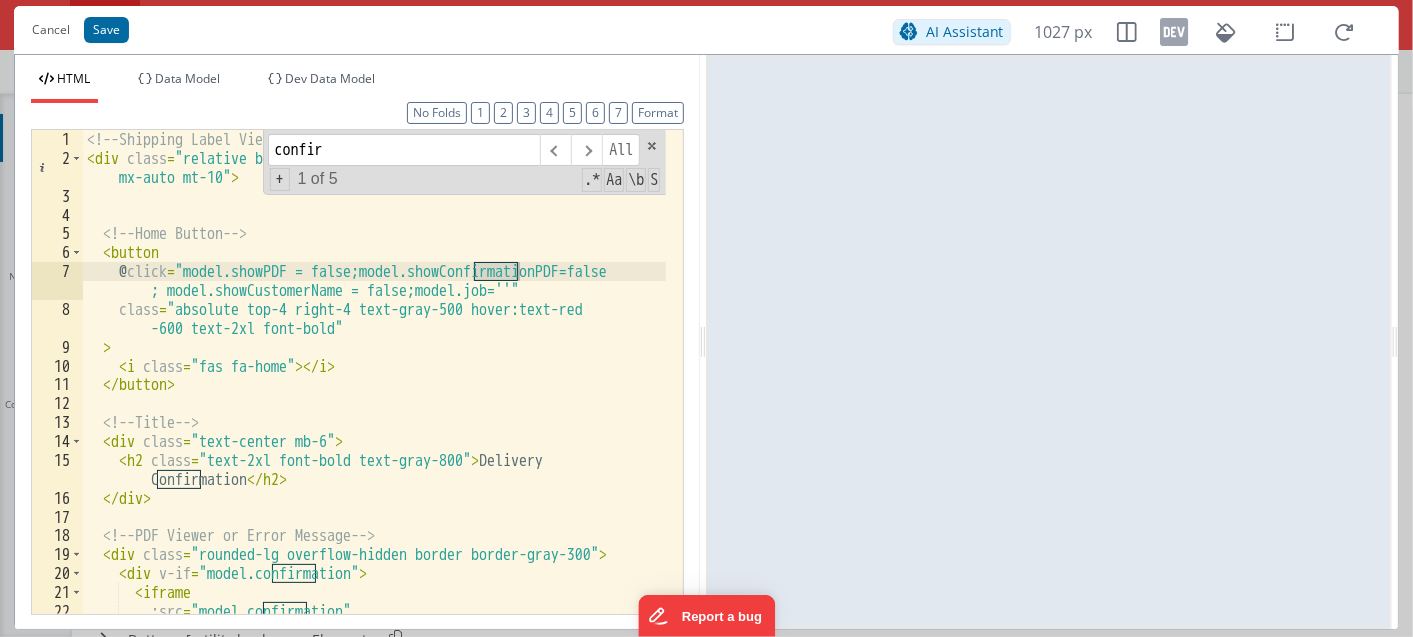 type on "confirm" 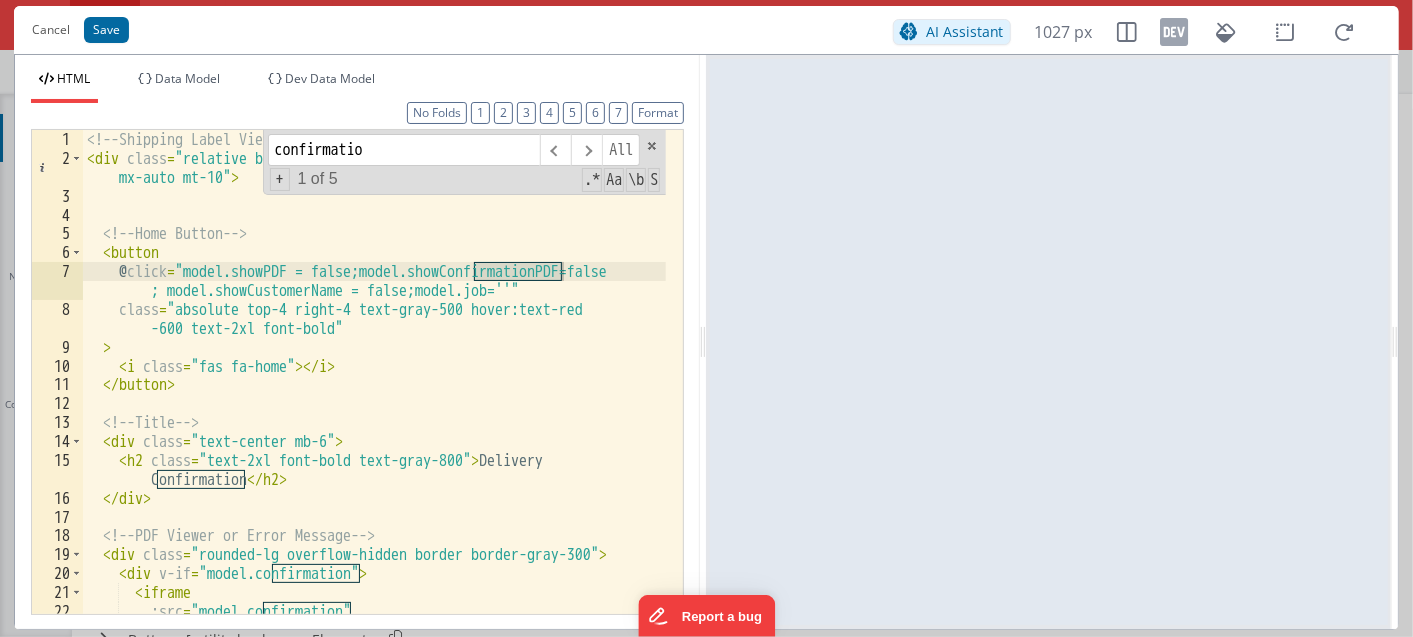 type on "confirmation" 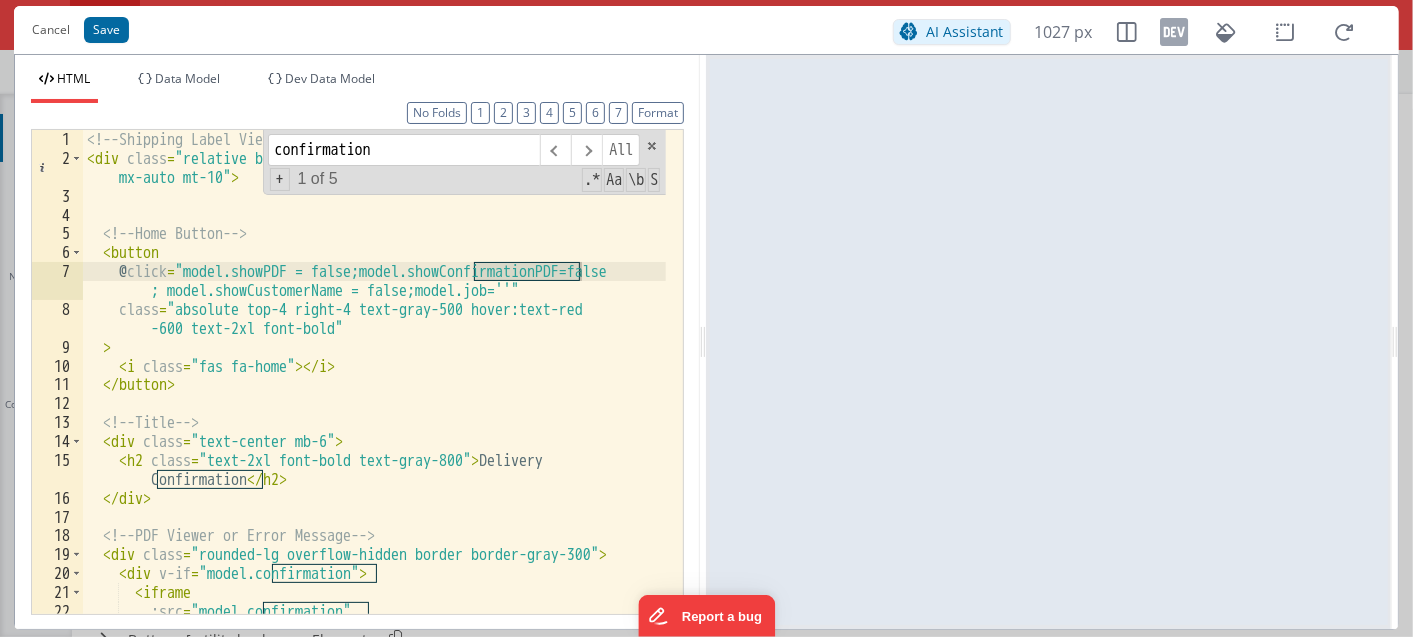 type 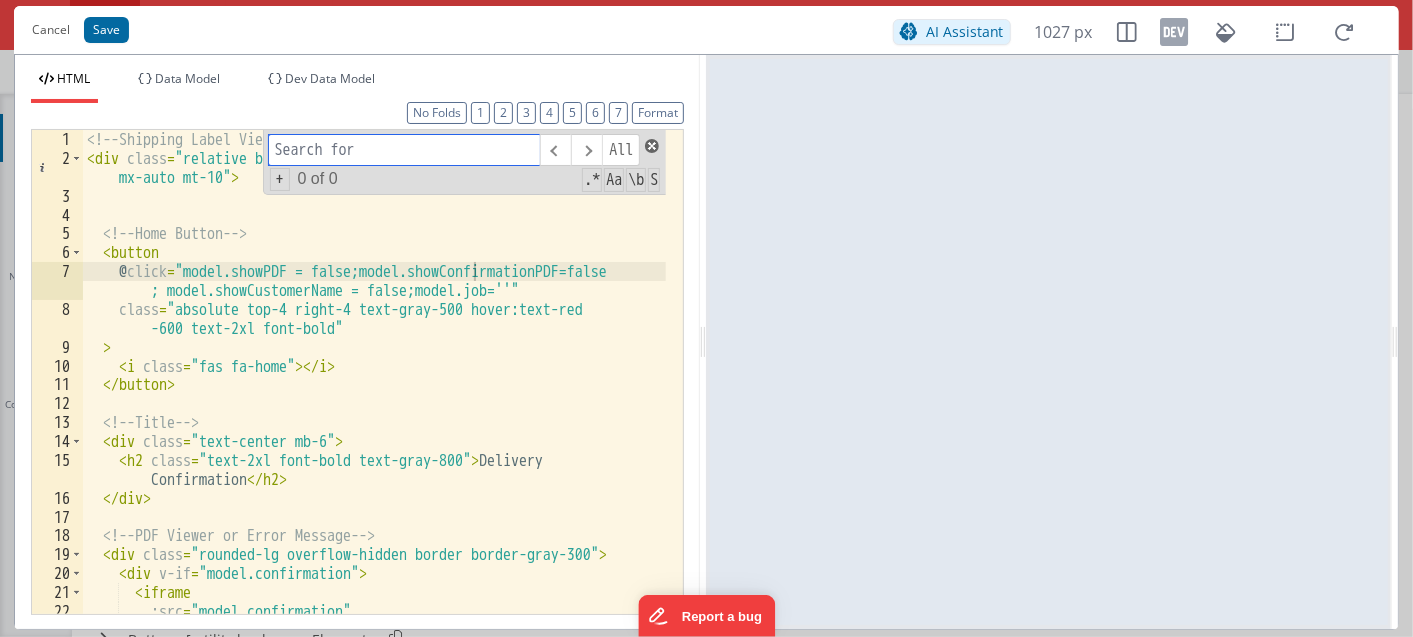 click at bounding box center (652, 146) 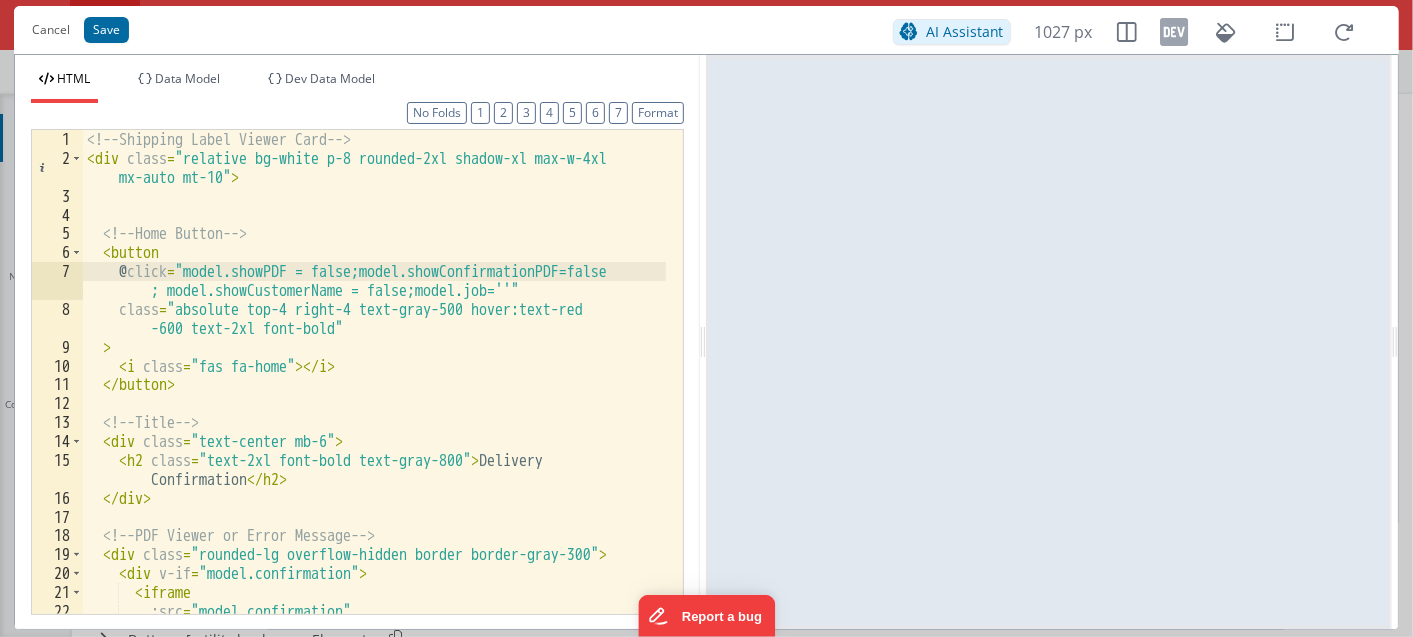 click on "<!--  Shipping Label Viewer Card  --> < div   class = "relative bg-white p-8 rounded-2xl shadow-xl max-w-4xl       mx-auto mt-10" >    <!--  Home Button  -->    < button      @ click = "model.showPDF = false;model.showConfirmationPDF=false          ; model.showCustomerName = false;model.job=''"      class = "absolute top-4 right-4 text-gray-500 hover:text-red          -600 text-2xl font-bold"    >      < i   class = "fas fa-home" > </ i >    </ button >    <!--  Title  -->    < div   class = "text-center mb-6" >      < h2   class = "text-2xl font-bold text-gray-800" > Delivery           Confirmation </ h2 >    </ div >    <!--  PDF Viewer or Error Message  -->    < div   class = "rounded-lg overflow-hidden border border-gray-300" >      < div   v-if = "model.confirmation" >         < iframe           :src = "model.confirmation"           class = "w-full h-[80vh]"" at bounding box center [374, 391] 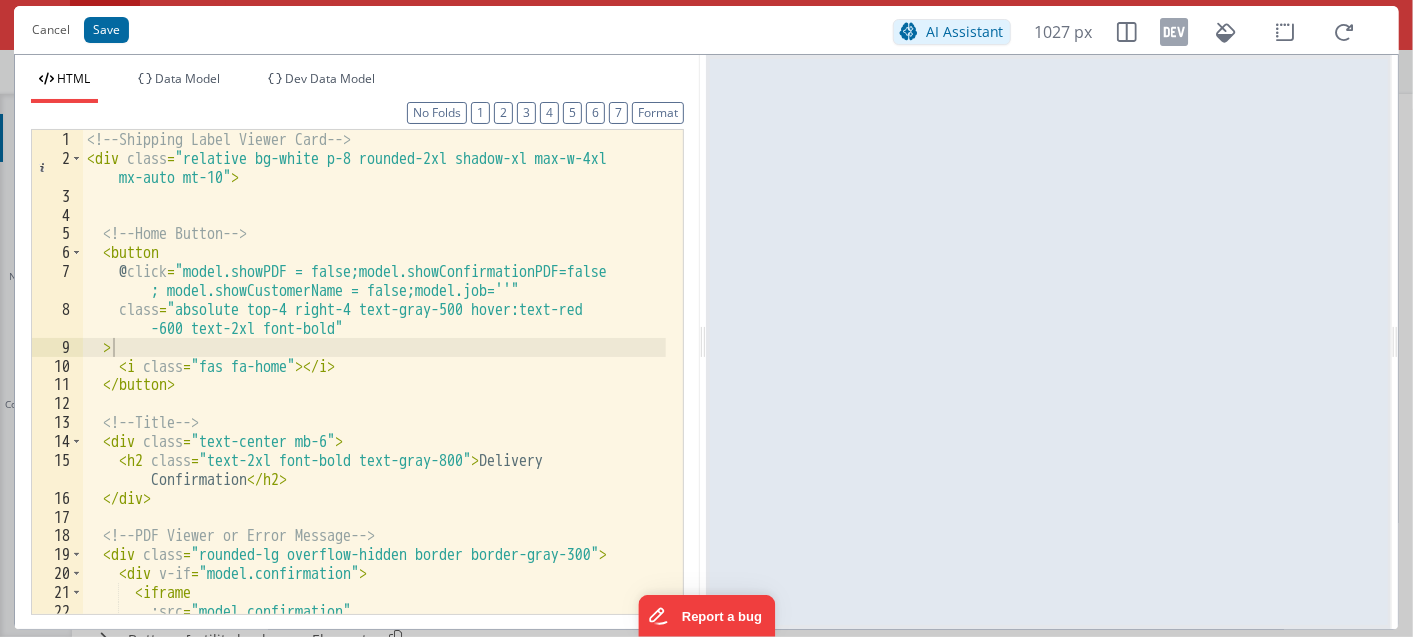 drag, startPoint x: 416, startPoint y: 245, endPoint x: 422, endPoint y: 233, distance: 13.416408 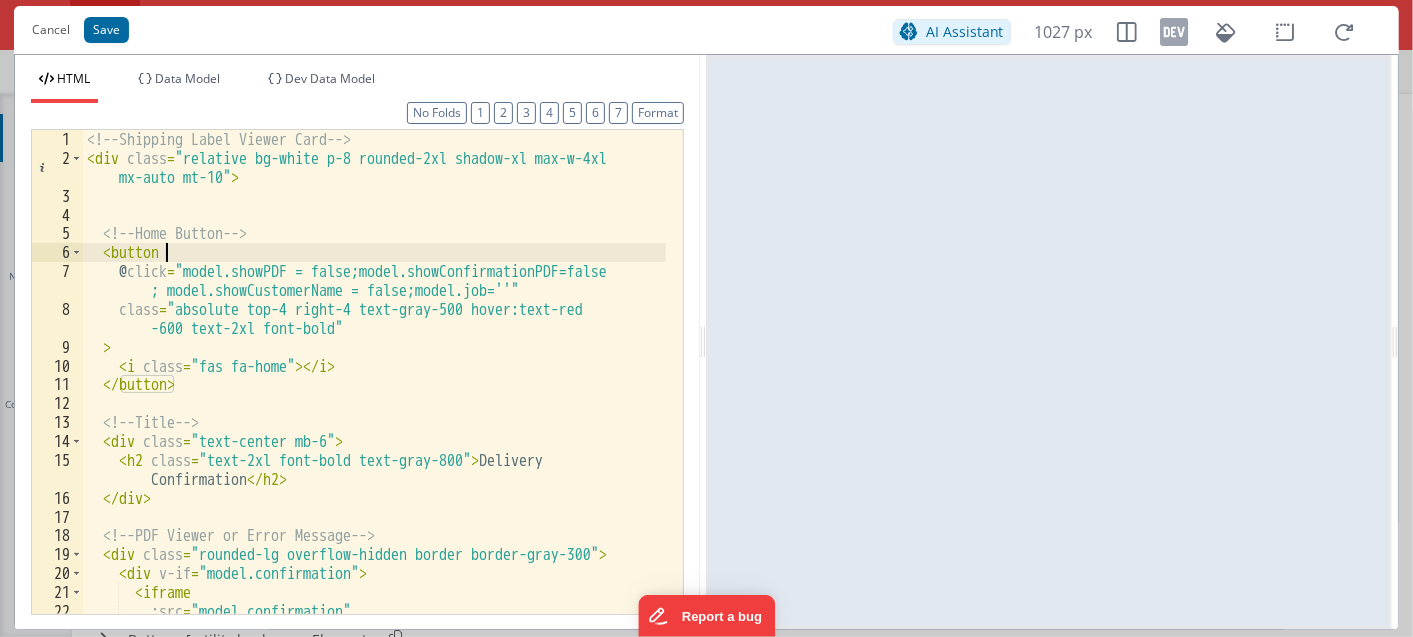 click on "<!--  Shipping Label Viewer Card  --> < div   class = "relative bg-white p-8 rounded-2xl shadow-xl max-w-4xl       mx-auto mt-10" >    <!--  Home Button  -->    < button      @ click = "model.showPDF = false;model.showConfirmationPDF=false          ; model.showCustomerName = false;model.job=''"      class = "absolute top-4 right-4 text-gray-500 hover:text-red          -600 text-2xl font-bold"    >      < i   class = "fas fa-home" > </ i >    </ button >    <!--  Title  -->    < div   class = "text-center mb-6" >      < h2   class = "text-2xl font-bold text-gray-800" > Delivery           Confirmation </ h2 >    </ div >    <!--  PDF Viewer or Error Message  -->    < div   class = "rounded-lg overflow-hidden border border-gray-300" >      < div   v-if = "model.confirmation" >         < iframe           :src = "model.confirmation"           class = "w-full h-[80vh]"" at bounding box center (374, 391) 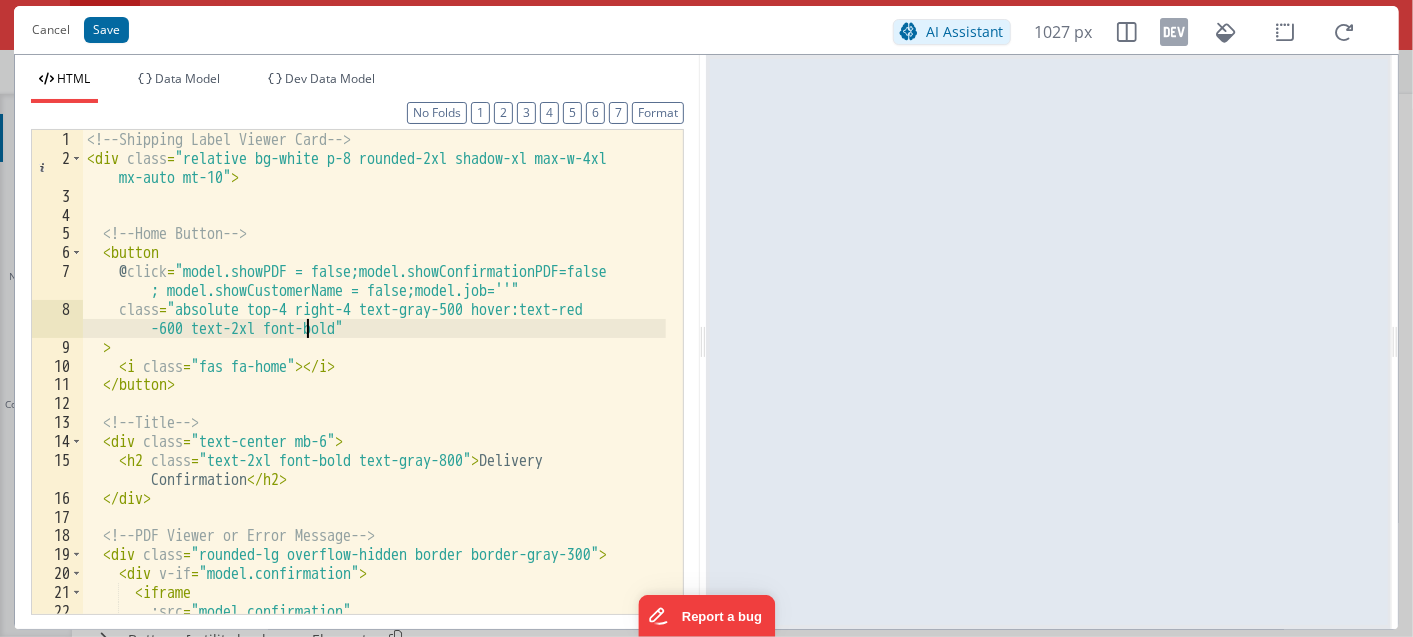 click on "<!--  Shipping Label Viewer Card  --> < div   class = "relative bg-white p-8 rounded-2xl shadow-xl max-w-4xl       mx-auto mt-10" >    <!--  Home Button  -->    < button      @ click = "model.showPDF = false;model.showConfirmationPDF=false          ; model.showCustomerName = false;model.job=''"      class = "absolute top-4 right-4 text-gray-500 hover:text-red          -600 text-2xl font-bold"    >      < i   class = "fas fa-home" > </ i >    </ button >    <!--  Title  -->    < div   class = "text-center mb-6" >      < h2   class = "text-2xl font-bold text-gray-800" > Delivery           Confirmation </ h2 >    </ div >    <!--  PDF Viewer or Error Message  -->    < div   class = "rounded-lg overflow-hidden border border-gray-300" >      < div   v-if = "model.confirmation" >         < iframe           :src = "model.confirmation"           class = "w-full h-[80vh]"" at bounding box center [374, 391] 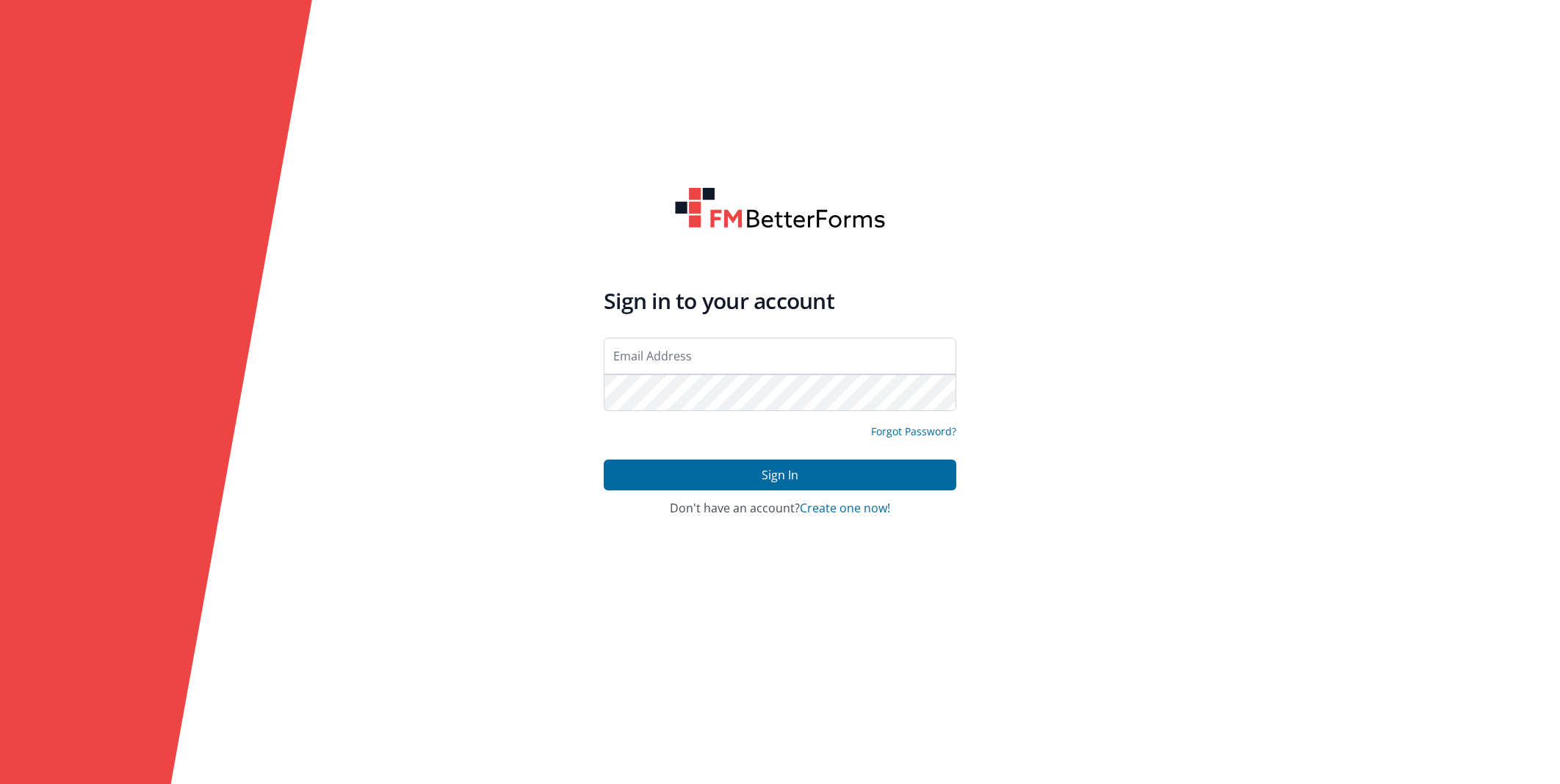 scroll, scrollTop: 0, scrollLeft: 0, axis: both 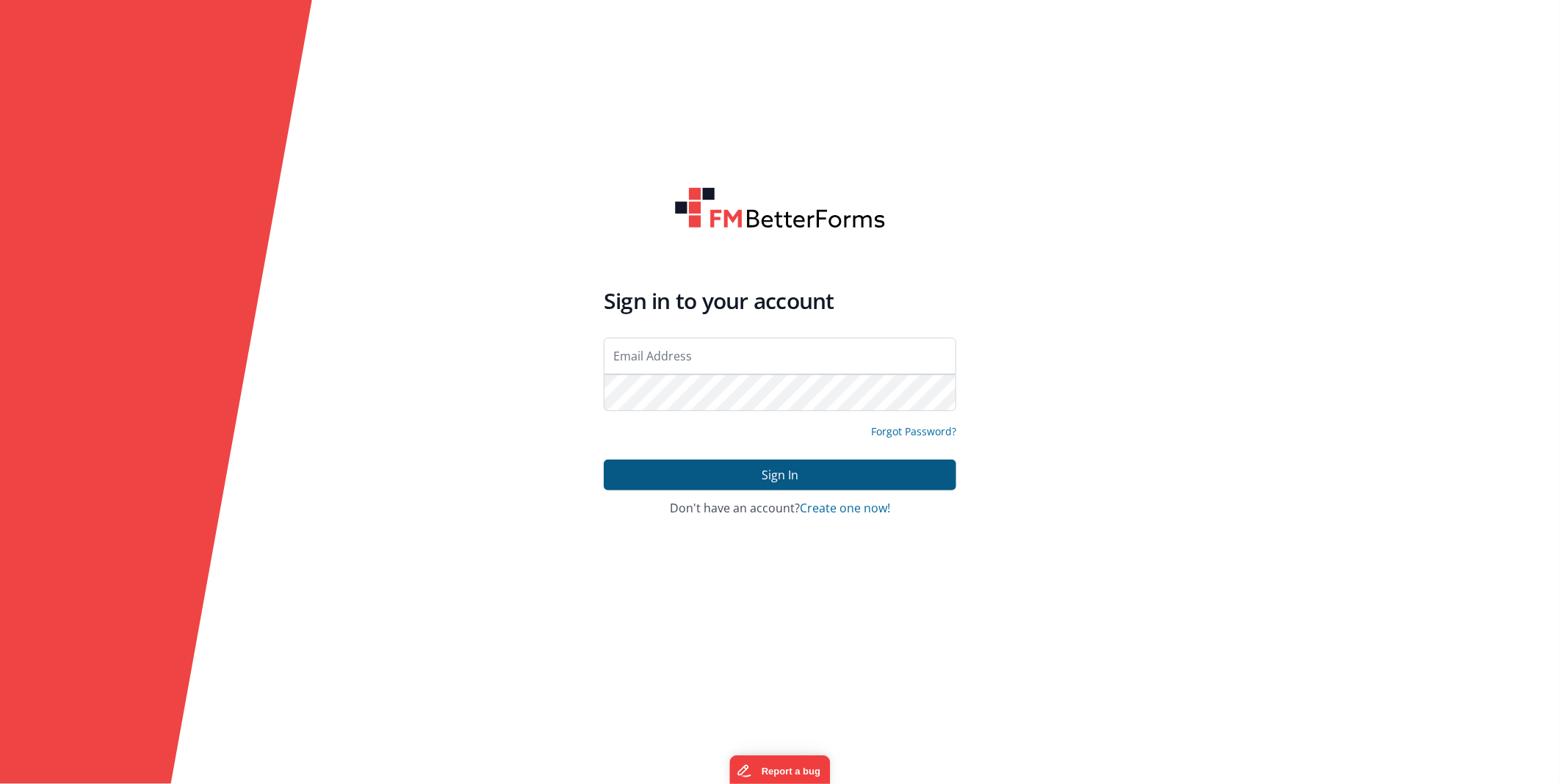 type on "[EMAIL_ADDRESS][DOMAIN_NAME]" 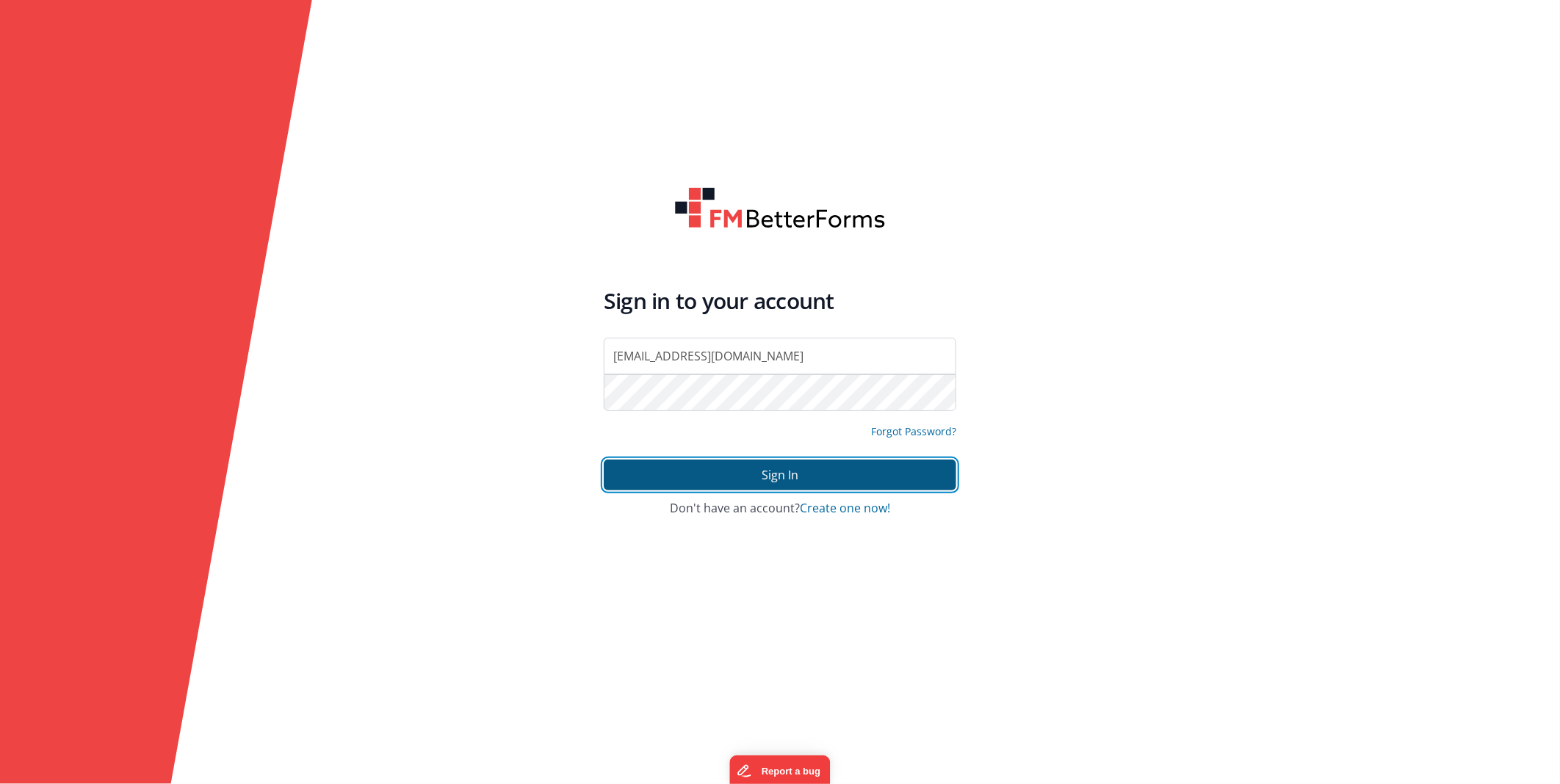 click on "Sign In" at bounding box center [780, 475] 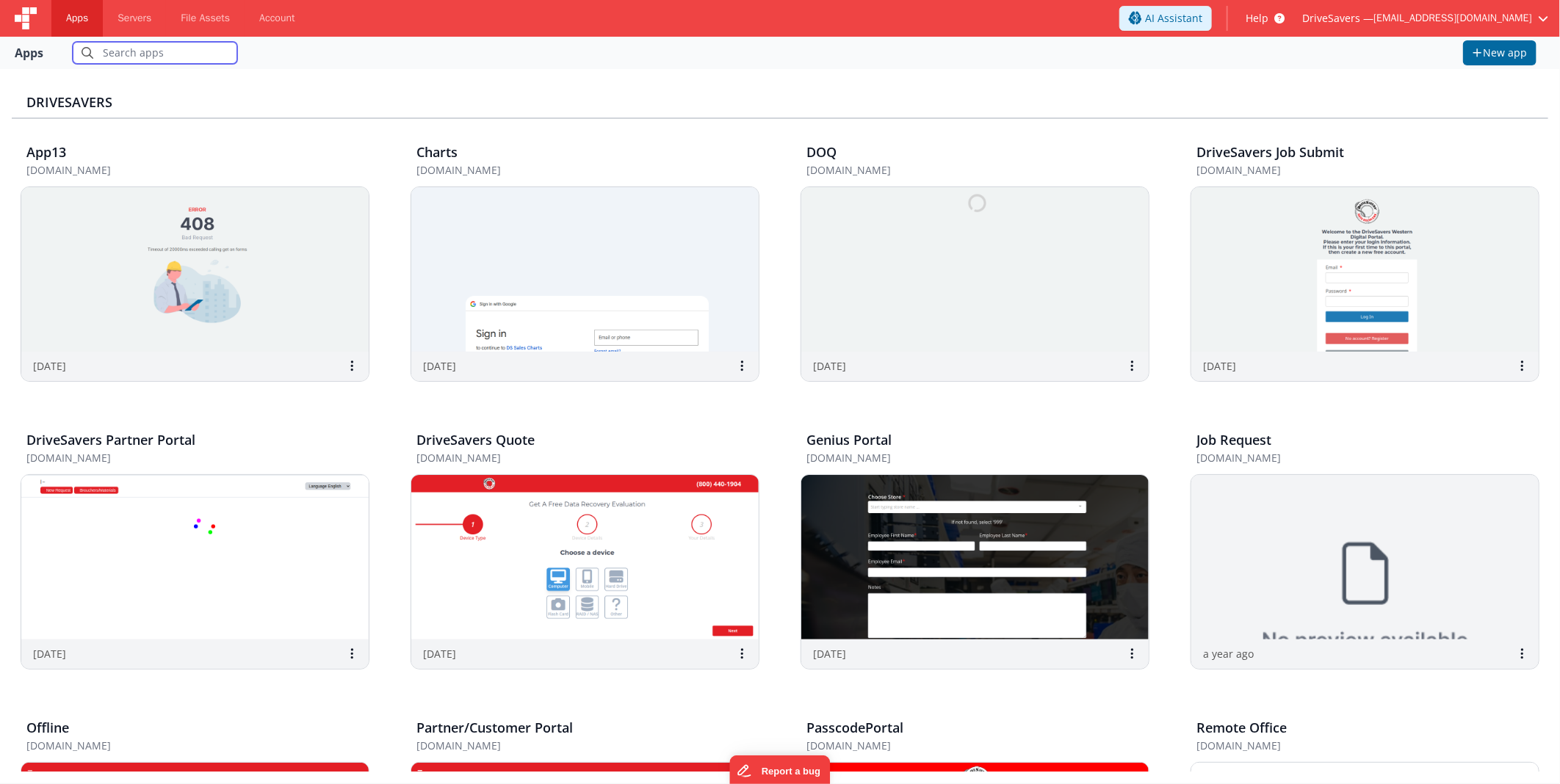 scroll, scrollTop: 163, scrollLeft: 0, axis: vertical 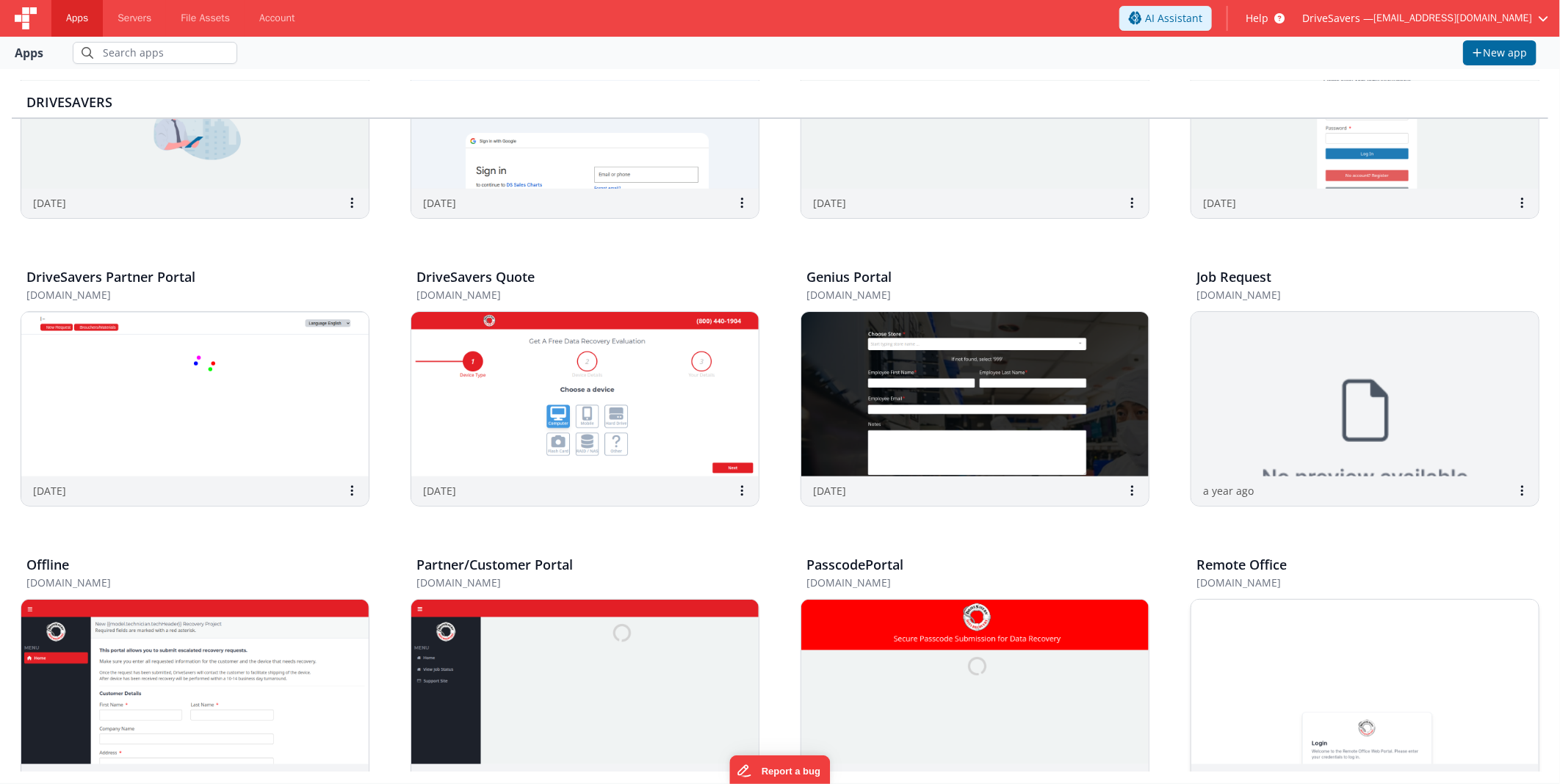 click at bounding box center (1365, 682) 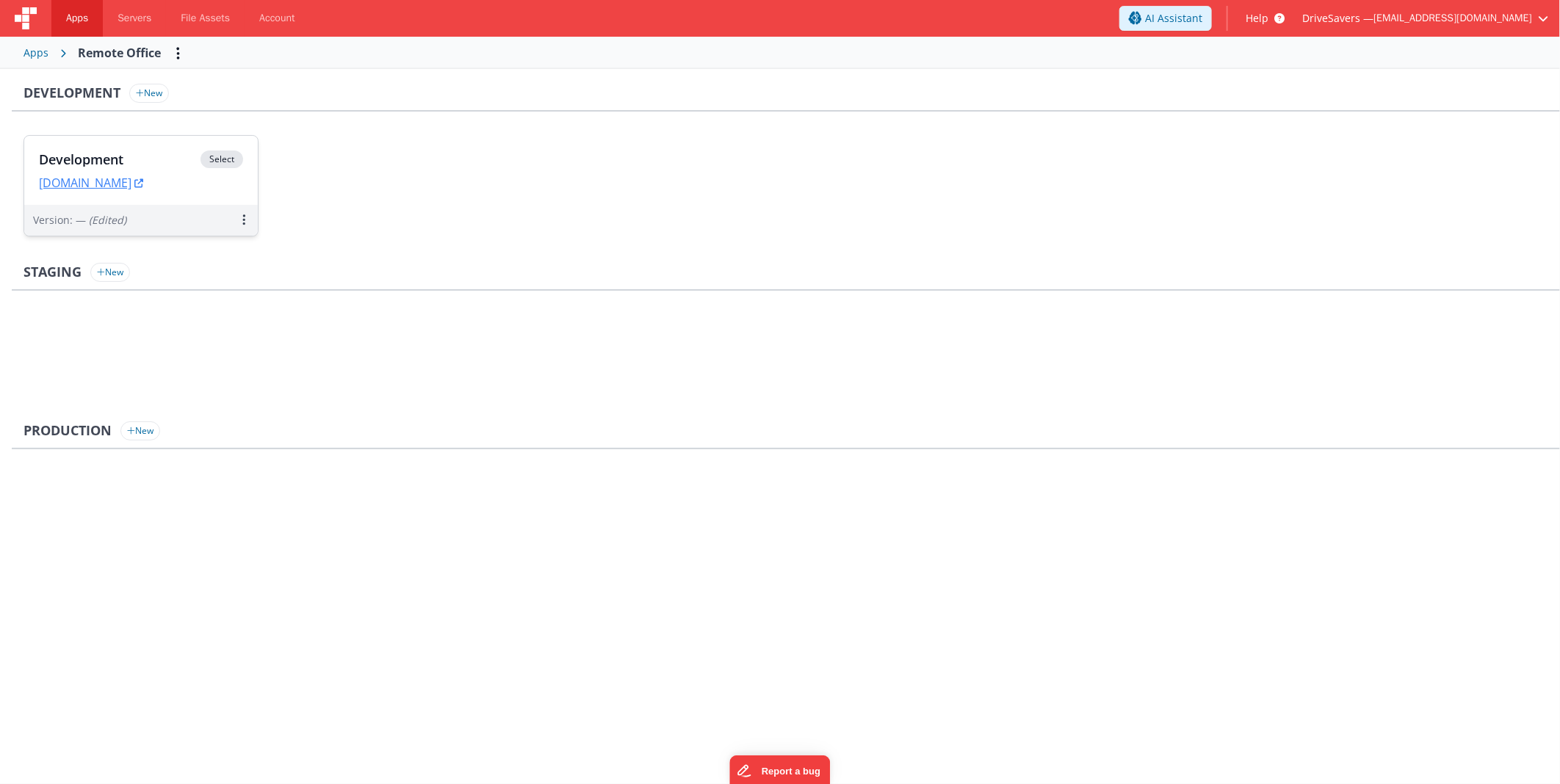 click on "Development" at bounding box center [120, 159] 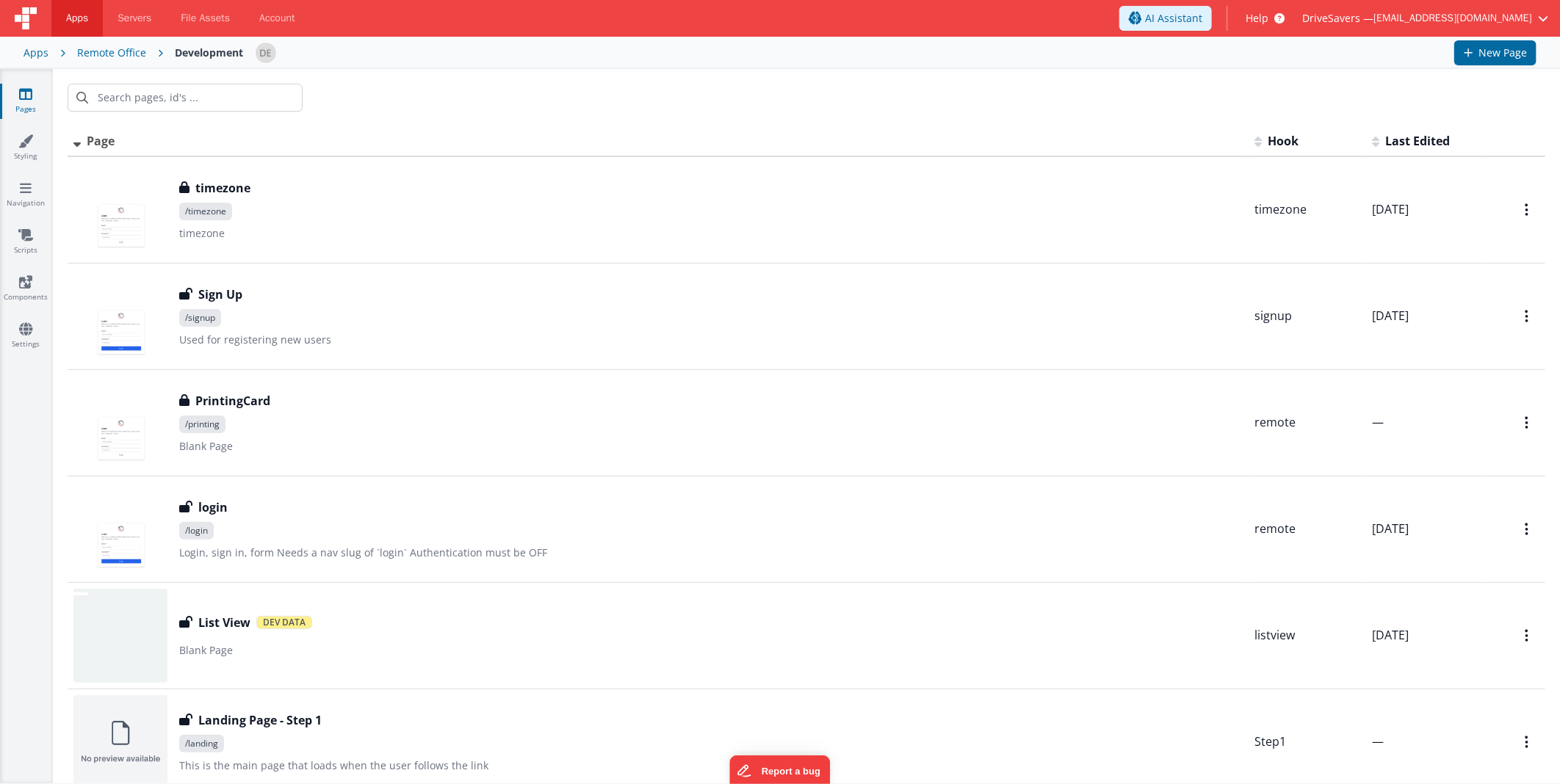 click at bounding box center (806, 98) 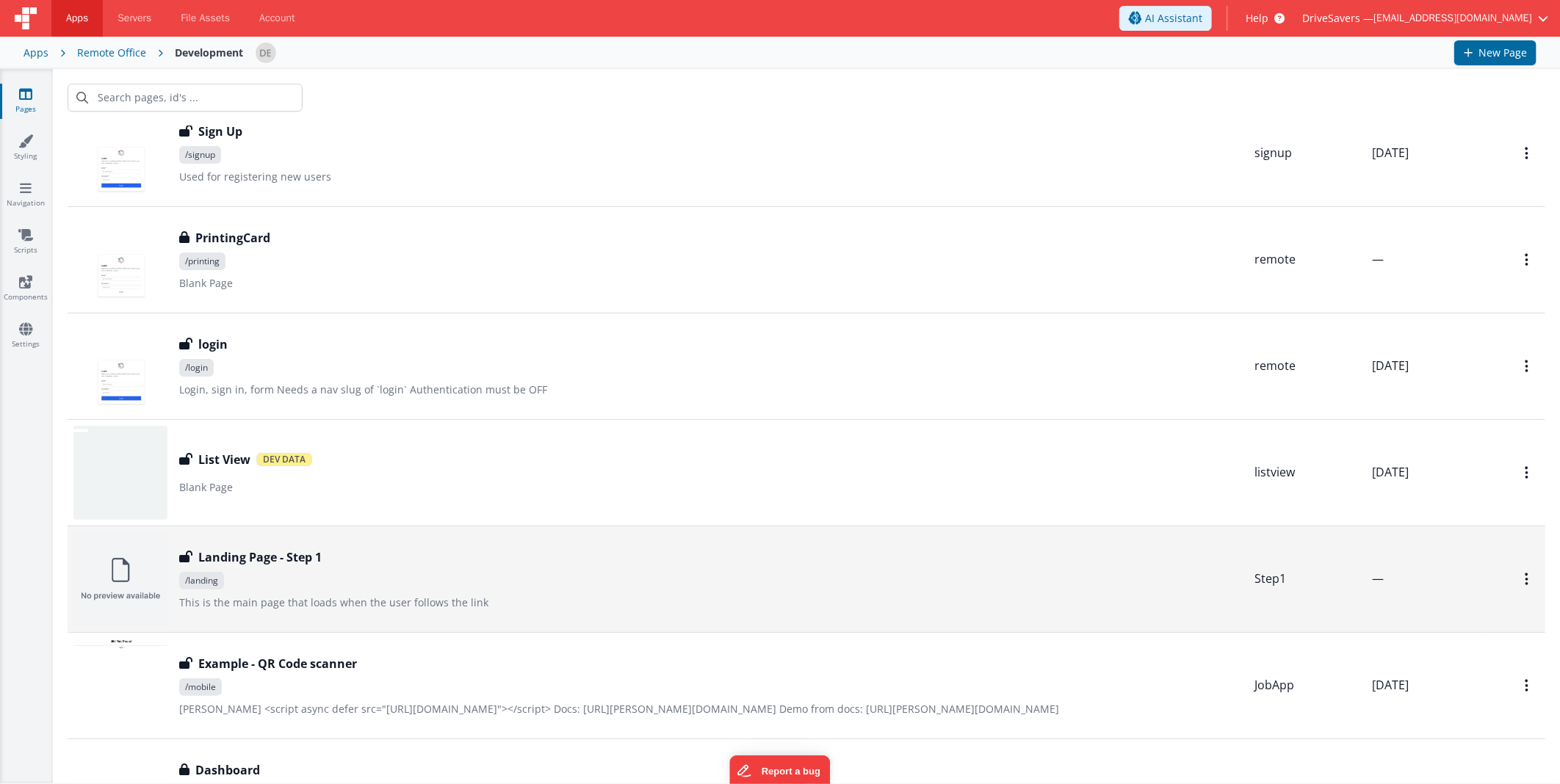 scroll, scrollTop: 244, scrollLeft: 0, axis: vertical 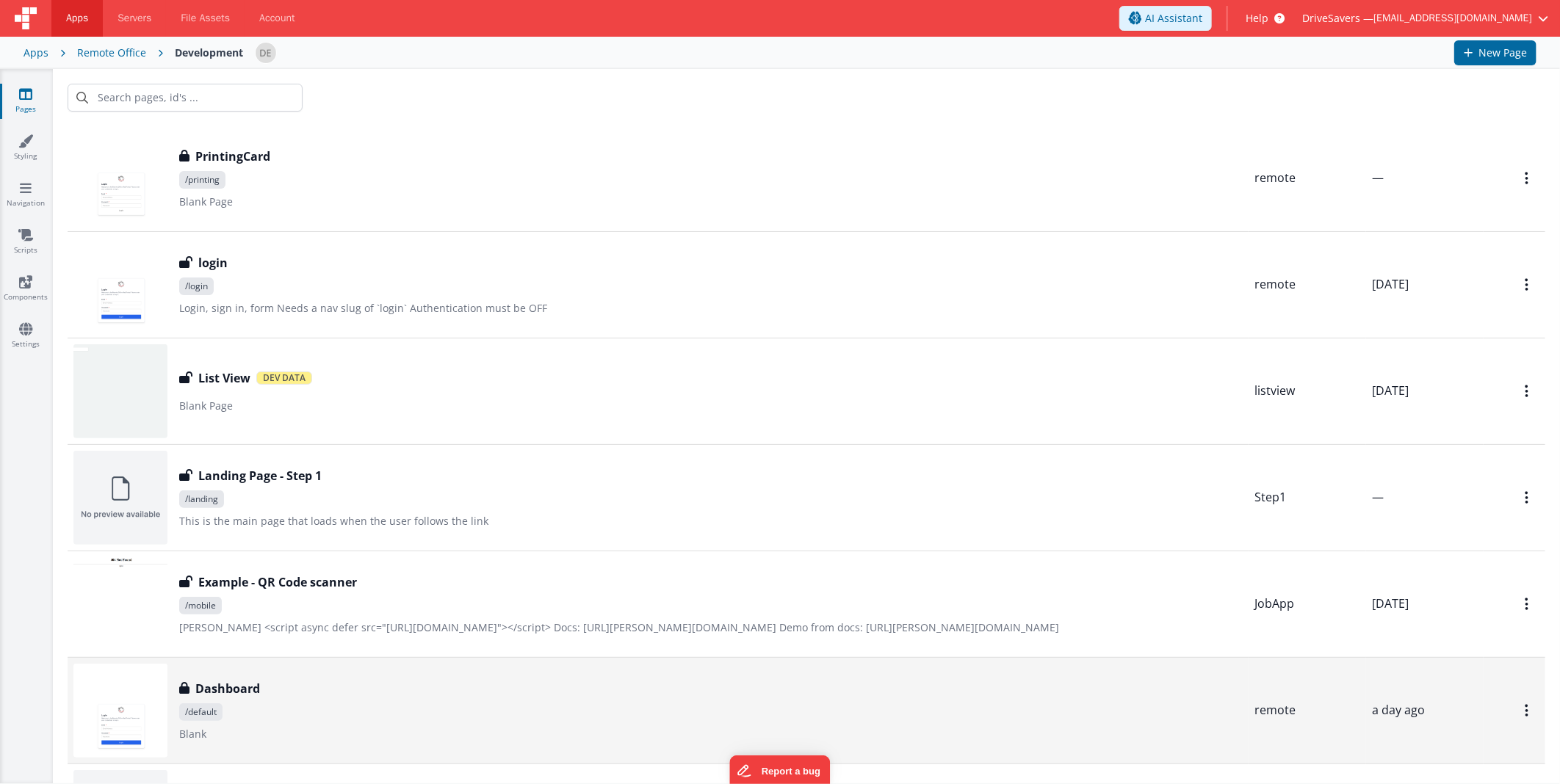 click on "Dashboard
Dashboard
/default   Blank" at bounding box center [711, 711] 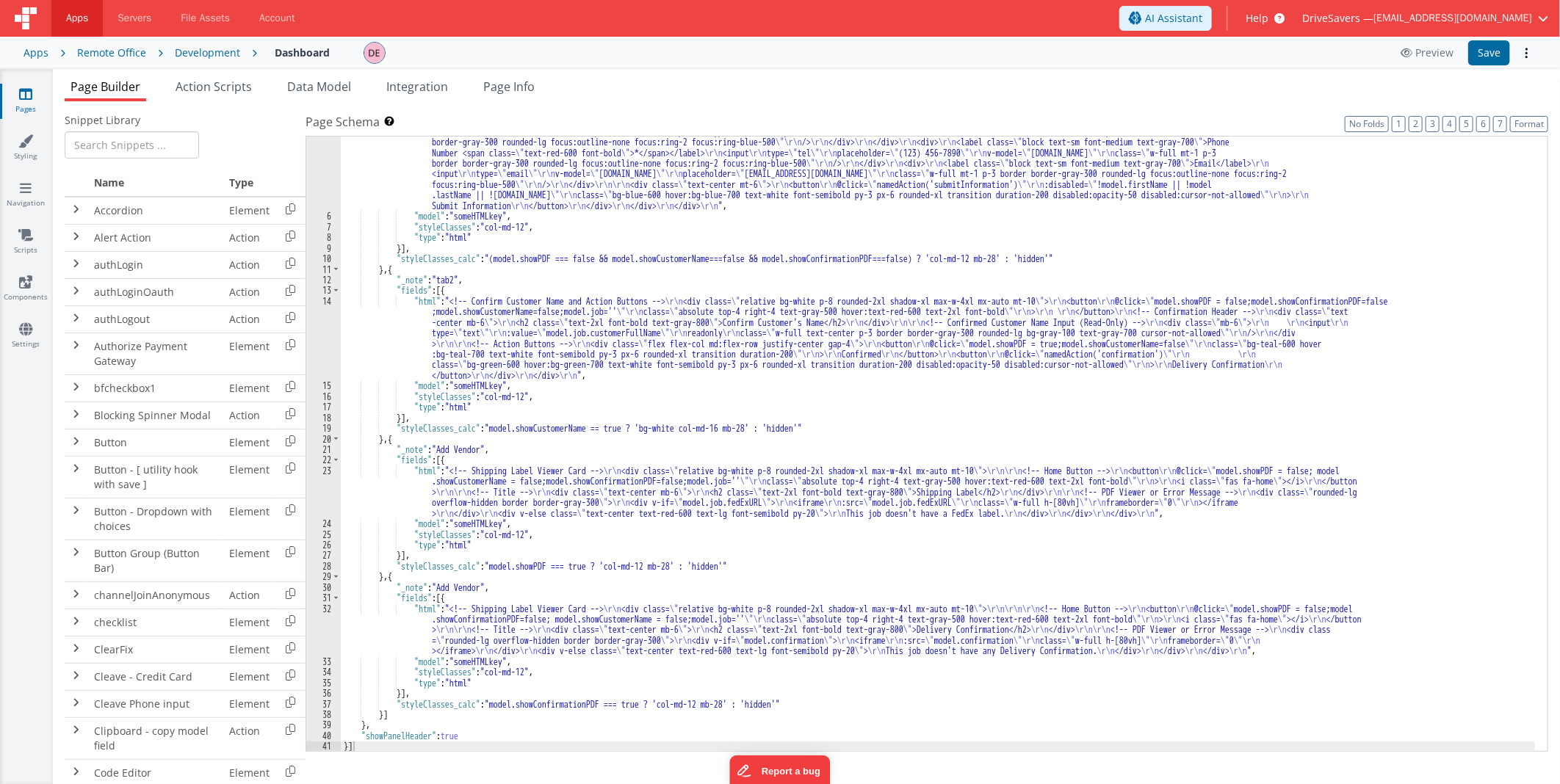 scroll, scrollTop: 201, scrollLeft: 0, axis: vertical 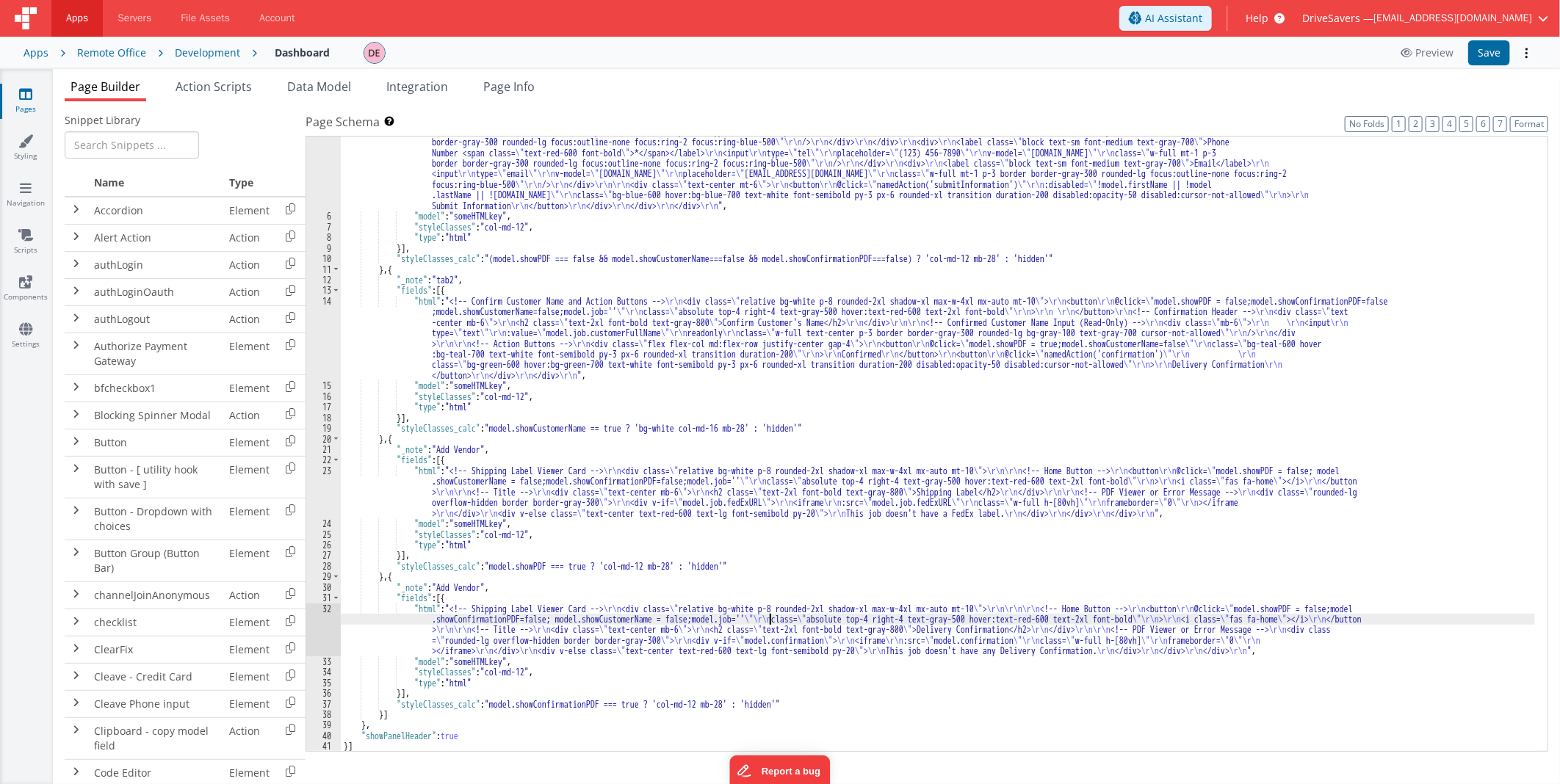 click on "32" at bounding box center [323, 630] 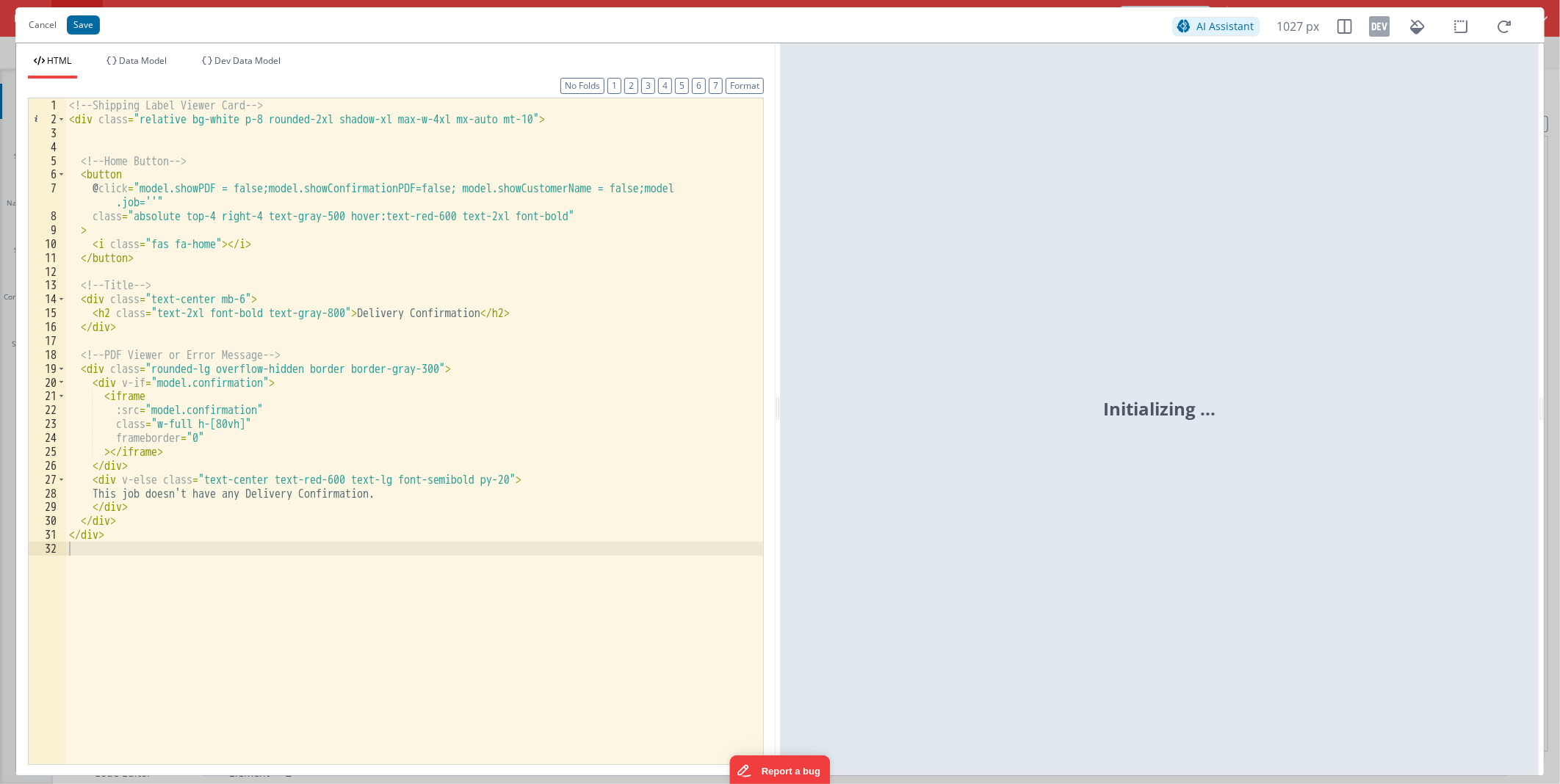click on "<!--  Shipping Label Viewer Card  --> < div   class = "relative bg-white p-8 rounded-2xl shadow-xl max-w-4xl mx-auto mt-10" >    <!--  Home Button  -->    < button      @ click = "model.showPDF = false;model.showConfirmationPDF=false; model.showCustomerName = false;model          .job=''"      class = "absolute top-4 right-4 text-gray-500 hover:text-red-600 text-2xl font-bold"    >      < i   class = "fas fa-home" > </ i >    </ button >    <!--  Title  -->    < div   class = "text-center mb-6" >      < h2   class = "text-2xl font-bold text-gray-800" > Delivery Confirmation </ h2 >    </ div >    <!--  PDF Viewer or Error Message  -->    < div   class = "rounded-lg overflow-hidden border border-gray-300" >      < div   v-if = "model.confirmation" >         < iframe           :src = "model.confirmation"           class = "w-full h-[80vh]"           frameborder = "0"         > </ iframe >      </ div >      < div   v-else   class = "text-center text-red-600 text-lg font-semibold py-20" >           </ >" at bounding box center [414, 445] 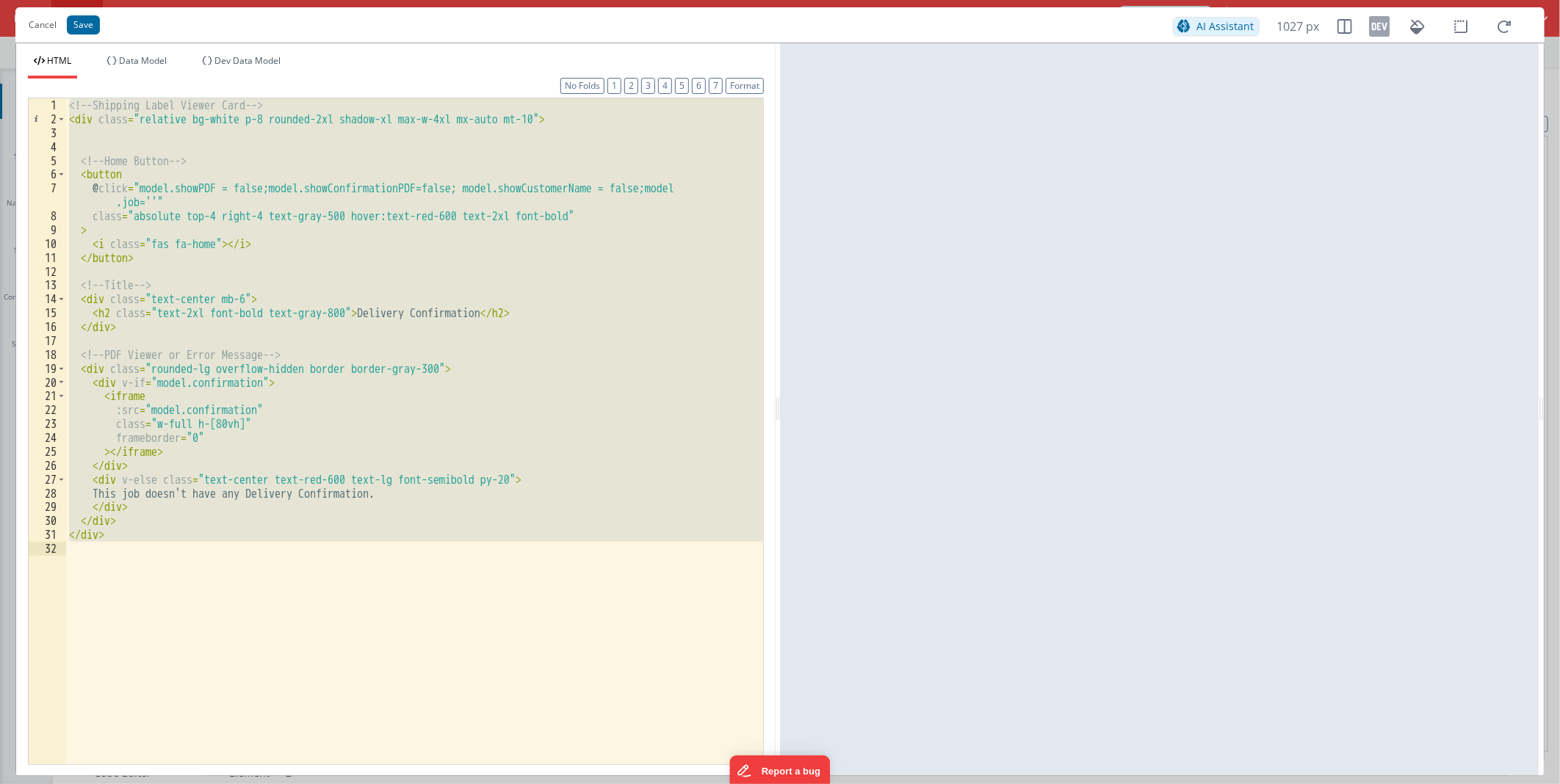 click on "<!--  Shipping Label Viewer Card  --> < div   class = "relative bg-white p-8 rounded-2xl shadow-xl max-w-4xl mx-auto mt-10" >    <!--  Home Button  -->    < button      @ click = "model.showPDF = false;model.showConfirmationPDF=false; model.showCustomerName = false;model          .job=''"      class = "absolute top-4 right-4 text-gray-500 hover:text-red-600 text-2xl font-bold"    >      < i   class = "fas fa-home" > </ i >    </ button >    <!--  Title  -->    < div   class = "text-center mb-6" >      < h2   class = "text-2xl font-bold text-gray-800" > Delivery Confirmation </ h2 >    </ div >    <!--  PDF Viewer or Error Message  -->    < div   class = "rounded-lg overflow-hidden border border-gray-300" >      < div   v-if = "model.confirmation" >         < iframe           :src = "model.confirmation"           class = "w-full h-[80vh]"           frameborder = "0"         > </ iframe >      </ div >      < div   v-else   class = "text-center text-red-600 text-lg font-semibold py-20" >           </ >" at bounding box center (414, 431) 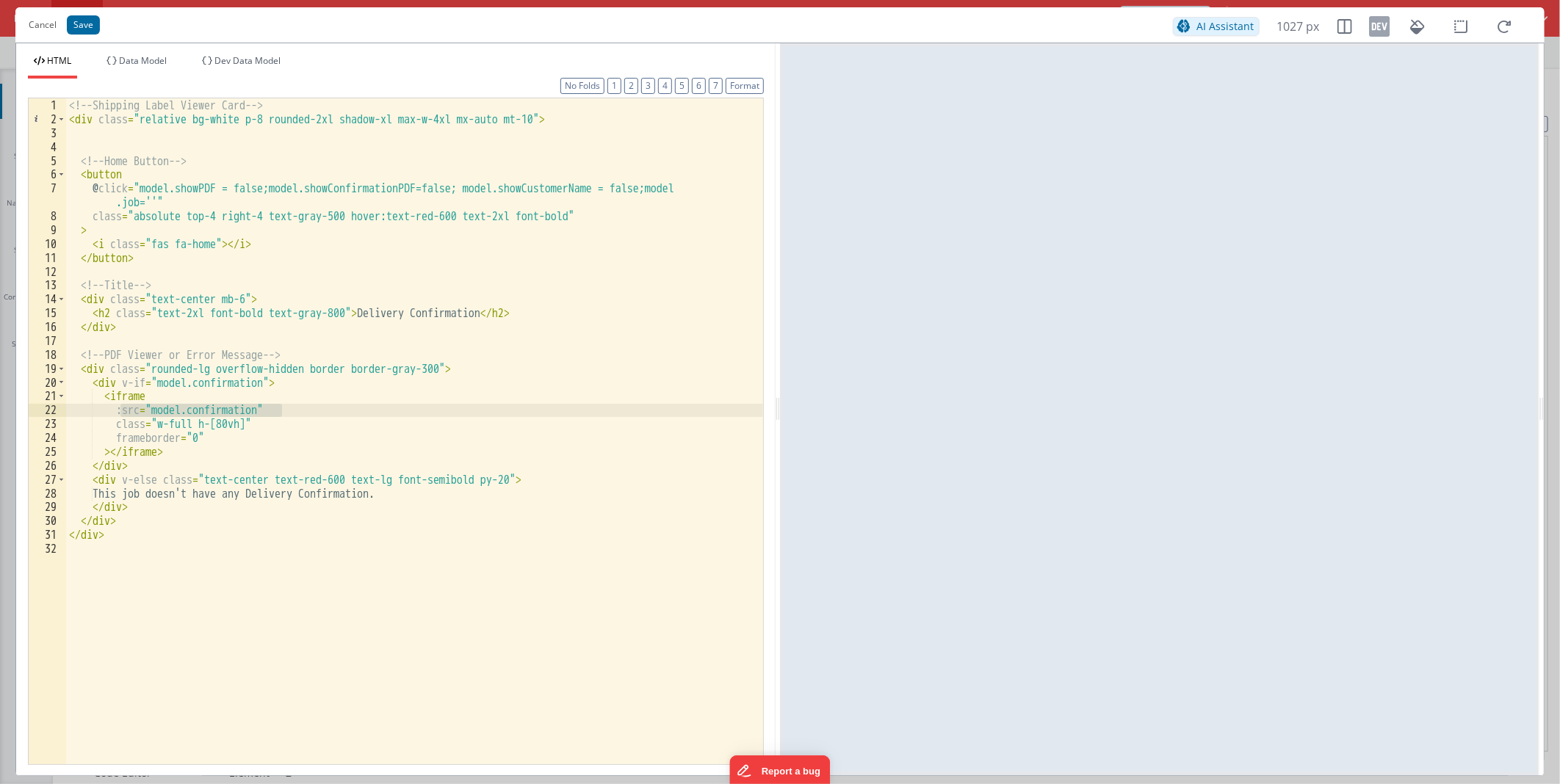 drag, startPoint x: 118, startPoint y: 407, endPoint x: 308, endPoint y: 405, distance: 190.01053 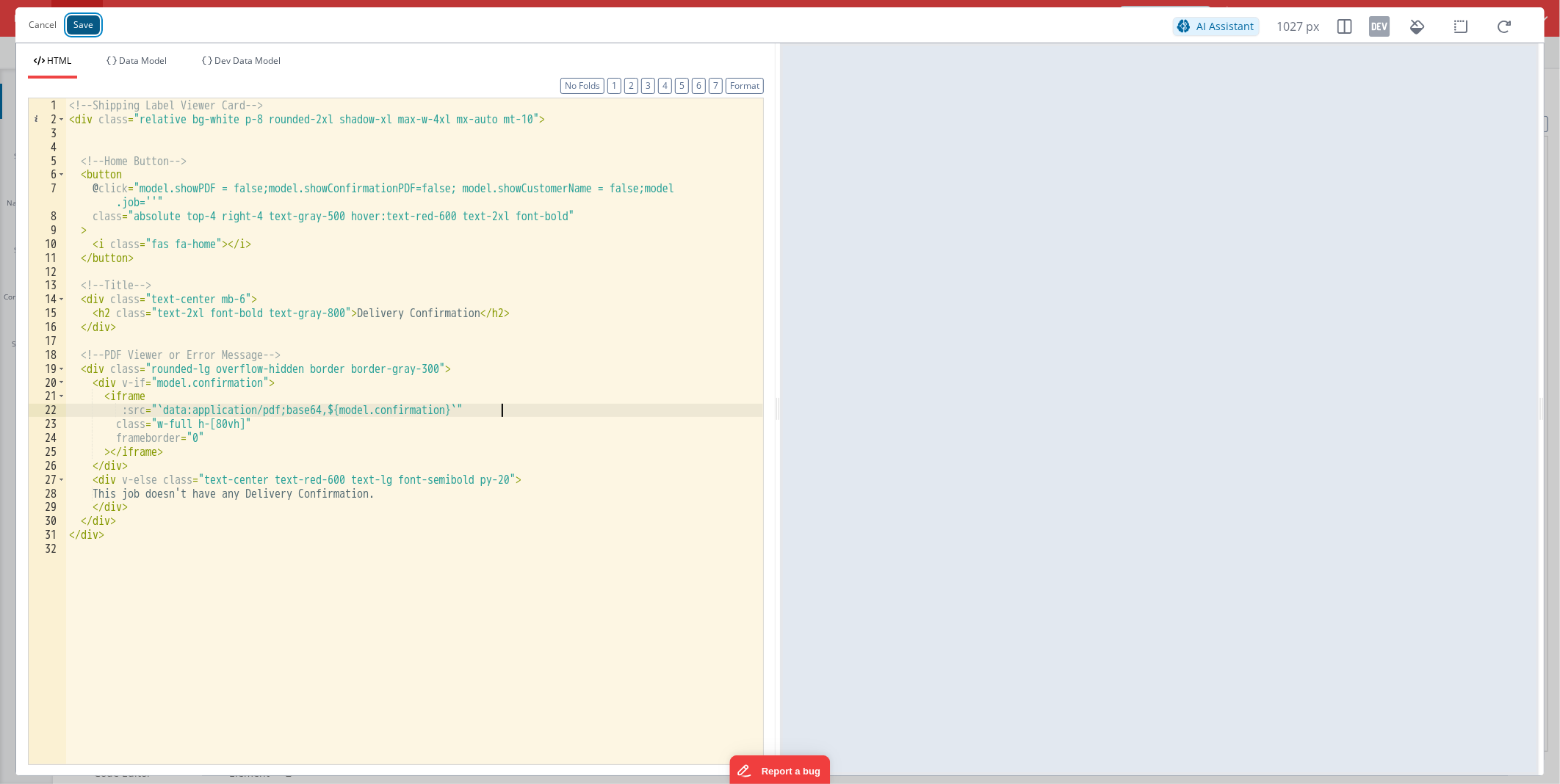 click on "Save" at bounding box center [83, 25] 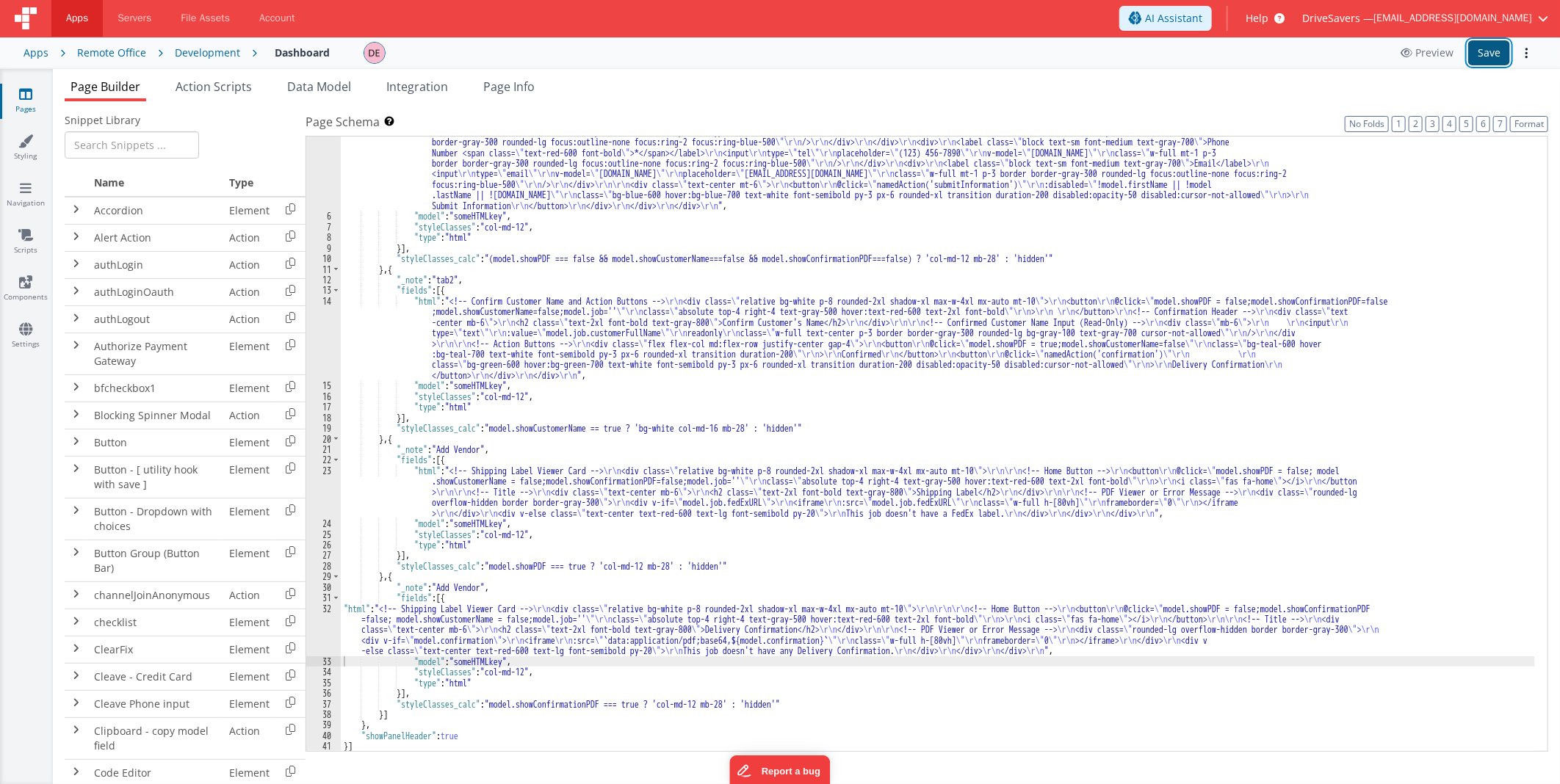 click on "Save" at bounding box center [1489, 53] 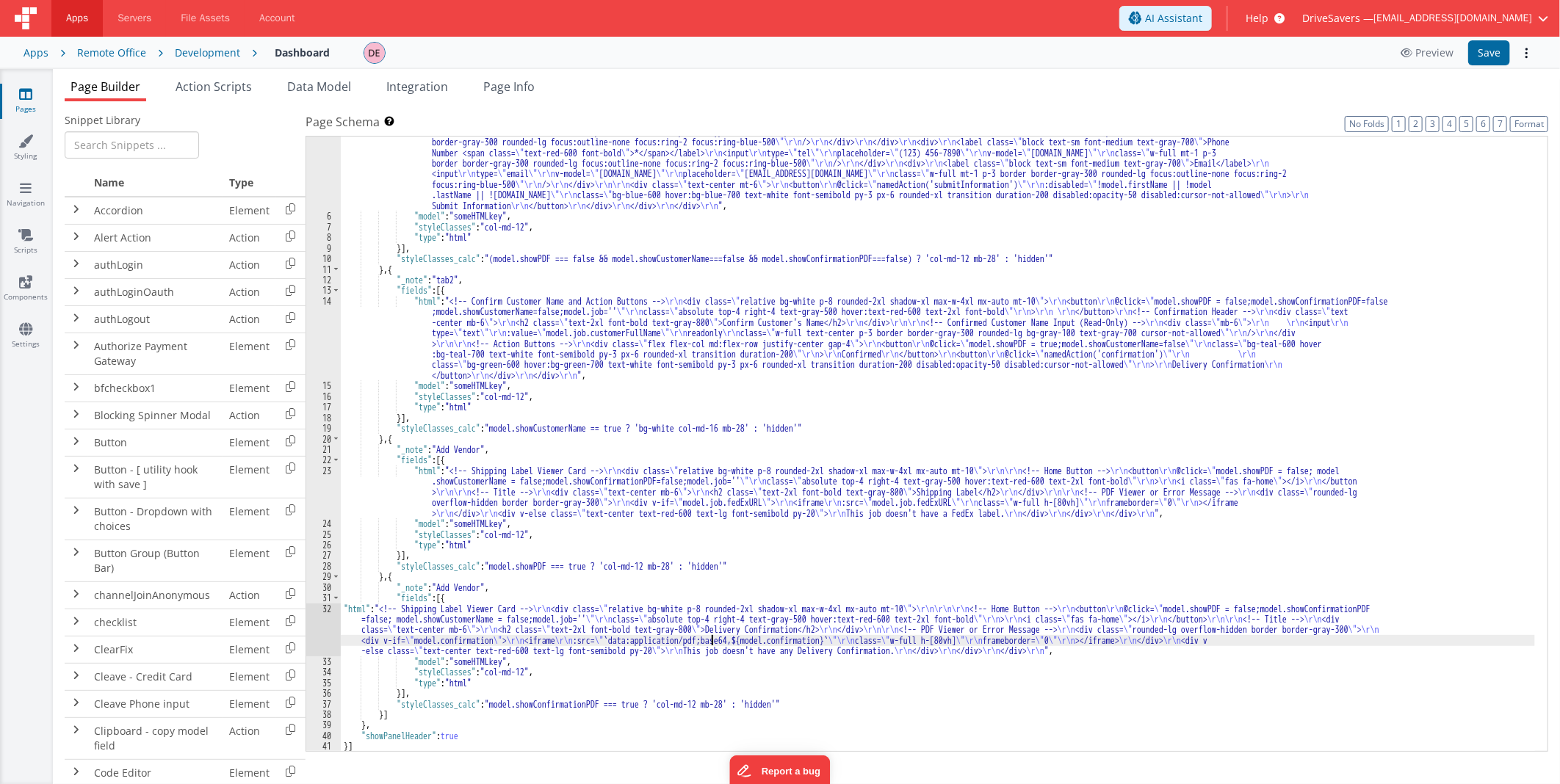 click on ""html" :  "  <div class= \" bg-white p-8 rounded-2xl shadow-xl max-w-2xl mx-auto mt-10 \" > \r\n     <!-- Header Title --> \r\n     <div class= \" text-center mb-10 \" > \r\n       <h1 class= \" text-3xl font-bold text-gray-900 \" >Device Drop-Off                       Information</h1> \r\n       <p class= \" text-gray-600 mt-2 \" >Please assist the customer by following one of the two options below</p> \r\n     </div> \r\n\r\n     <!-- Job Number Section --> \r\n     <div class= \" mb-10 \" > \r\n       <h2                       class= \" text-xl font-semibold text-gray-800 mb-2 \" > \r\n         Enter Job number \r\n       </h2> \r\n       <div class= \" space-y-4 \" > \r\n         <div> \r\n           <label class= \" block text-sm font-medium text-gray-700 \" >Job                       Number <span class= \" text-red-600 font-bold \" >*</span></label> \r\n           <input \r\n             type= \" text \"\r\n \" \"\r\n \" = >" at bounding box center (938, 407) 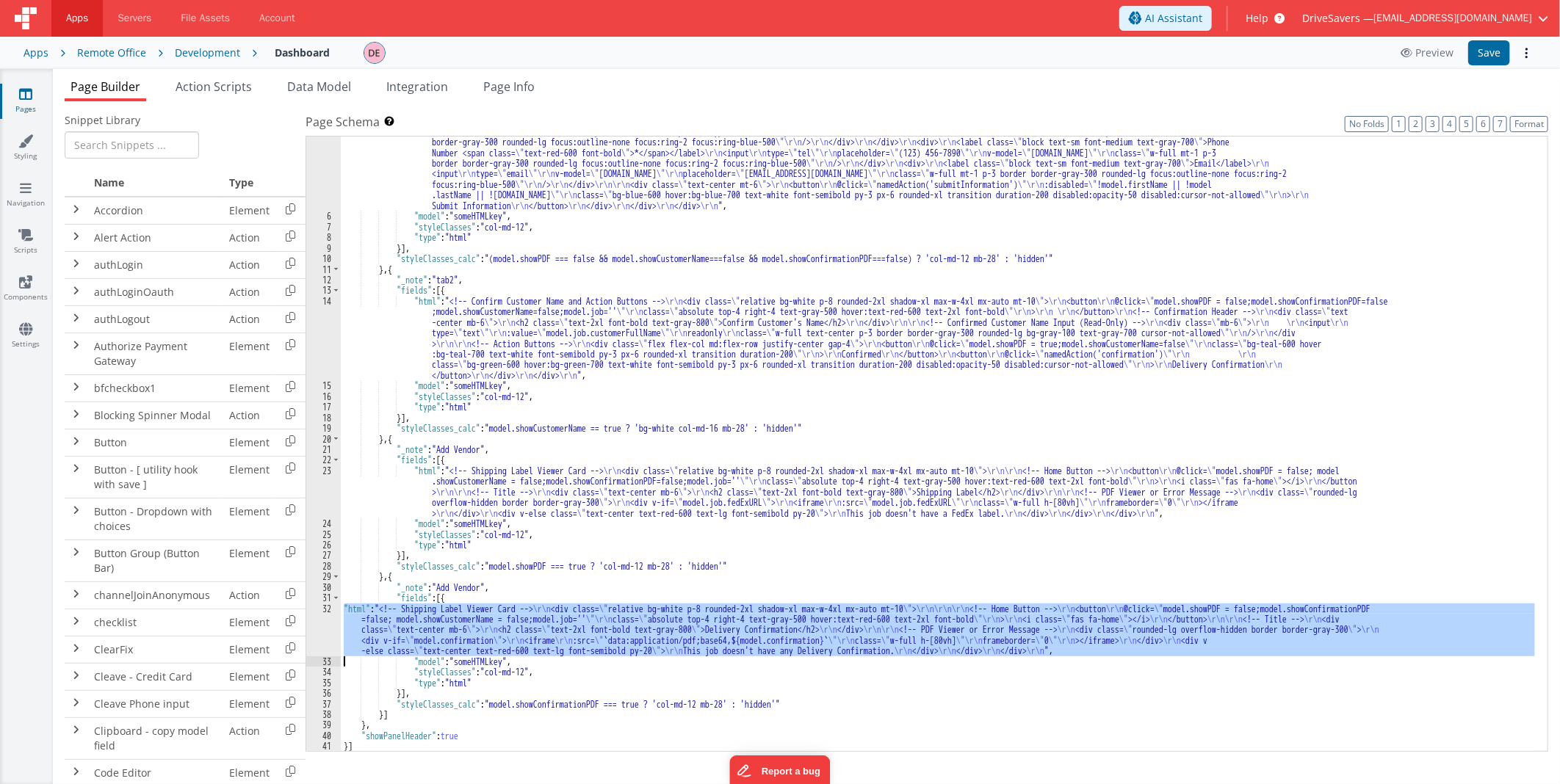 click on "32" at bounding box center [323, 630] 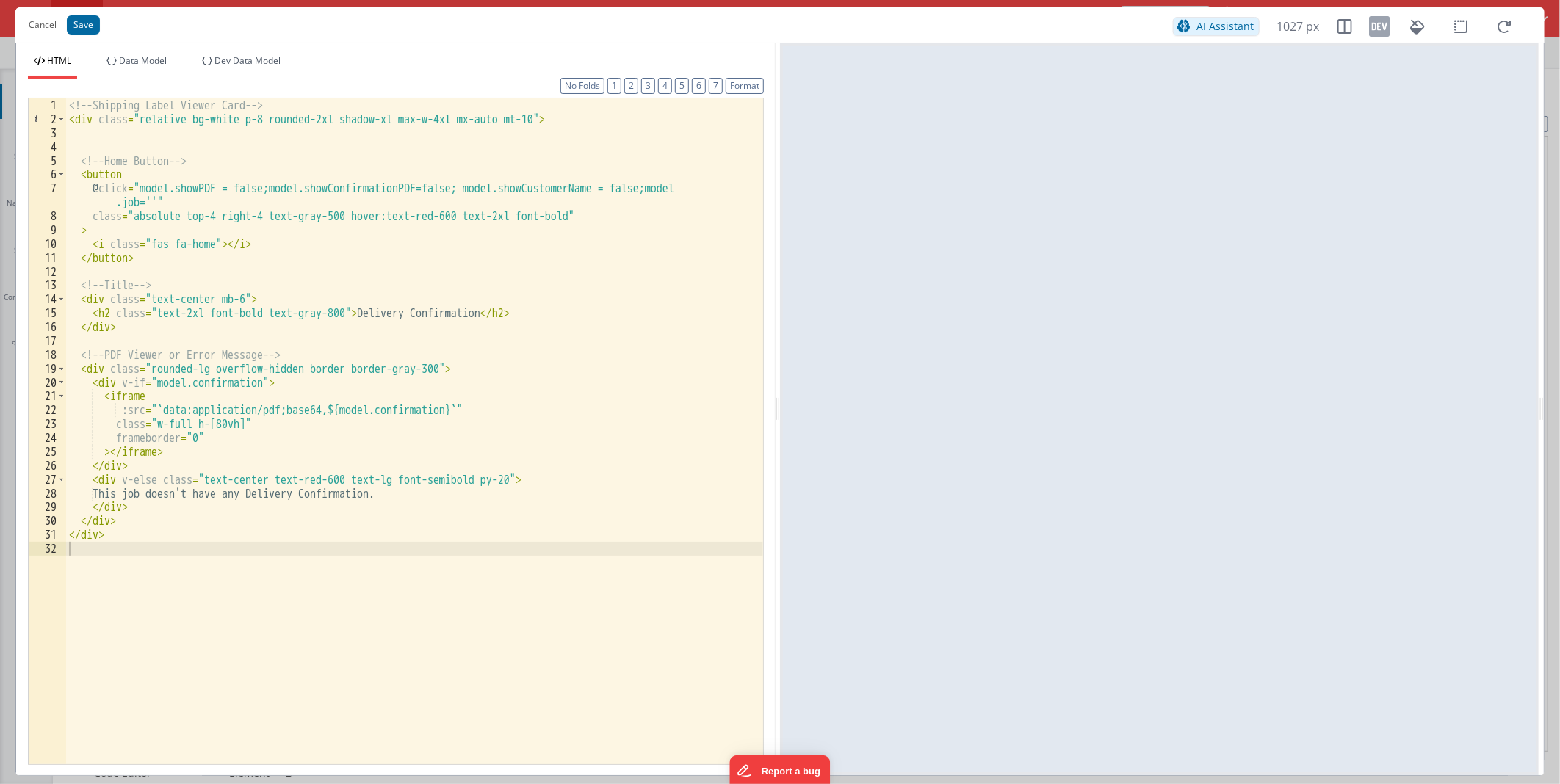 click on "<!--  Shipping Label Viewer Card  --> < div   class = "relative bg-white p-8 rounded-2xl shadow-xl max-w-4xl mx-auto mt-10" >    <!--  Home Button  -->    < button      @ click = "model.showPDF = false;model.showConfirmationPDF=false; model.showCustomerName = false;model          .job=''"      class = "absolute top-4 right-4 text-gray-500 hover:text-red-600 text-2xl font-bold"    >      < i   class = "fas fa-home" > </ i >    </ button >    <!--  Title  -->    < div   class = "text-center mb-6" >      < h2   class = "text-2xl font-bold text-gray-800" > Delivery Confirmation </ h2 >    </ div >    <!--  PDF Viewer or Error Message  -->    < div   class = "rounded-lg overflow-hidden border border-gray-300" >      < div   v-if = "model.confirmation" >         < iframe             :src = "`data:application/pdf;base64,${model.confirmation}`"           class = "w-full h-[80vh]"           frameborder = "0"         > </ iframe >      </ div >      < div   v-else   class = >           </ div >    </ div > </ >" at bounding box center [414, 445] 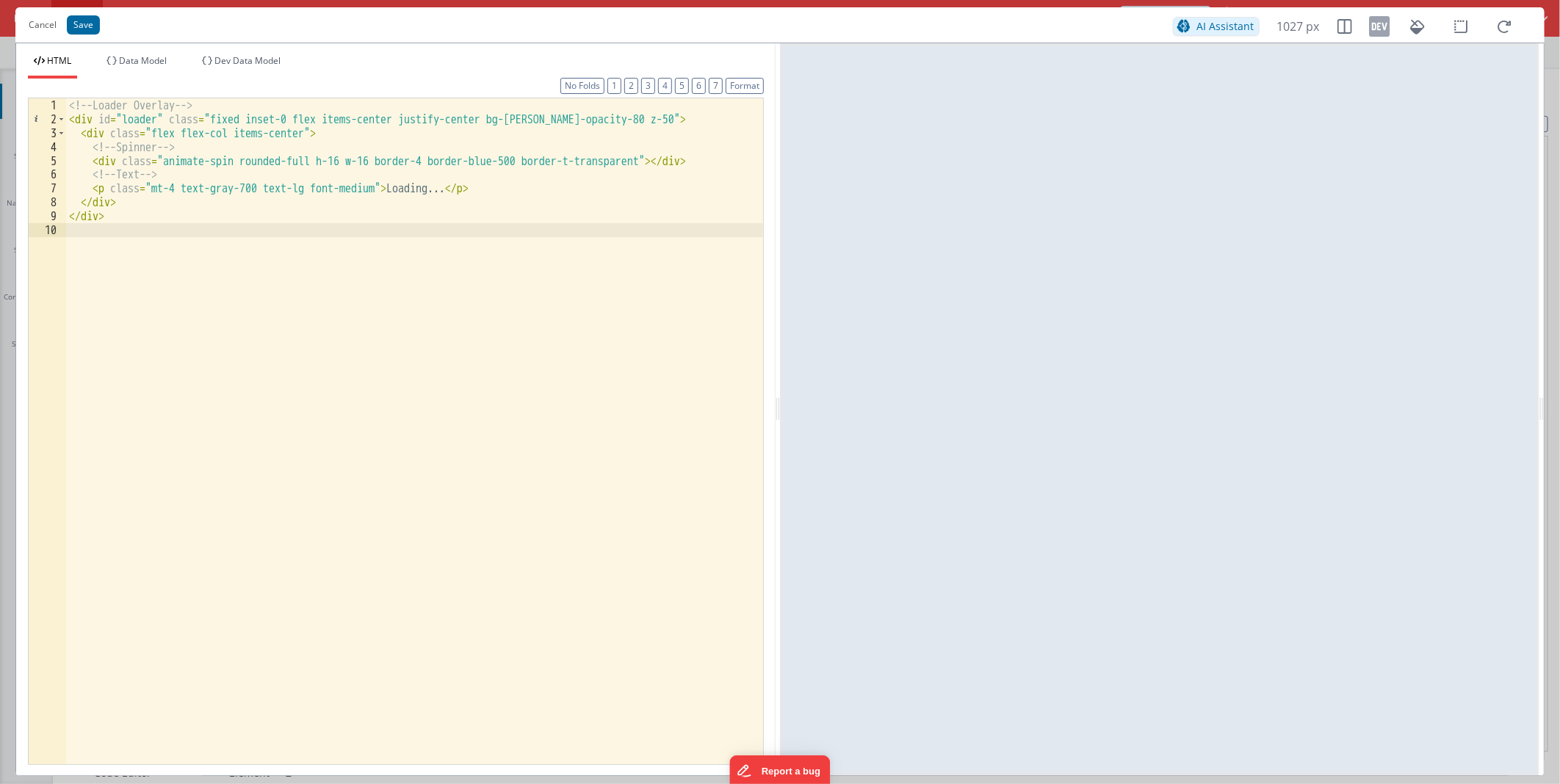 click on "AI Assistant   1027 px" at bounding box center [1347, 26] 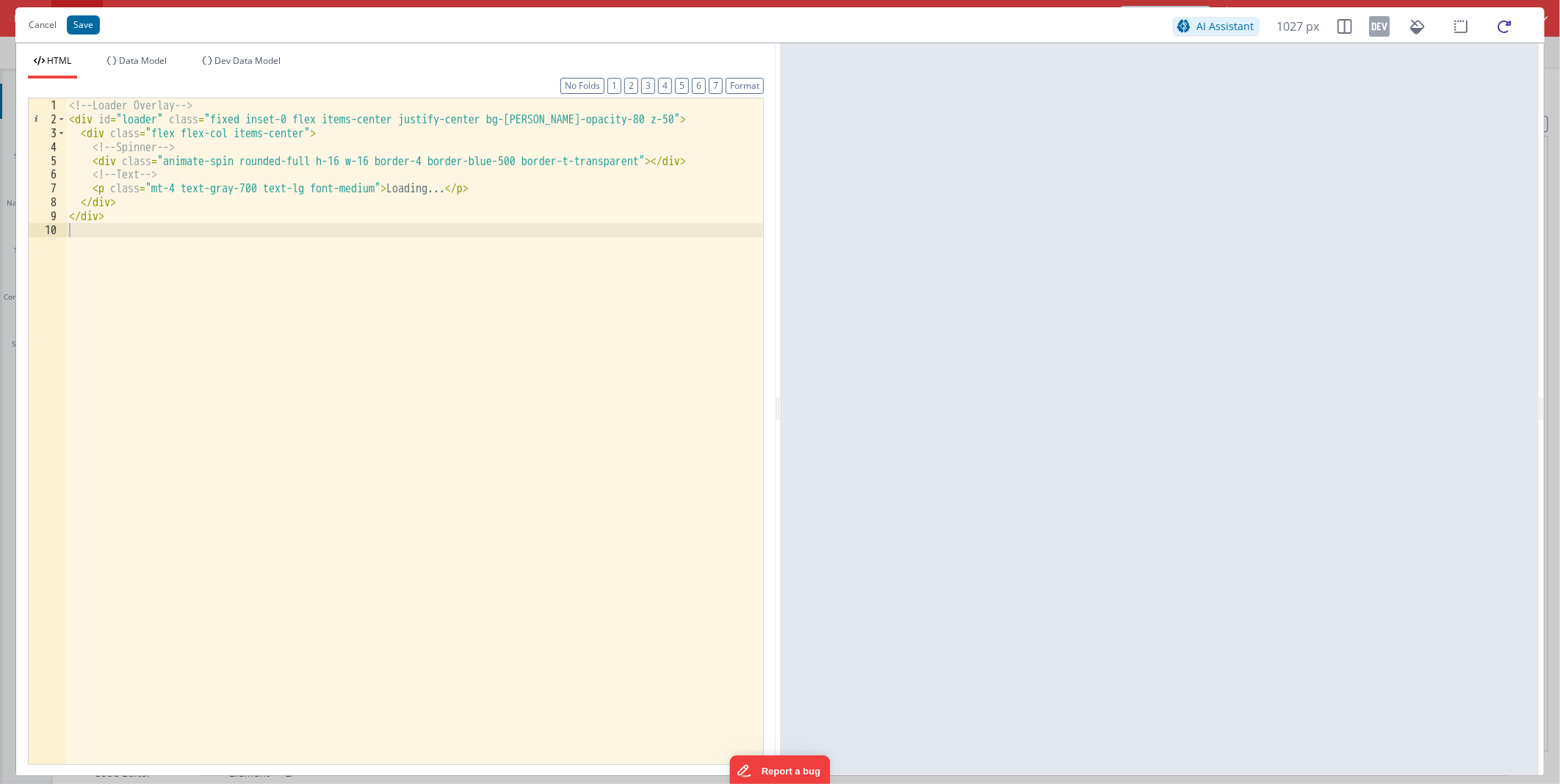 click at bounding box center [1505, 26] 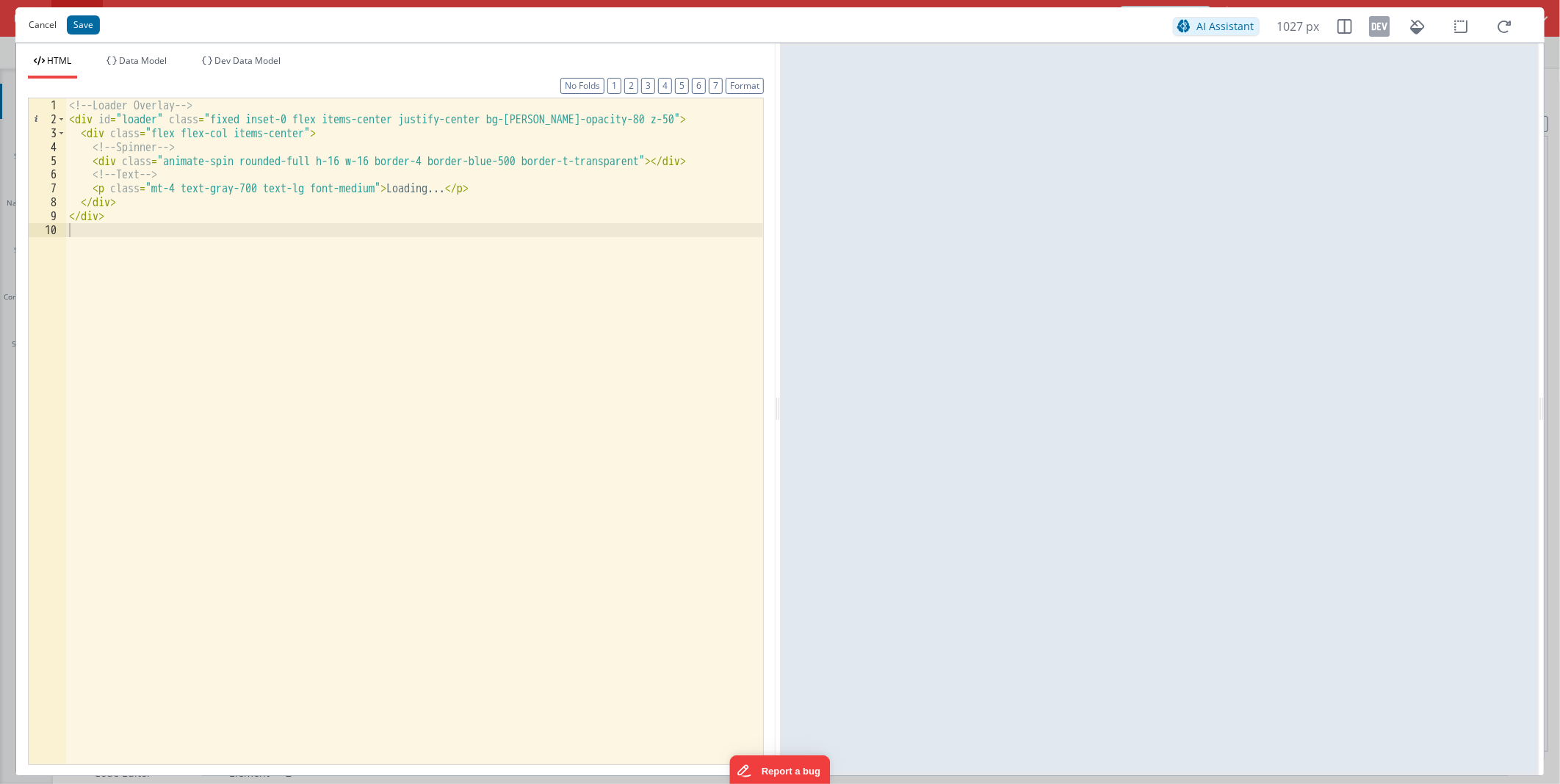 click on "Cancel" at bounding box center (43, 25) 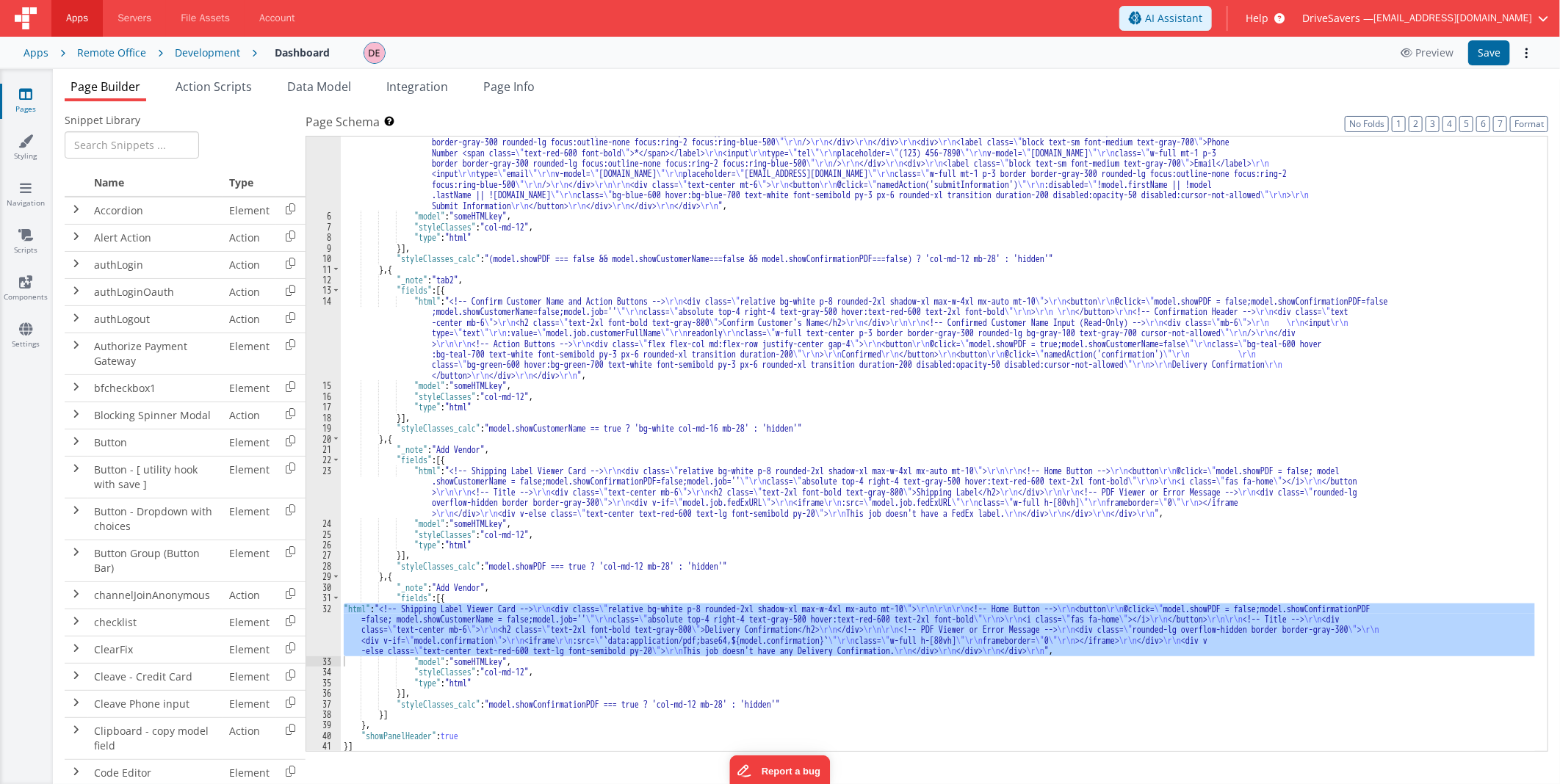 click on ""html" :  "  <div class= \" bg-white p-8 rounded-2xl shadow-xl max-w-2xl mx-auto mt-10 \" > \r\n     <!-- Header Title --> \r\n     <div class= \" text-center mb-10 \" > \r\n       <h1 class= \" text-3xl font-bold text-gray-900 \" >Device Drop-Off                       Information</h1> \r\n       <p class= \" text-gray-600 mt-2 \" >Please assist the customer by following one of the two options below</p> \r\n     </div> \r\n\r\n     <!-- Job Number Section --> \r\n     <div class= \" mb-10 \" > \r\n       <h2                       class= \" text-xl font-semibold text-gray-800 mb-2 \" > \r\n         Enter Job number \r\n       </h2> \r\n       <div class= \" space-y-4 \" > \r\n         <div> \r\n           <label class= \" block text-sm font-medium text-gray-700 \" >Job                       Number <span class= \" text-red-600 font-bold \" >*</span></label> \r\n           <input \r\n             type= \" text \"\r\n \" \"\r\n \" = >" at bounding box center [938, 407] 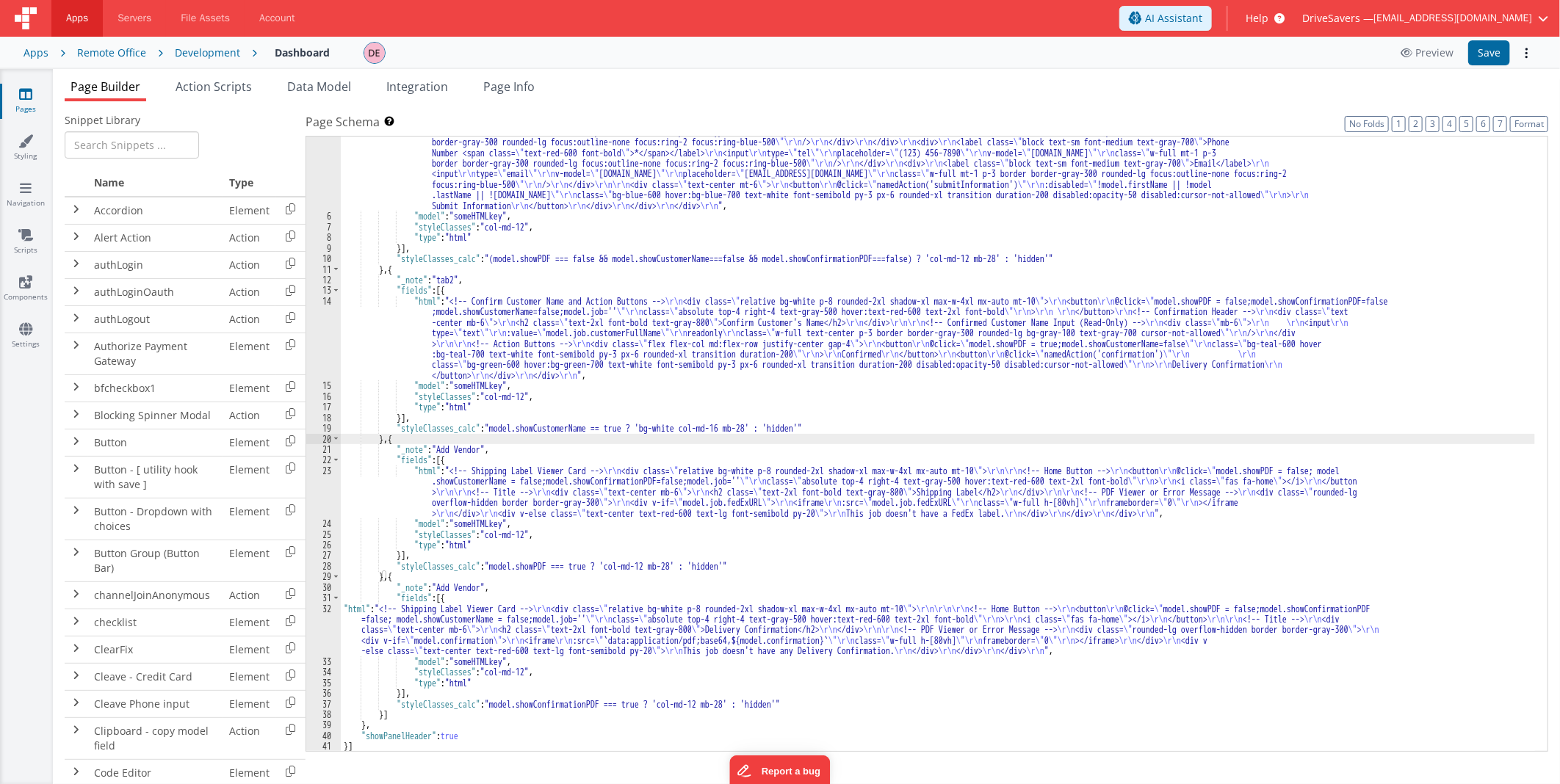 click on ""html" :  "  <div class= \" bg-white p-8 rounded-2xl shadow-xl max-w-2xl mx-auto mt-10 \" > \r\n     <!-- Header Title --> \r\n     <div class= \" text-center mb-10 \" > \r\n       <h1 class= \" text-3xl font-bold text-gray-900 \" >Device Drop-Off                       Information</h1> \r\n       <p class= \" text-gray-600 mt-2 \" >Please assist the customer by following one of the two options below</p> \r\n     </div> \r\n\r\n     <!-- Job Number Section --> \r\n     <div class= \" mb-10 \" > \r\n       <h2                       class= \" text-xl font-semibold text-gray-800 mb-2 \" > \r\n         Enter Job number \r\n       </h2> \r\n       <div class= \" space-y-4 \" > \r\n         <div> \r\n           <label class= \" block text-sm font-medium text-gray-700 \" >Job                       Number <span class= \" text-red-600 font-bold \" >*</span></label> \r\n           <input \r\n             type= \" text \"\r\n \" \"\r\n \" = >" at bounding box center (938, 407) 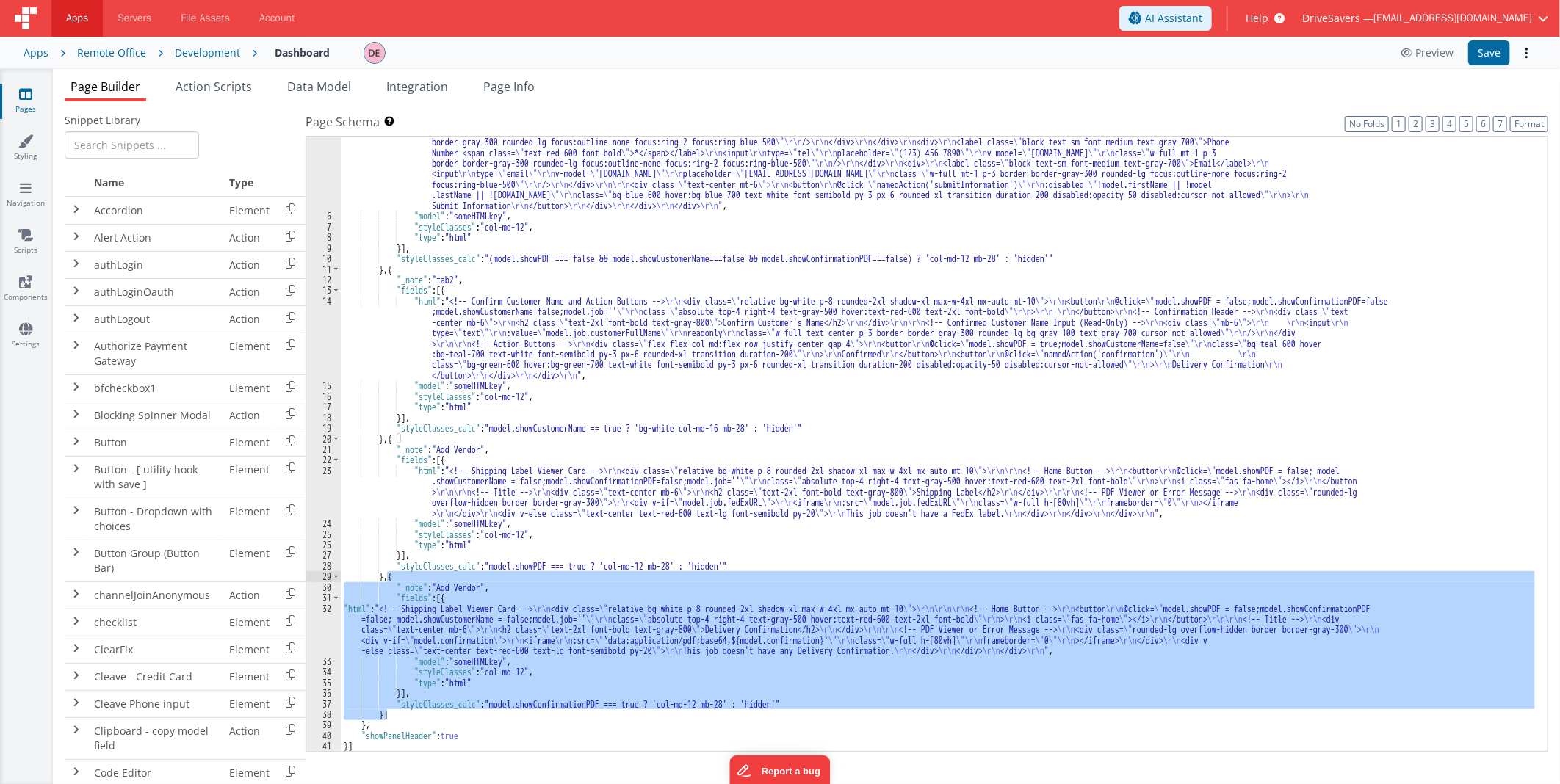 drag, startPoint x: 386, startPoint y: 714, endPoint x: 388, endPoint y: 576, distance: 138.01449 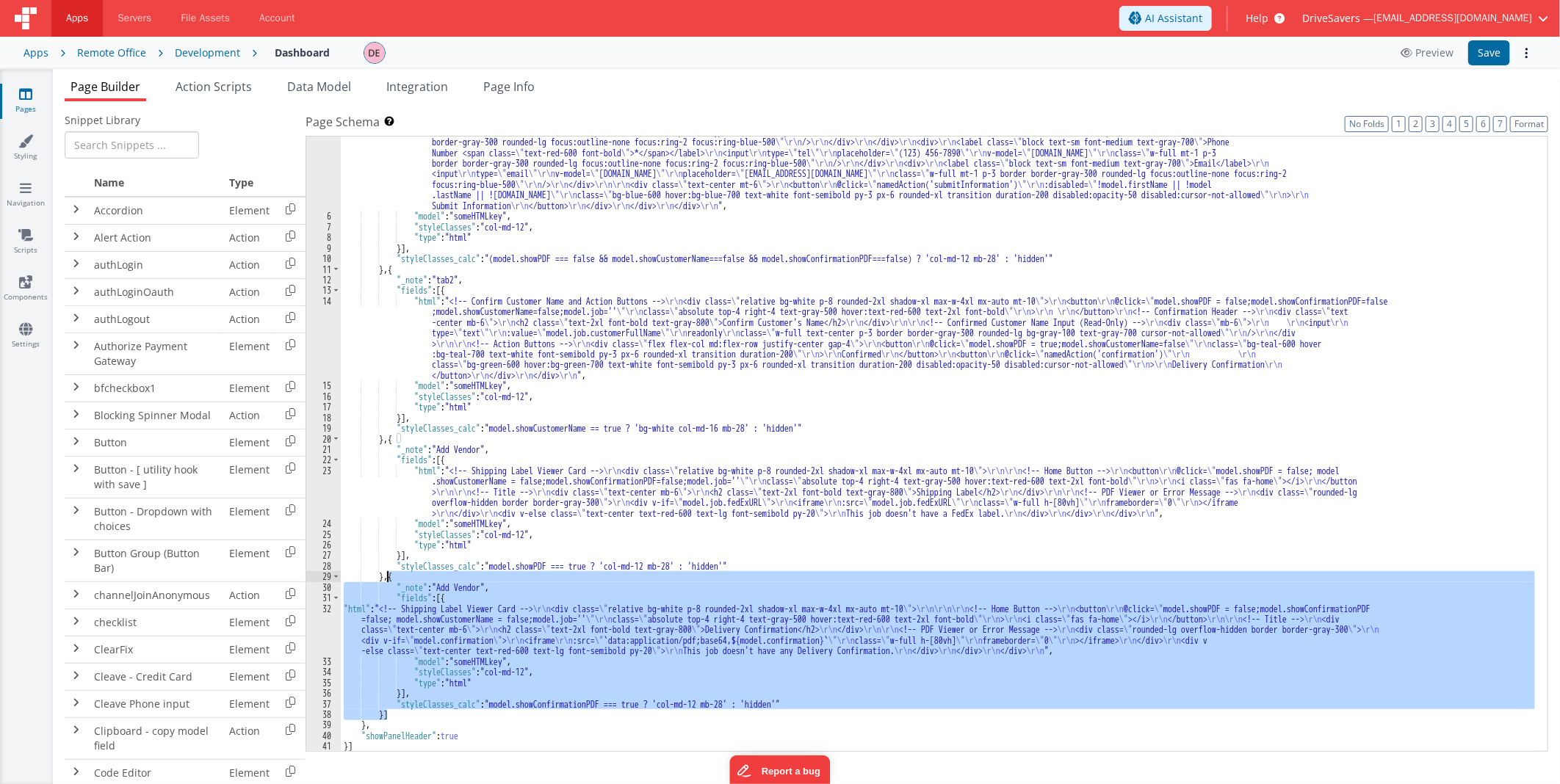 click on ""html" :  "  <div class= \" bg-white p-8 rounded-2xl shadow-xl max-w-2xl mx-auto mt-10 \" > \r\n     <!-- Header Title --> \r\n     <div class= \" text-center mb-10 \" > \r\n       <h1 class= \" text-3xl font-bold text-gray-900 \" >Device Drop-Off                       Information</h1> \r\n       <p class= \" text-gray-600 mt-2 \" >Please assist the customer by following one of the two options below</p> \r\n     </div> \r\n\r\n     <!-- Job Number Section --> \r\n     <div class= \" mb-10 \" > \r\n       <h2                       class= \" text-xl font-semibold text-gray-800 mb-2 \" > \r\n         Enter Job number \r\n       </h2> \r\n       <div class= \" space-y-4 \" > \r\n         <div> \r\n           <label class= \" block text-sm font-medium text-gray-700 \" >Job                       Number <span class= \" text-red-600 font-bold \" >*</span></label> \r\n           <input \r\n             type= \" text \"\r\n \" \"\r\n \" = >" at bounding box center [938, 443] 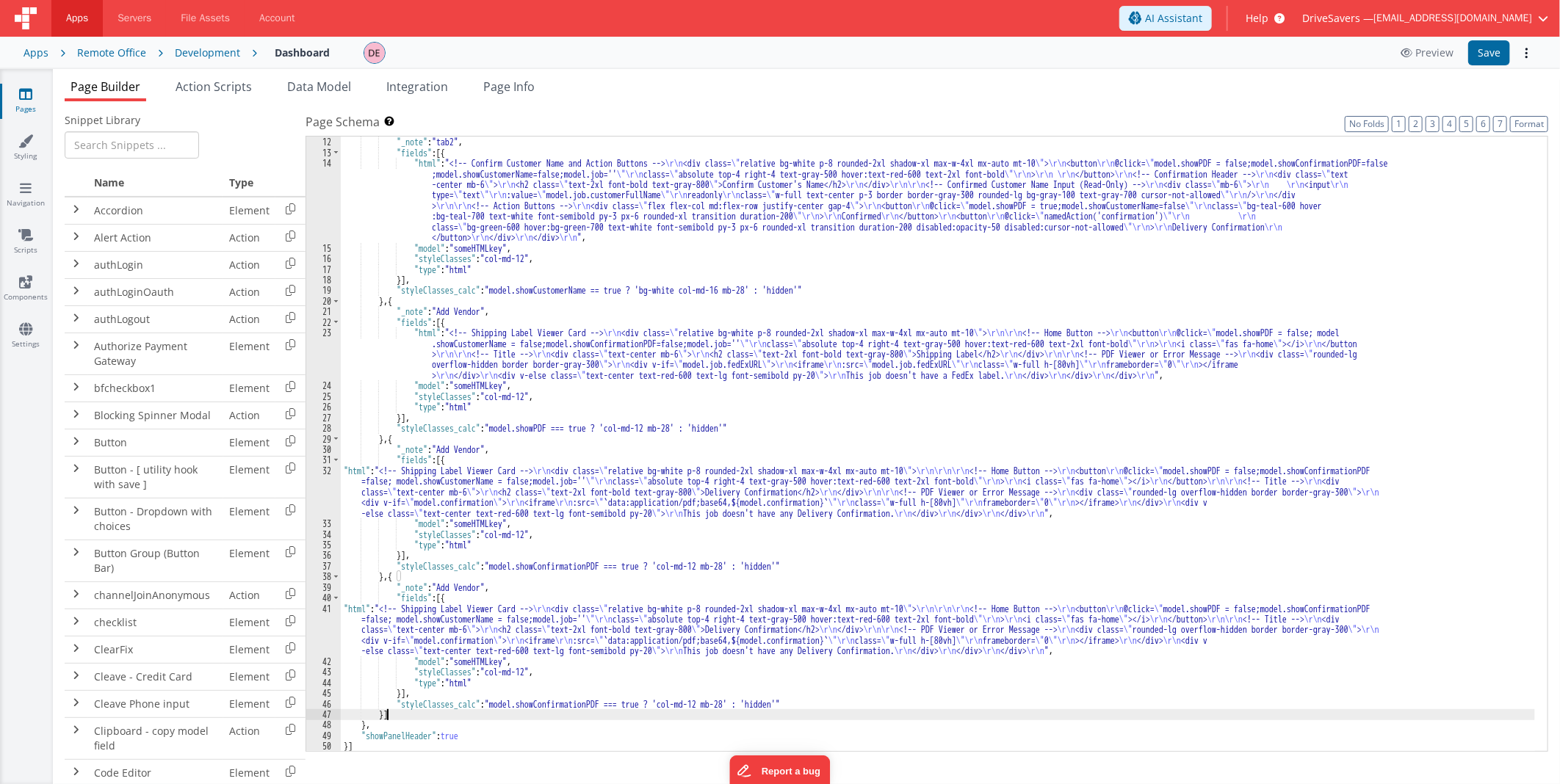 scroll, scrollTop: 339, scrollLeft: 0, axis: vertical 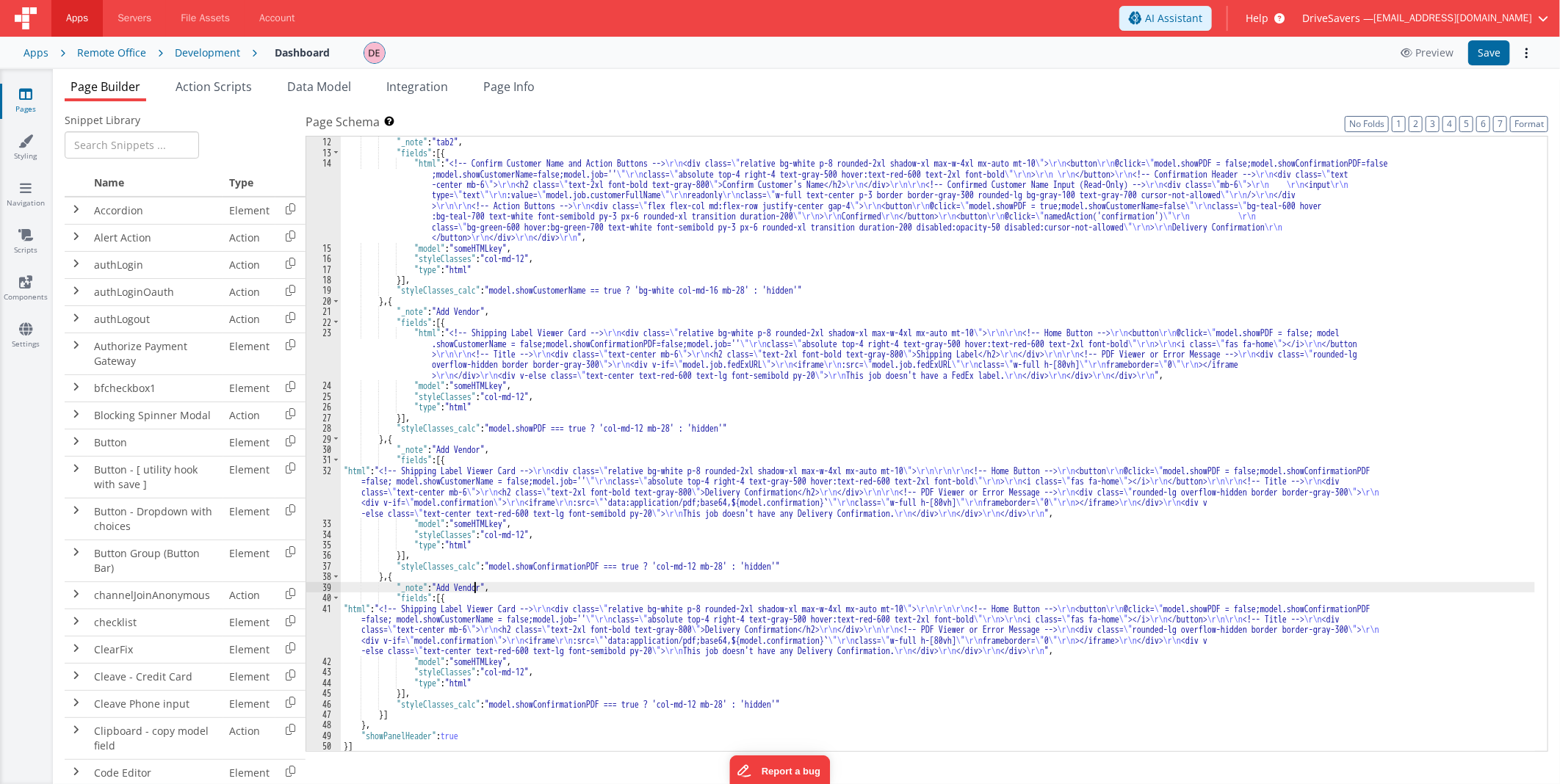 click on "} ,  {                "_note" :  "tab2" ,                "fields" :  [{                     "html" :  "<!-- Confirm Customer Name and Action Buttons --> \r\n <div class= \" relative bg-white p-8 rounded-2xl shadow-xl max-w-4xl mx-auto mt-10 \" > \r\n   <button \r\n     @click= \" model.showPDF = false;model.showConfirmationPDF=false                      ;model.showCustomerName=false;model.job='' \"\r\n     class= \" absolute top-4 right-4 text-gray-500 hover:text-red-600 text-2xl font-bold \"\r\n   > \r\n   \r\n   </button> \r\n   <!-- Confirmation Header --> \r\n   <div class= \" text                      -center mb-6 \" > \r\n     <h2 class= \" text-2xl font-bold text-gray-800 \" >Confirm Customer's Name</h2> \r\n   </div> \r\n\r\n   <!-- Confirmed Customer Name Input (Read-Only) --> \r\n   <div class= \" mb-6 \" > \r\n      \r\n     <input \r\n                             type= \" text \"\r\n       :value= \" model.job.customerFullName >" at bounding box center [938, 444] 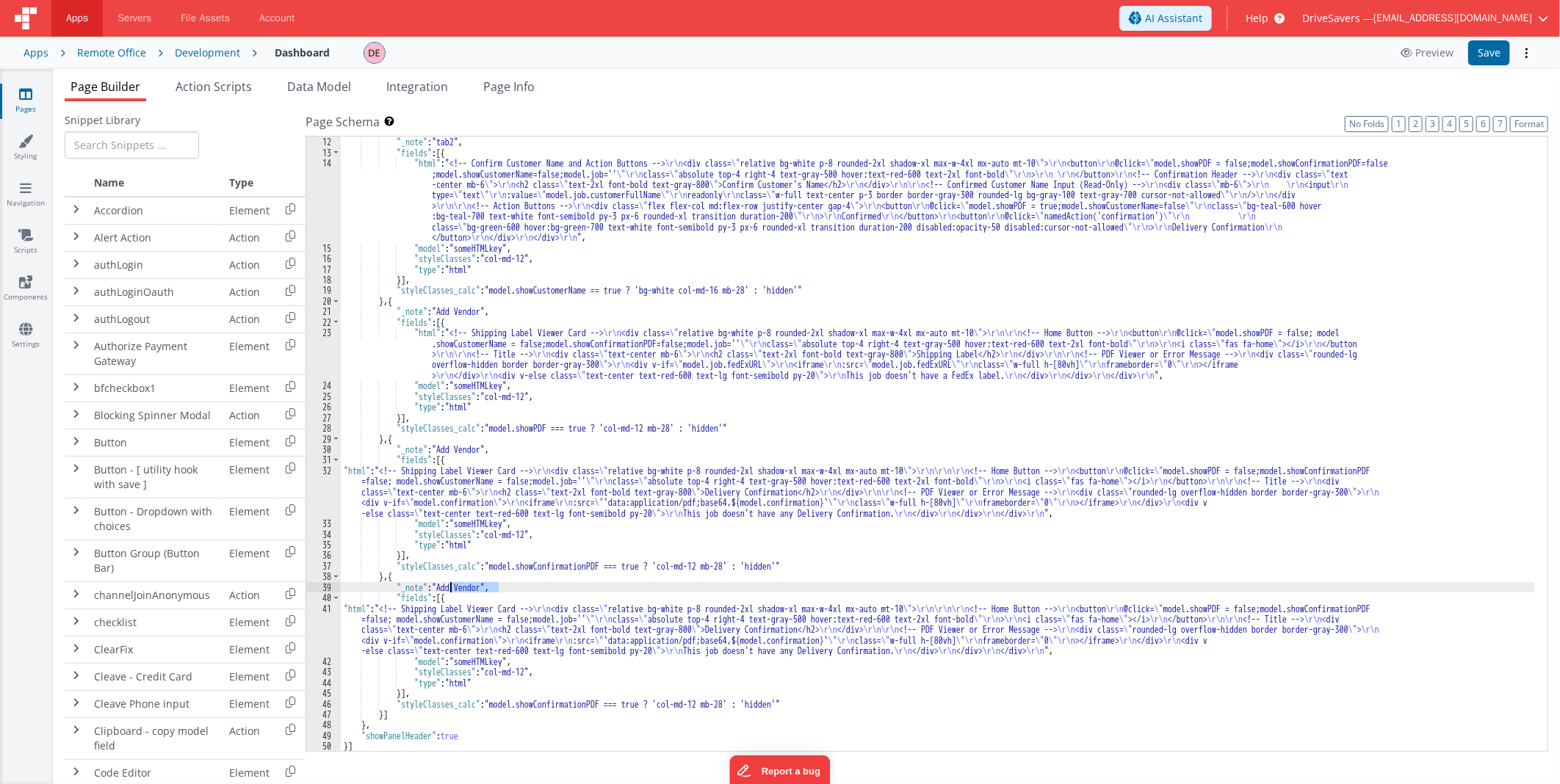 drag, startPoint x: 473, startPoint y: 585, endPoint x: 459, endPoint y: 583, distance: 14.142136 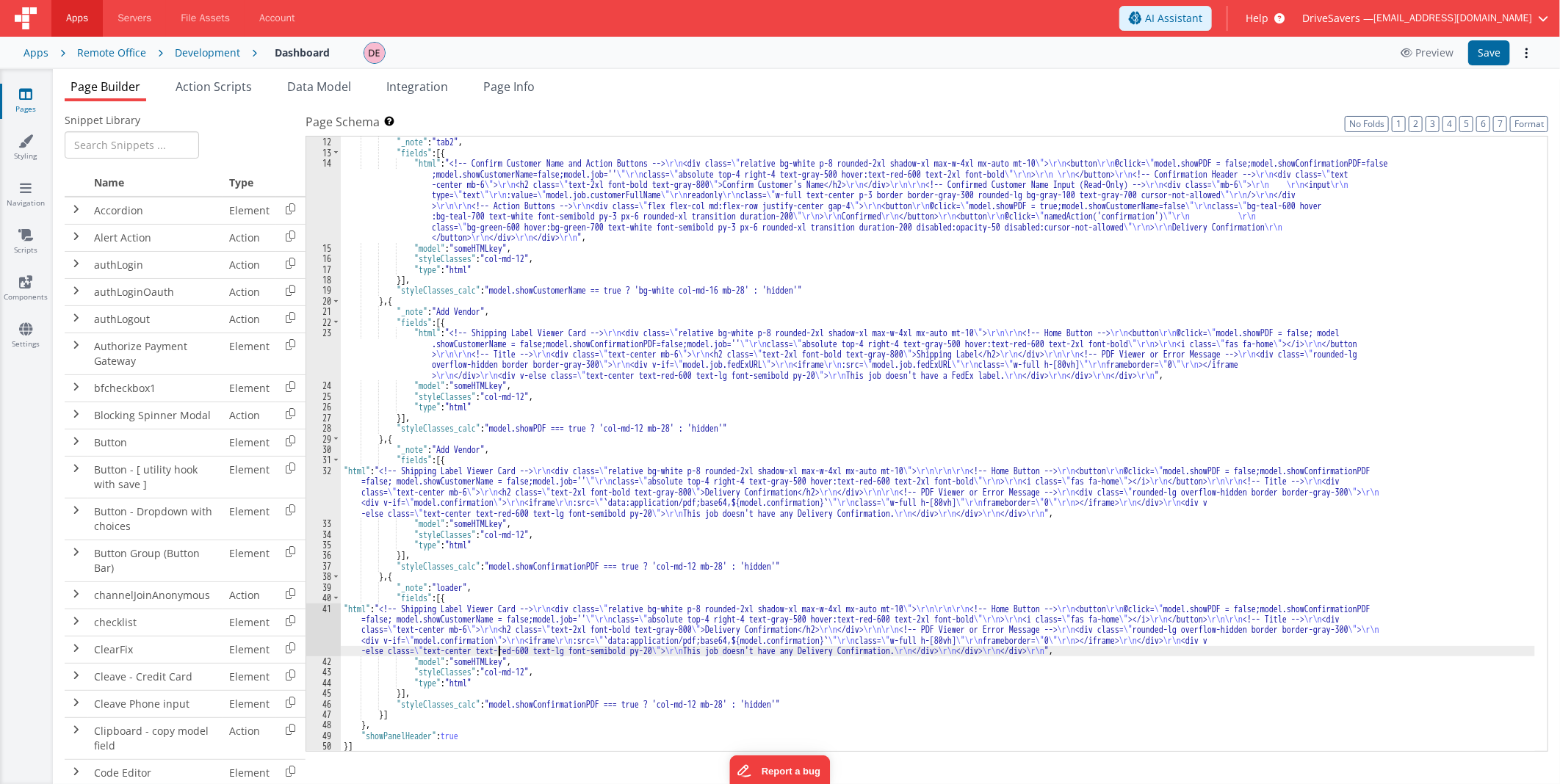 click on "} ,  {                "_note" :  "tab2" ,                "fields" :  [{                     "html" :  "<!-- Confirm Customer Name and Action Buttons --> \r\n <div class= \" relative bg-white p-8 rounded-2xl shadow-xl max-w-4xl mx-auto mt-10 \" > \r\n   <button \r\n     @click= \" model.showPDF = false;model.showConfirmationPDF=false                      ;model.showCustomerName=false;model.job='' \"\r\n     class= \" absolute top-4 right-4 text-gray-500 hover:text-red-600 text-2xl font-bold \"\r\n   > \r\n   \r\n   </button> \r\n   <!-- Confirmation Header --> \r\n   <div class= \" text                      -center mb-6 \" > \r\n     <h2 class= \" text-2xl font-bold text-gray-800 \" >Confirm Customer's Name</h2> \r\n   </div> \r\n\r\n   <!-- Confirmed Customer Name Input (Read-Only) --> \r\n   <div class= \" mb-6 \" > \r\n      \r\n     <input \r\n                             type= \" text \"\r\n       :value= \" model.job.customerFullName >" at bounding box center (938, 444) 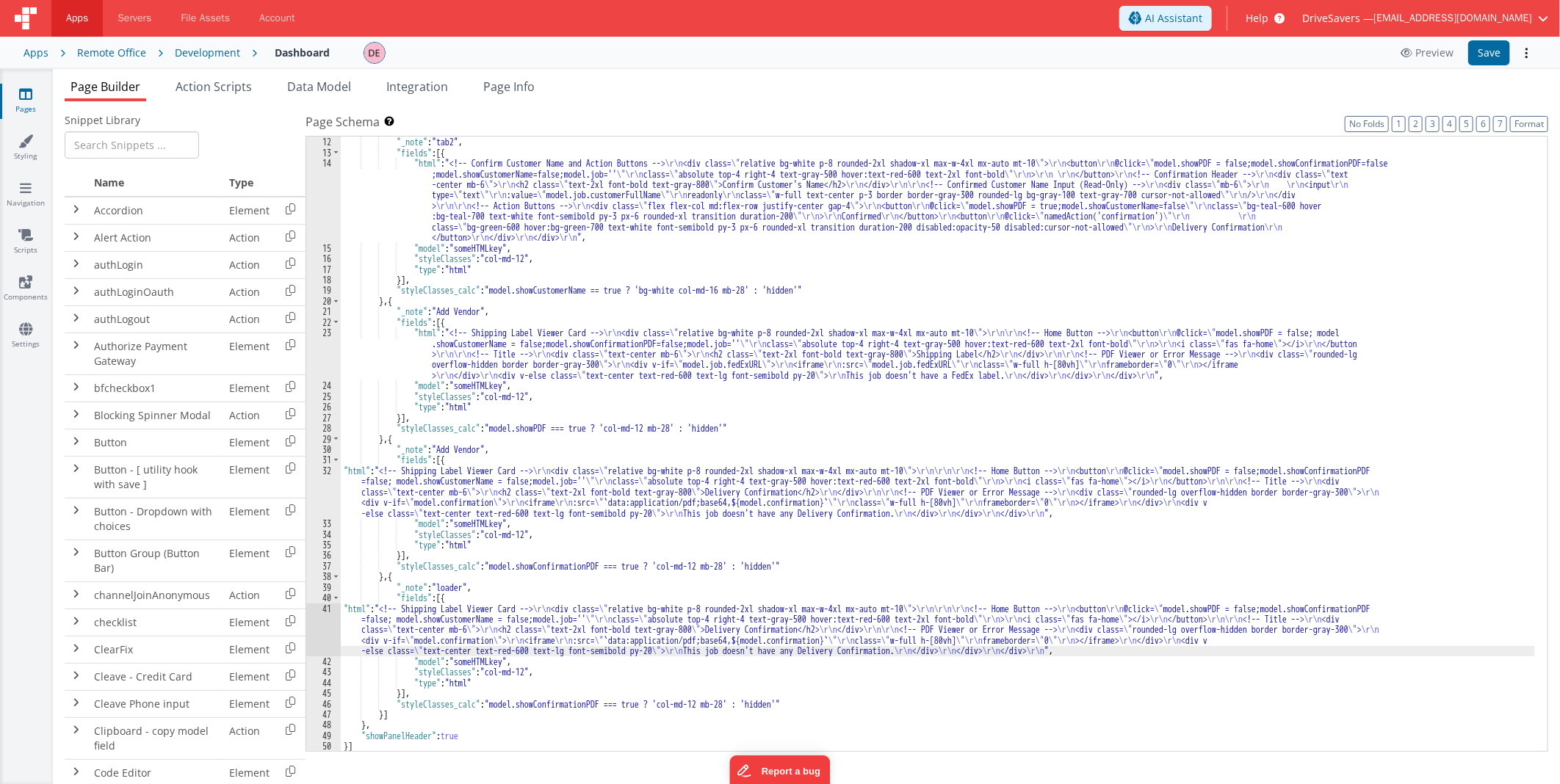 click on "41" at bounding box center [323, 630] 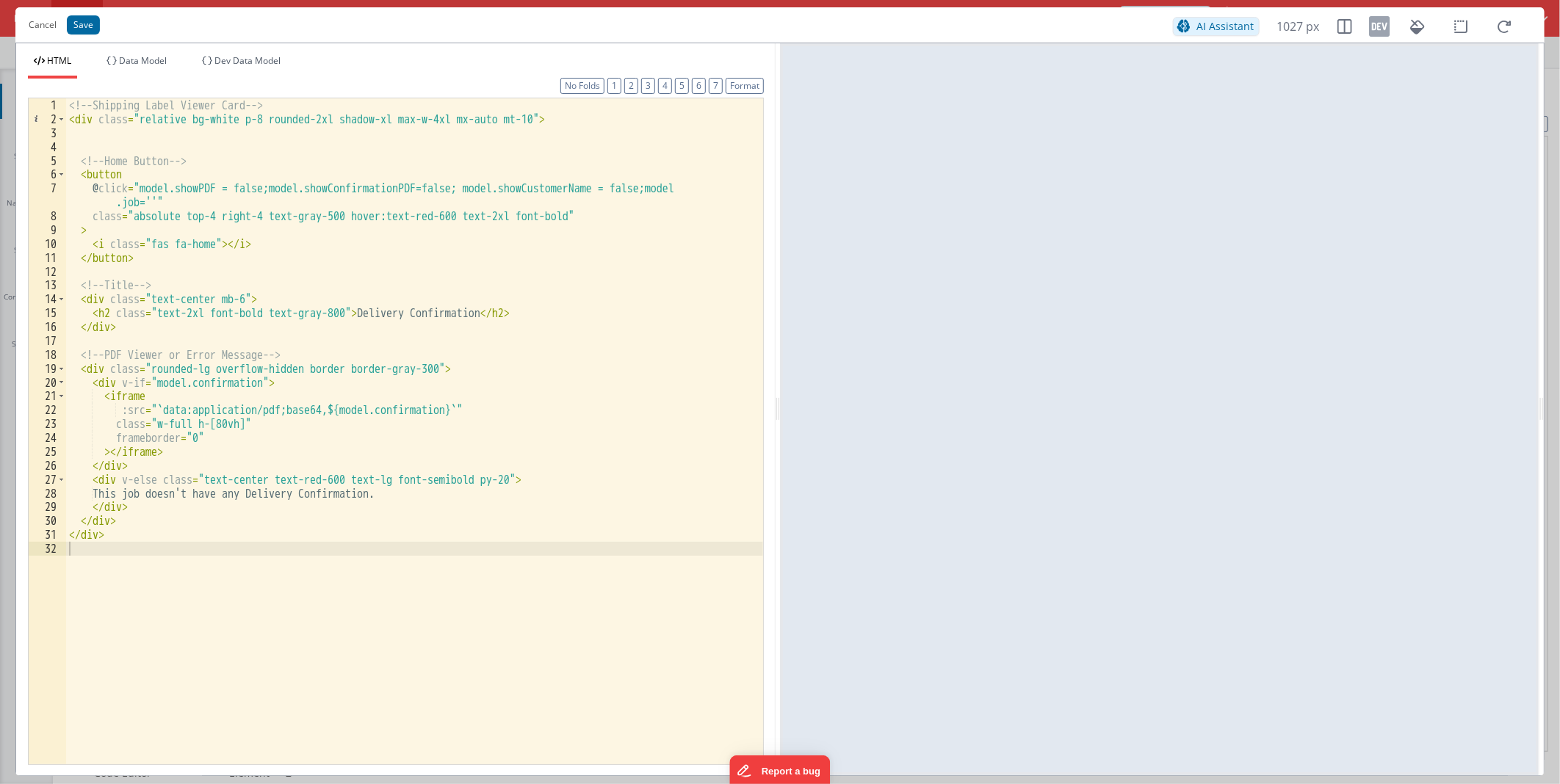 click on "<!--  Shipping Label Viewer Card  --> < div   class = "relative bg-white p-8 rounded-2xl shadow-xl max-w-4xl mx-auto mt-10" >    <!--  Home Button  -->    < button      @ click = "model.showPDF = false;model.showConfirmationPDF=false; model.showCustomerName = false;model          .job=''"      class = "absolute top-4 right-4 text-gray-500 hover:text-red-600 text-2xl font-bold"    >      < i   class = "fas fa-home" > </ i >    </ button >    <!--  Title  -->    < div   class = "text-center mb-6" >      < h2   class = "text-2xl font-bold text-gray-800" > Delivery Confirmation </ h2 >    </ div >    <!--  PDF Viewer or Error Message  -->    < div   class = "rounded-lg overflow-hidden border border-gray-300" >      < div   v-if = "model.confirmation" >         < iframe             :src = "`data:application/pdf;base64,${model.confirmation}`"           class = "w-full h-[80vh]"           frameborder = "0"         > </ iframe >      </ div >      < div   v-else   class = >           </ div >    </ div > </ >" at bounding box center [414, 445] 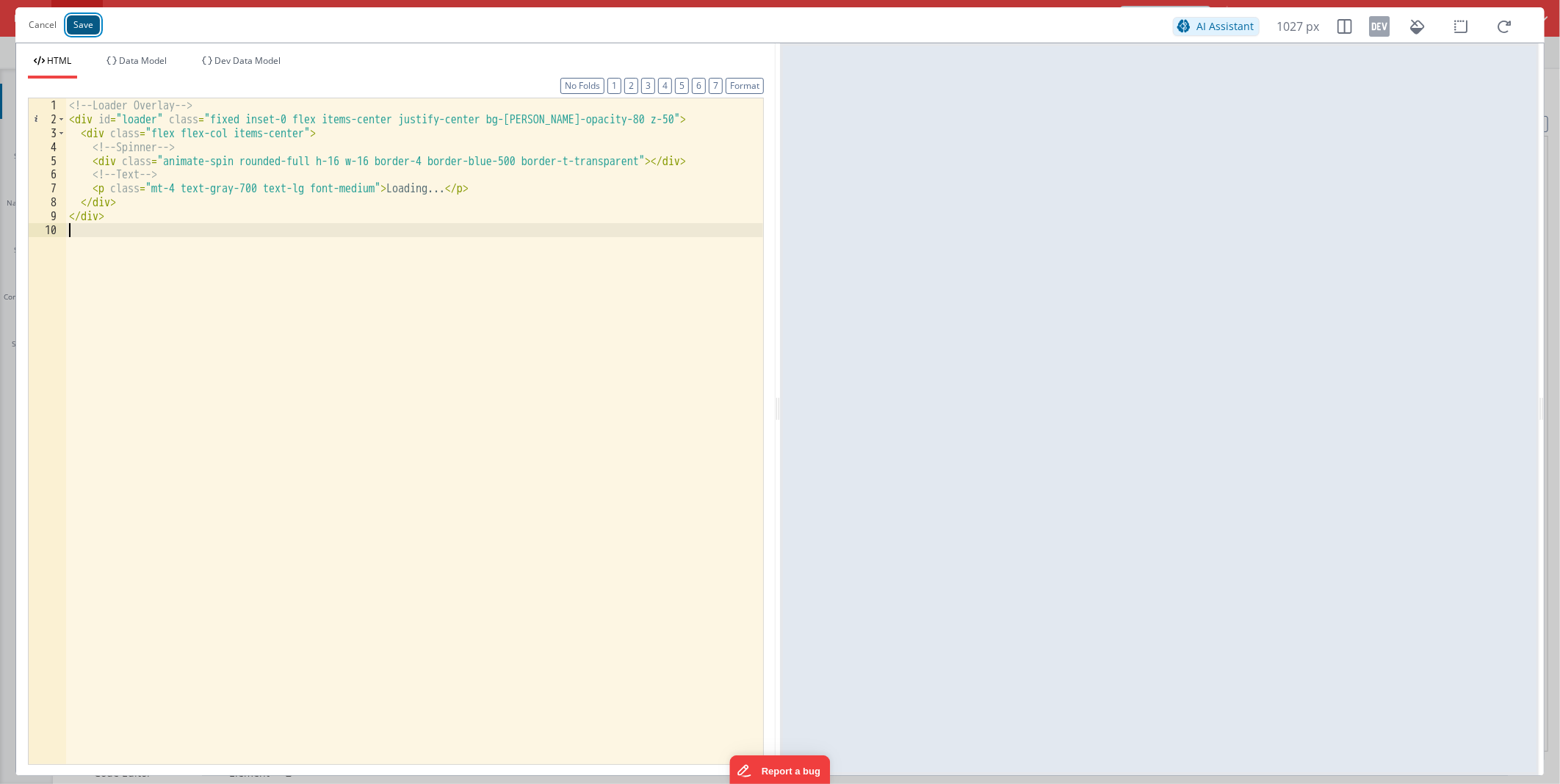 click on "Save" at bounding box center (83, 25) 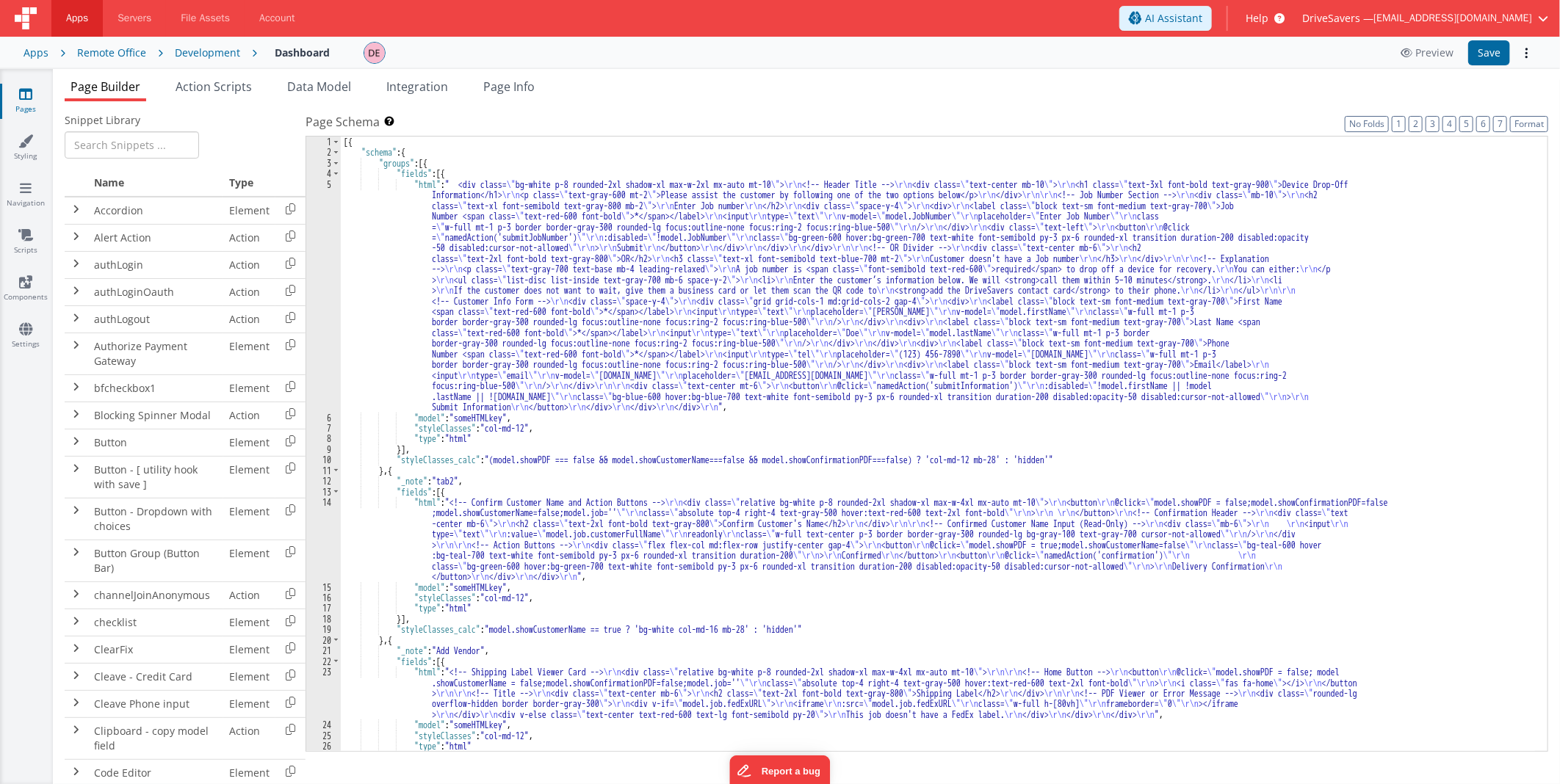 scroll, scrollTop: 0, scrollLeft: 0, axis: both 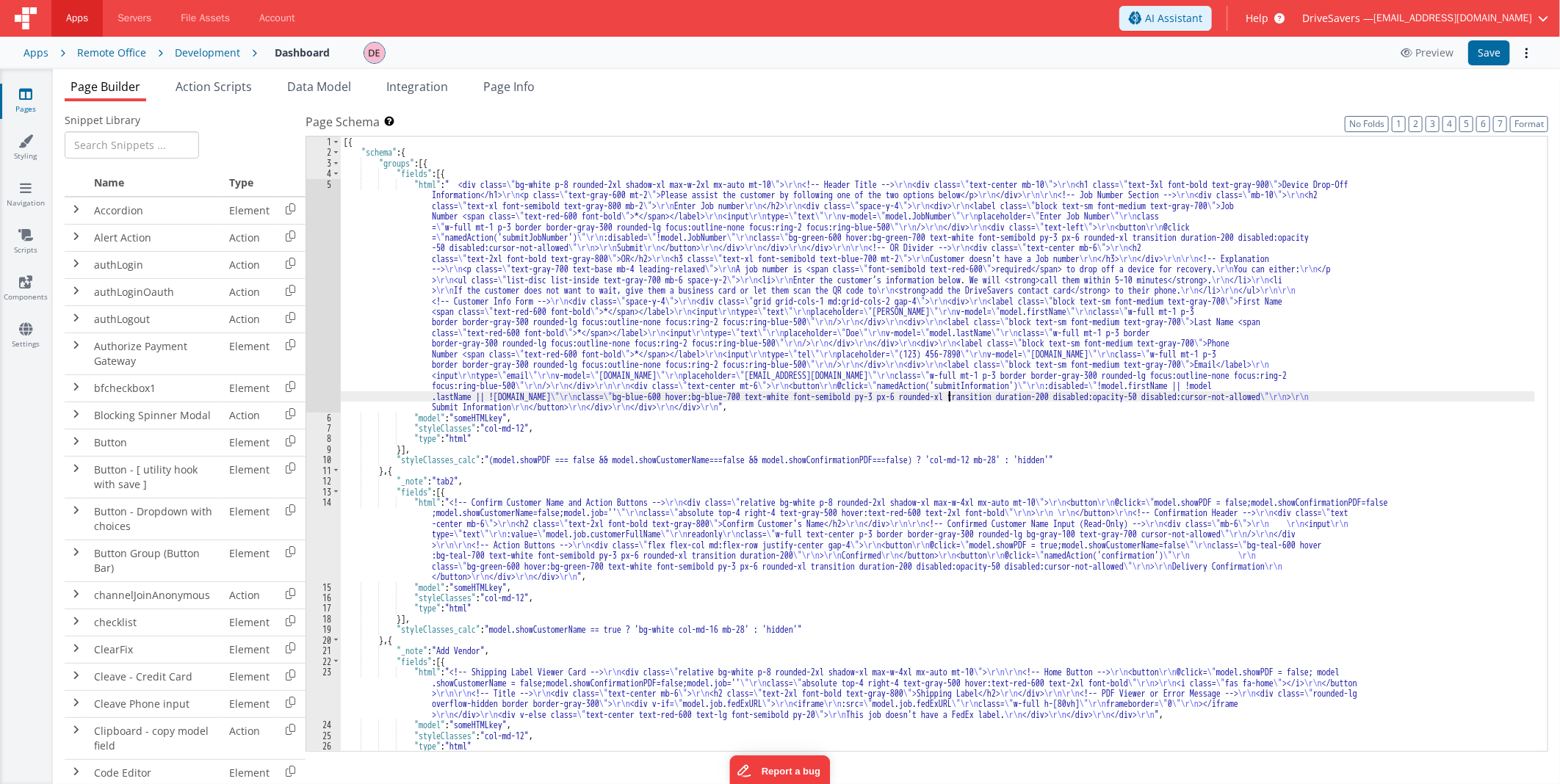 click on "[{      "schema" :  {           "groups" :  [{                "fields" :  [{                     "html" :  "  <div class= \" bg-white p-8 rounded-2xl shadow-xl max-w-2xl mx-auto mt-10 \" > \r\n     <!-- Header Title --> \r\n     <div class= \" text-center mb-10 \" > \r\n       <h1 class= \" text-3xl font-bold text-gray-900 \" >Device Drop-Off                       Information</h1> \r\n       <p class= \" text-gray-600 mt-2 \" >Please assist the customer by following one of the two options below</p> \r\n     </div> \r\n\r\n     <!-- Job Number Section --> \r\n     <div class= \" mb-10 \" > \r\n       <h2                       class= \" text-xl font-semibold text-gray-800 mb-2 \" > \r\n         Enter Job number \r\n       </h2> \r\n       <div class= \" space-y-4 \" > \r\n         <div> \r\n           <label class= \" block text-sm font-medium text-gray-700 \" >Job                       Number <span class= \" text-red-600 font-bold \" >*</span></label>" at bounding box center [938, 454] 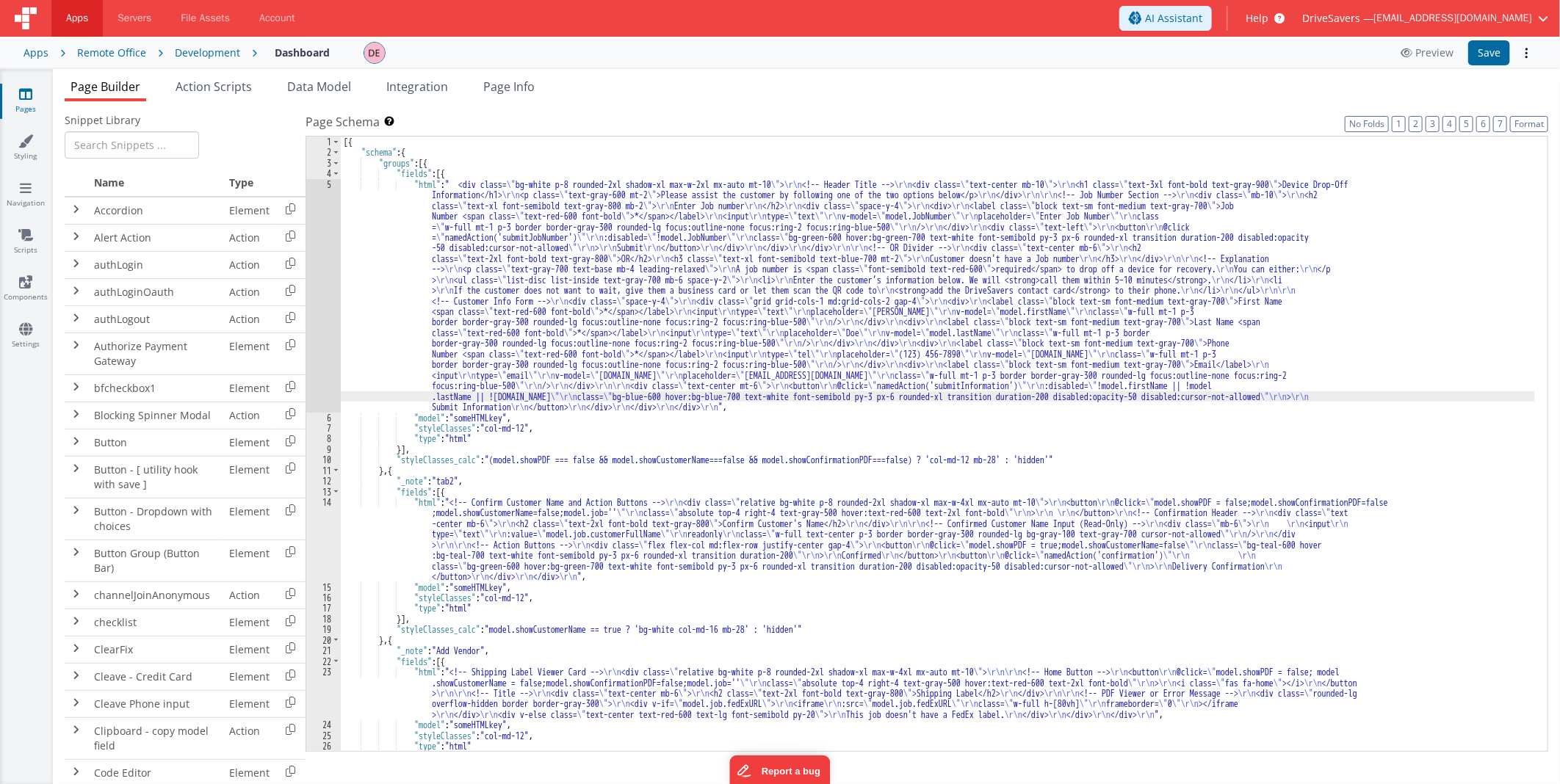 click on "[{      "schema" :  {           "groups" :  [{                "fields" :  [{                     "html" :  "  <div class= \" bg-white p-8 rounded-2xl shadow-xl max-w-2xl mx-auto mt-10 \" > \r\n     <!-- Header Title --> \r\n     <div class= \" text-center mb-10 \" > \r\n       <h1 class= \" text-3xl font-bold text-gray-900 \" >Device Drop-Off                       Information</h1> \r\n       <p class= \" text-gray-600 mt-2 \" >Please assist the customer by following one of the two options below</p> \r\n     </div> \r\n\r\n     <!-- Job Number Section --> \r\n     <div class= \" mb-10 \" > \r\n       <h2                       class= \" text-xl font-semibold text-gray-800 mb-2 \" > \r\n         Enter Job number \r\n       </h2> \r\n       <div class= \" space-y-4 \" > \r\n         <div> \r\n           <label class= \" block text-sm font-medium text-gray-700 \" >Job                       Number <span class= \" text-red-600 font-bold \" >*</span></label>" at bounding box center (938, 454) 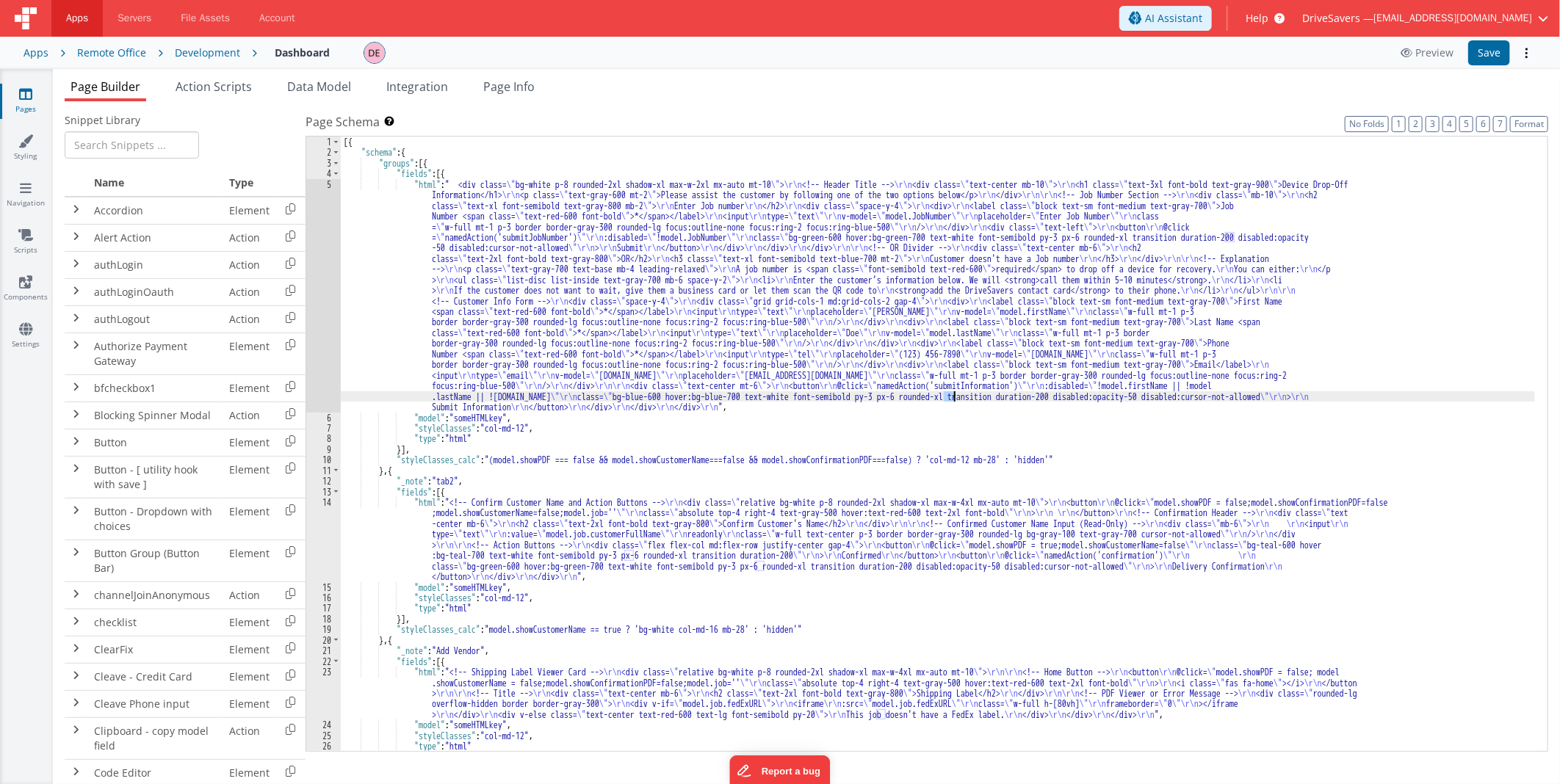 click on "[{      "schema" :  {           "groups" :  [{                "fields" :  [{                     "html" :  "  <div class= \" bg-white p-8 rounded-2xl shadow-xl max-w-2xl mx-auto mt-10 \" > \r\n     <!-- Header Title --> \r\n     <div class= \" text-center mb-10 \" > \r\n       <h1 class= \" text-3xl font-bold text-gray-900 \" >Device Drop-Off                       Information</h1> \r\n       <p class= \" text-gray-600 mt-2 \" >Please assist the customer by following one of the two options below</p> \r\n     </div> \r\n\r\n     <!-- Job Number Section --> \r\n     <div class= \" mb-10 \" > \r\n       <h2                       class= \" text-xl font-semibold text-gray-800 mb-2 \" > \r\n         Enter Job number \r\n       </h2> \r\n       <div class= \" space-y-4 \" > \r\n         <div> \r\n           <label class= \" block text-sm font-medium text-gray-700 \" >Job                       Number <span class= \" text-red-600 font-bold \" >*</span></label>" at bounding box center (938, 454) 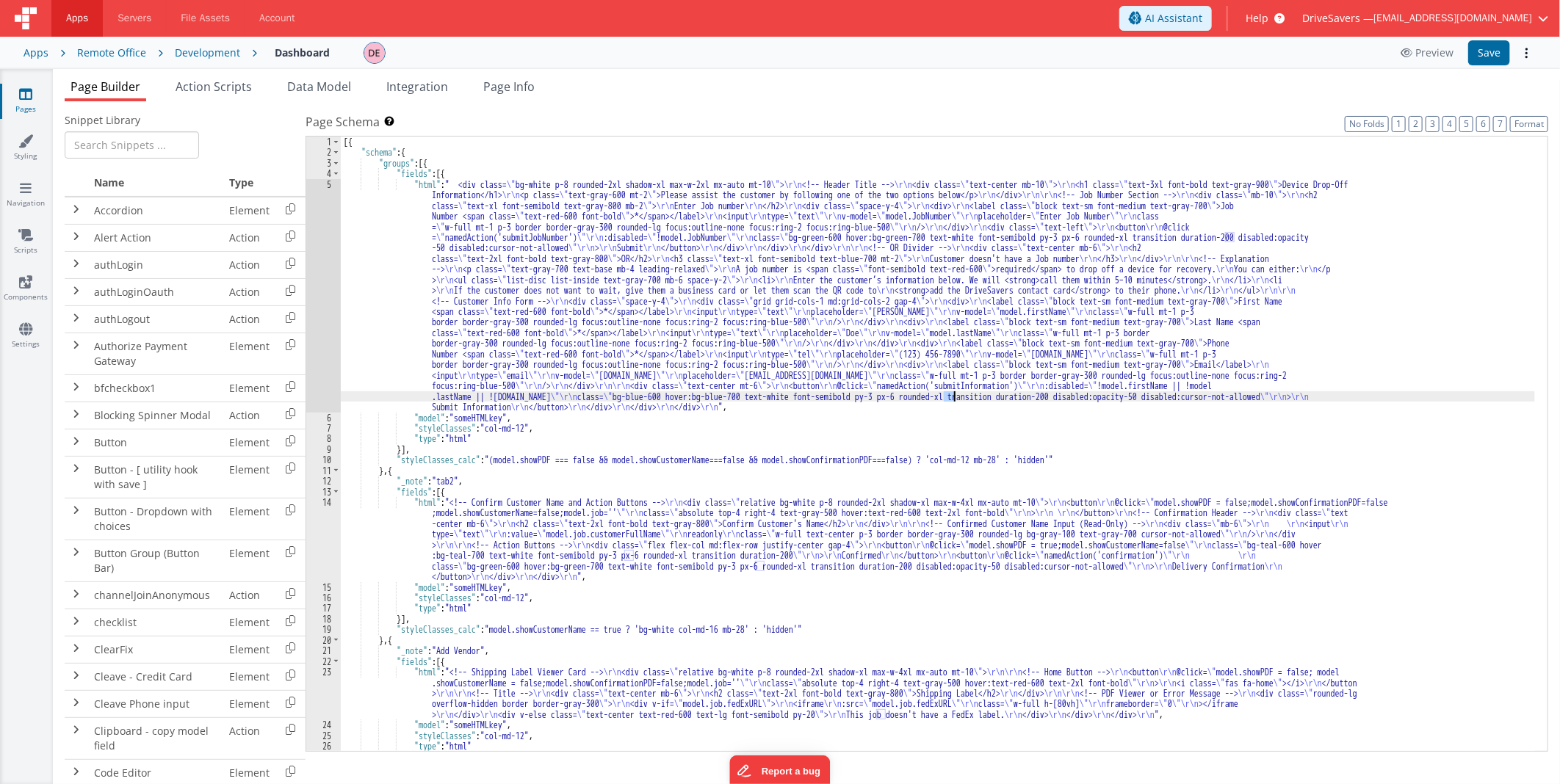 click on "[{      "schema" :  {           "groups" :  [{                "fields" :  [{                     "html" :  "  <div class= \" bg-white p-8 rounded-2xl shadow-xl max-w-2xl mx-auto mt-10 \" > \r\n     <!-- Header Title --> \r\n     <div class= \" text-center mb-10 \" > \r\n       <h1 class= \" text-3xl font-bold text-gray-900 \" >Device Drop-Off                       Information</h1> \r\n       <p class= \" text-gray-600 mt-2 \" >Please assist the customer by following one of the two options below</p> \r\n     </div> \r\n\r\n     <!-- Job Number Section --> \r\n     <div class= \" mb-10 \" > \r\n       <h2                       class= \" text-xl font-semibold text-gray-800 mb-2 \" > \r\n         Enter Job number \r\n       </h2> \r\n       <div class= \" space-y-4 \" > \r\n         <div> \r\n           <label class= \" block text-sm font-medium text-gray-700 \" >Job                       Number <span class= \" text-red-600 font-bold \" >*</span></label>" at bounding box center [938, 443] 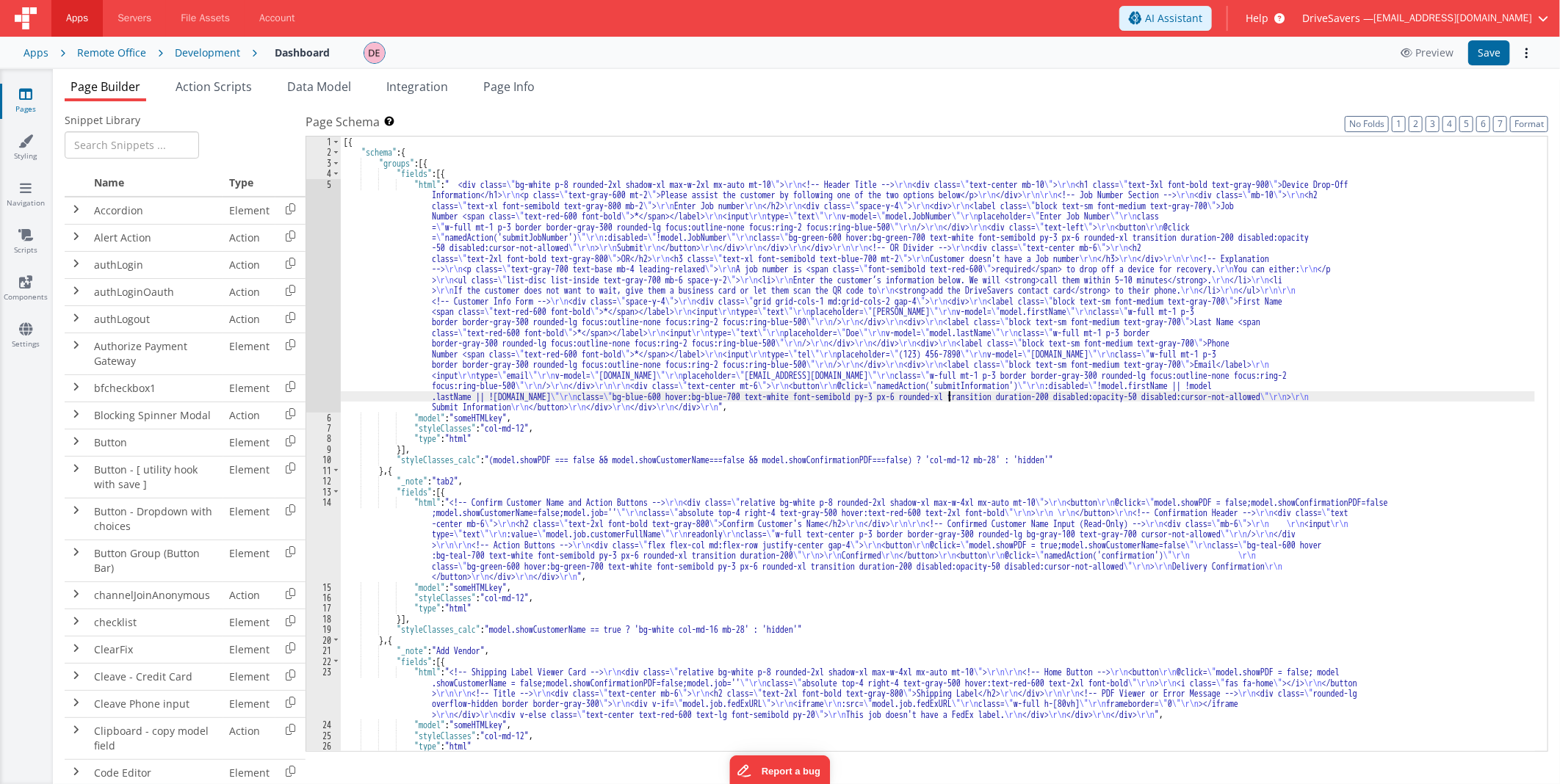 click on "[{      "schema" :  {           "groups" :  [{                "fields" :  [{                     "html" :  "  <div class= \" bg-white p-8 rounded-2xl shadow-xl max-w-2xl mx-auto mt-10 \" > \r\n     <!-- Header Title --> \r\n     <div class= \" text-center mb-10 \" > \r\n       <h1 class= \" text-3xl font-bold text-gray-900 \" >Device Drop-Off                       Information</h1> \r\n       <p class= \" text-gray-600 mt-2 \" >Please assist the customer by following one of the two options below</p> \r\n     </div> \r\n\r\n     <!-- Job Number Section --> \r\n     <div class= \" mb-10 \" > \r\n       <h2                       class= \" text-xl font-semibold text-gray-800 mb-2 \" > \r\n         Enter Job number \r\n       </h2> \r\n       <div class= \" space-y-4 \" > \r\n         <div> \r\n           <label class= \" block text-sm font-medium text-gray-700 \" >Job                       Number <span class= \" text-red-600 font-bold \" >*</span></label>" at bounding box center (938, 454) 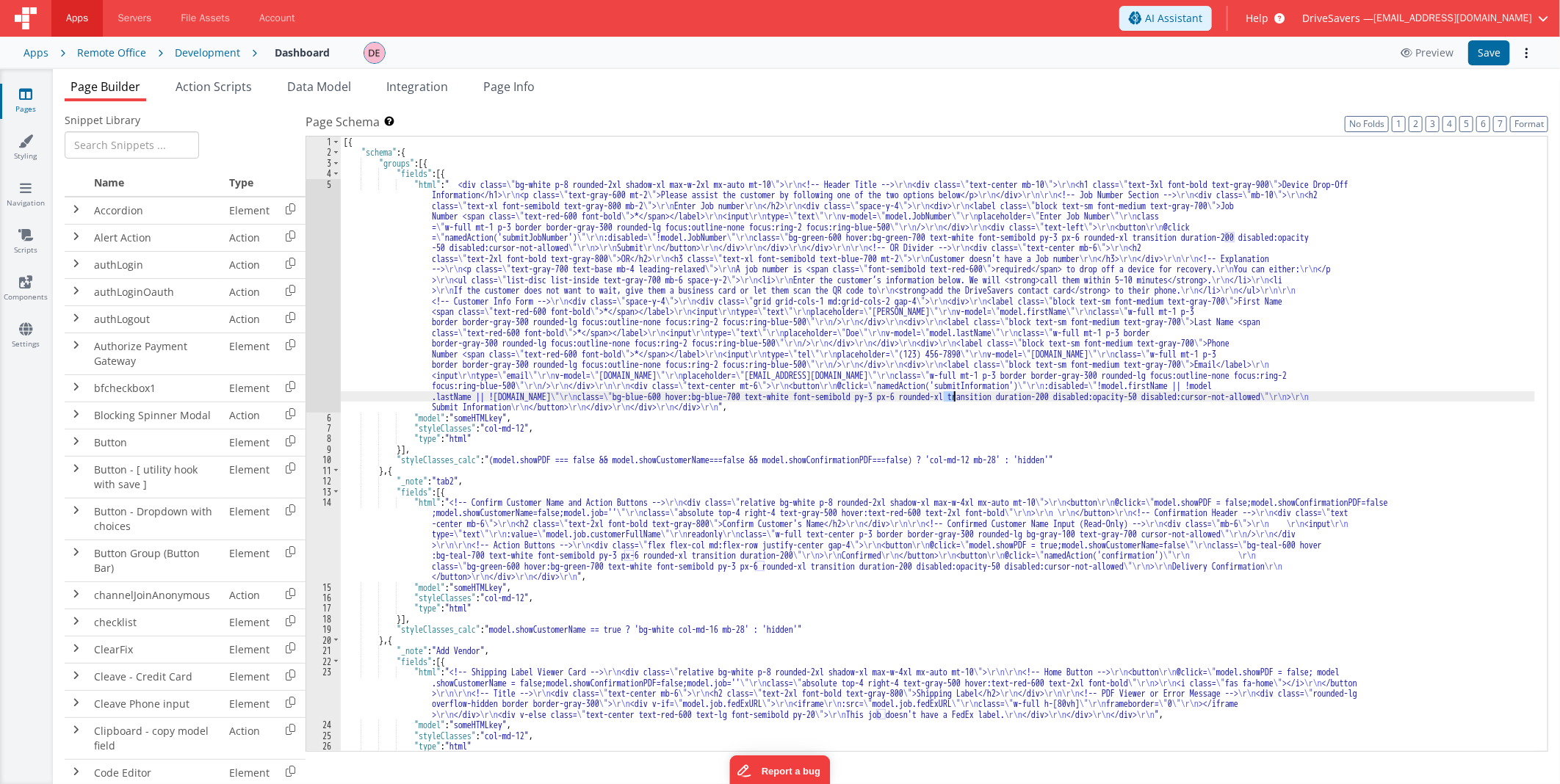 click on "[{      "schema" :  {           "groups" :  [{                "fields" :  [{                     "html" :  "  <div class= \" bg-white p-8 rounded-2xl shadow-xl max-w-2xl mx-auto mt-10 \" > \r\n     <!-- Header Title --> \r\n     <div class= \" text-center mb-10 \" > \r\n       <h1 class= \" text-3xl font-bold text-gray-900 \" >Device Drop-Off                       Information</h1> \r\n       <p class= \" text-gray-600 mt-2 \" >Please assist the customer by following one of the two options below</p> \r\n     </div> \r\n\r\n     <!-- Job Number Section --> \r\n     <div class= \" mb-10 \" > \r\n       <h2                       class= \" text-xl font-semibold text-gray-800 mb-2 \" > \r\n         Enter Job number \r\n       </h2> \r\n       <div class= \" space-y-4 \" > \r\n         <div> \r\n           <label class= \" block text-sm font-medium text-gray-700 \" >Job                       Number <span class= \" text-red-600 font-bold \" >*</span></label>" at bounding box center [938, 454] 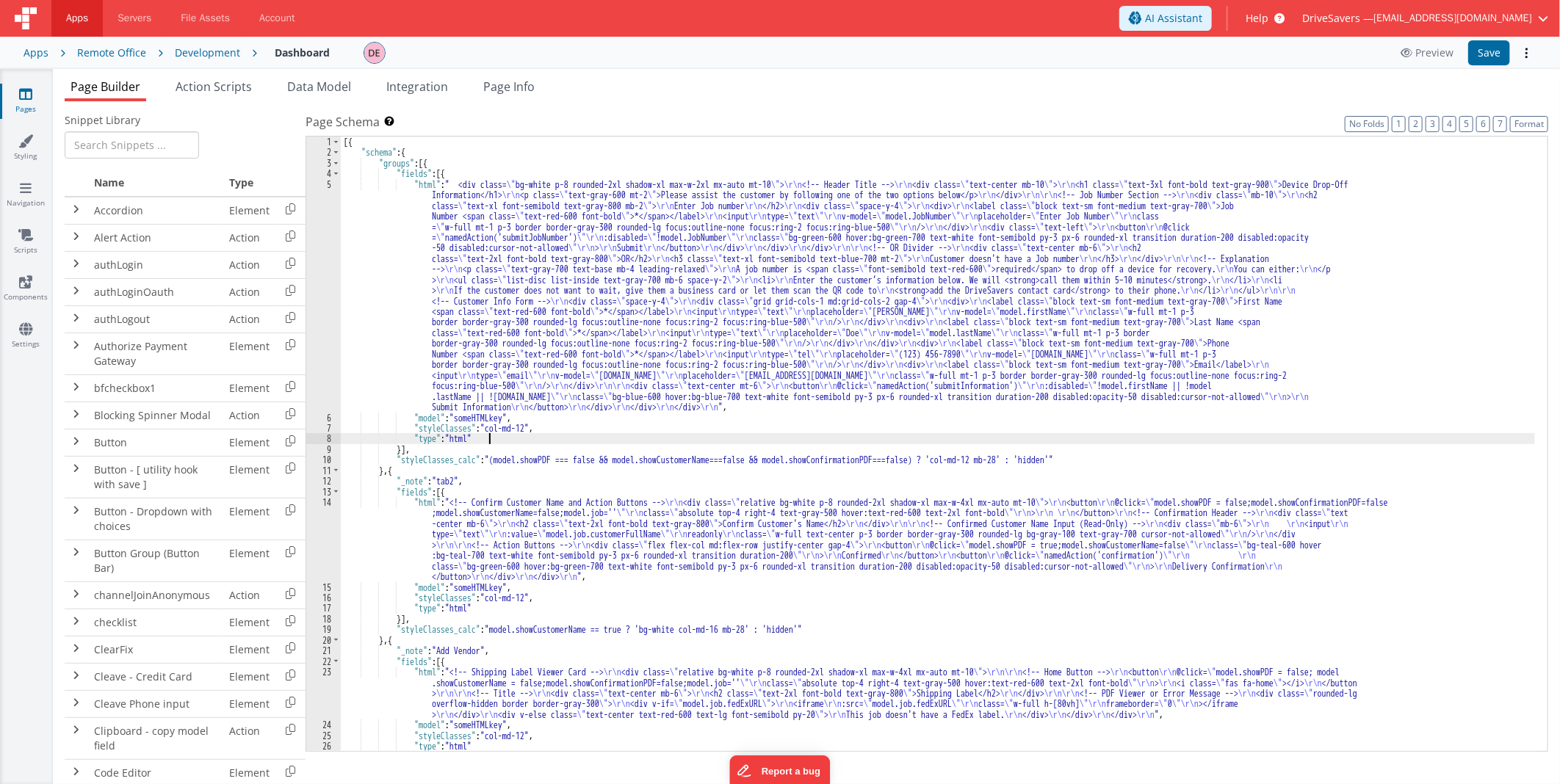 click on "[{      "schema" :  {           "groups" :  [{                "fields" :  [{                     "html" :  "  <div class= \" bg-white p-8 rounded-2xl shadow-xl max-w-2xl mx-auto mt-10 \" > \r\n     <!-- Header Title --> \r\n     <div class= \" text-center mb-10 \" > \r\n       <h1 class= \" text-3xl font-bold text-gray-900 \" >Device Drop-Off                       Information</h1> \r\n       <p class= \" text-gray-600 mt-2 \" >Please assist the customer by following one of the two options below</p> \r\n     </div> \r\n\r\n     <!-- Job Number Section --> \r\n     <div class= \" mb-10 \" > \r\n       <h2                       class= \" text-xl font-semibold text-gray-800 mb-2 \" > \r\n         Enter Job number \r\n       </h2> \r\n       <div class= \" space-y-4 \" > \r\n         <div> \r\n           <label class= \" block text-sm font-medium text-gray-700 \" >Job                       Number <span class= \" text-red-600 font-bold \" >*</span></label>" at bounding box center (938, 454) 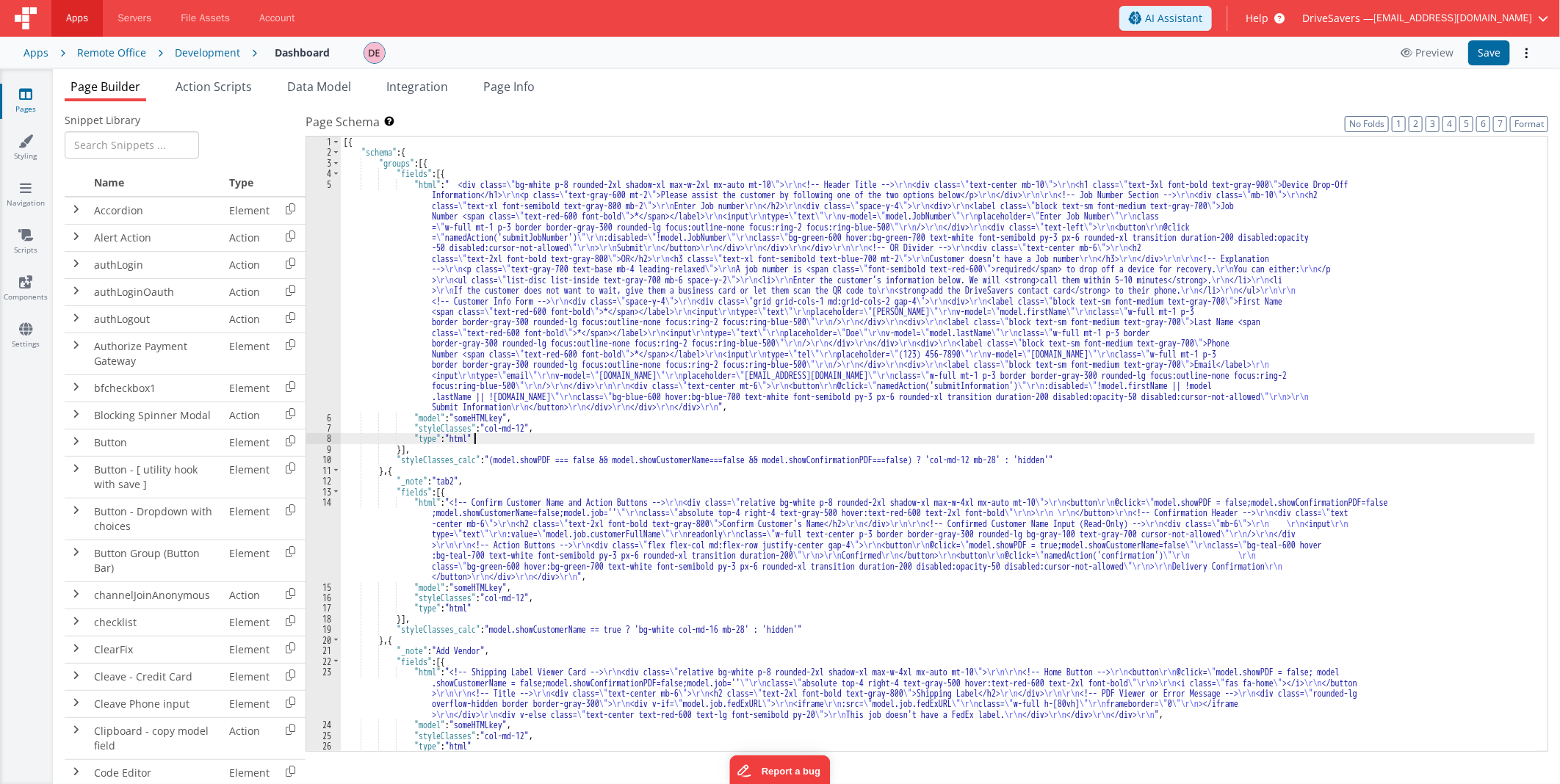 click on "[{      "schema" :  {           "groups" :  [{                "fields" :  [{                     "html" :  "  <div class= \" bg-white p-8 rounded-2xl shadow-xl max-w-2xl mx-auto mt-10 \" > \r\n     <!-- Header Title --> \r\n     <div class= \" text-center mb-10 \" > \r\n       <h1 class= \" text-3xl font-bold text-gray-900 \" >Device Drop-Off                       Information</h1> \r\n       <p class= \" text-gray-600 mt-2 \" >Please assist the customer by following one of the two options below</p> \r\n     </div> \r\n\r\n     <!-- Job Number Section --> \r\n     <div class= \" mb-10 \" > \r\n       <h2                       class= \" text-xl font-semibold text-gray-800 mb-2 \" > \r\n         Enter Job number \r\n       </h2> \r\n       <div class= \" space-y-4 \" > \r\n         <div> \r\n           <label class= \" block text-sm font-medium text-gray-700 \" >Job                       Number <span class= \" text-red-600 font-bold \" >*</span></label>" at bounding box center (938, 454) 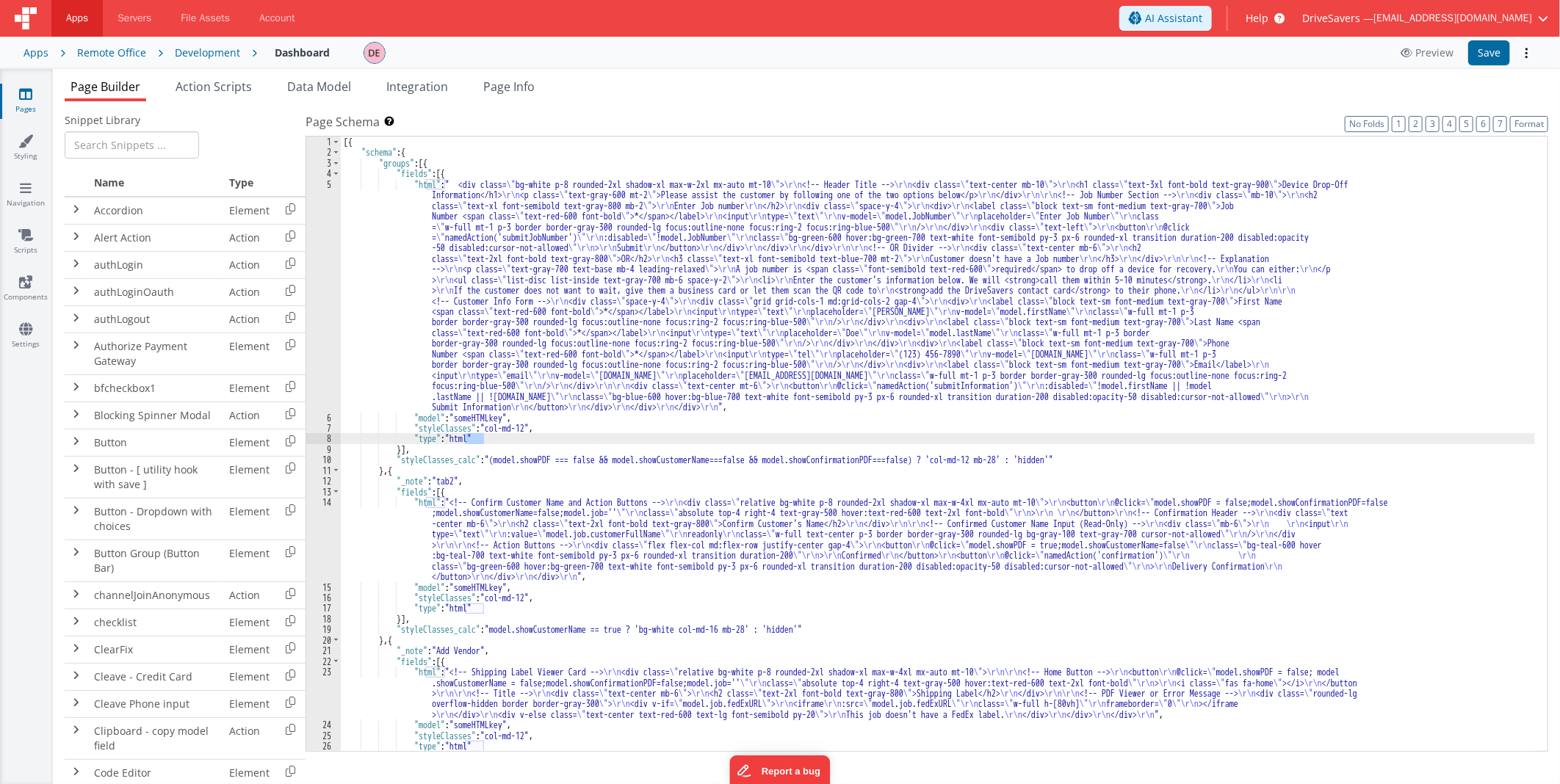 scroll, scrollTop: 307, scrollLeft: 0, axis: vertical 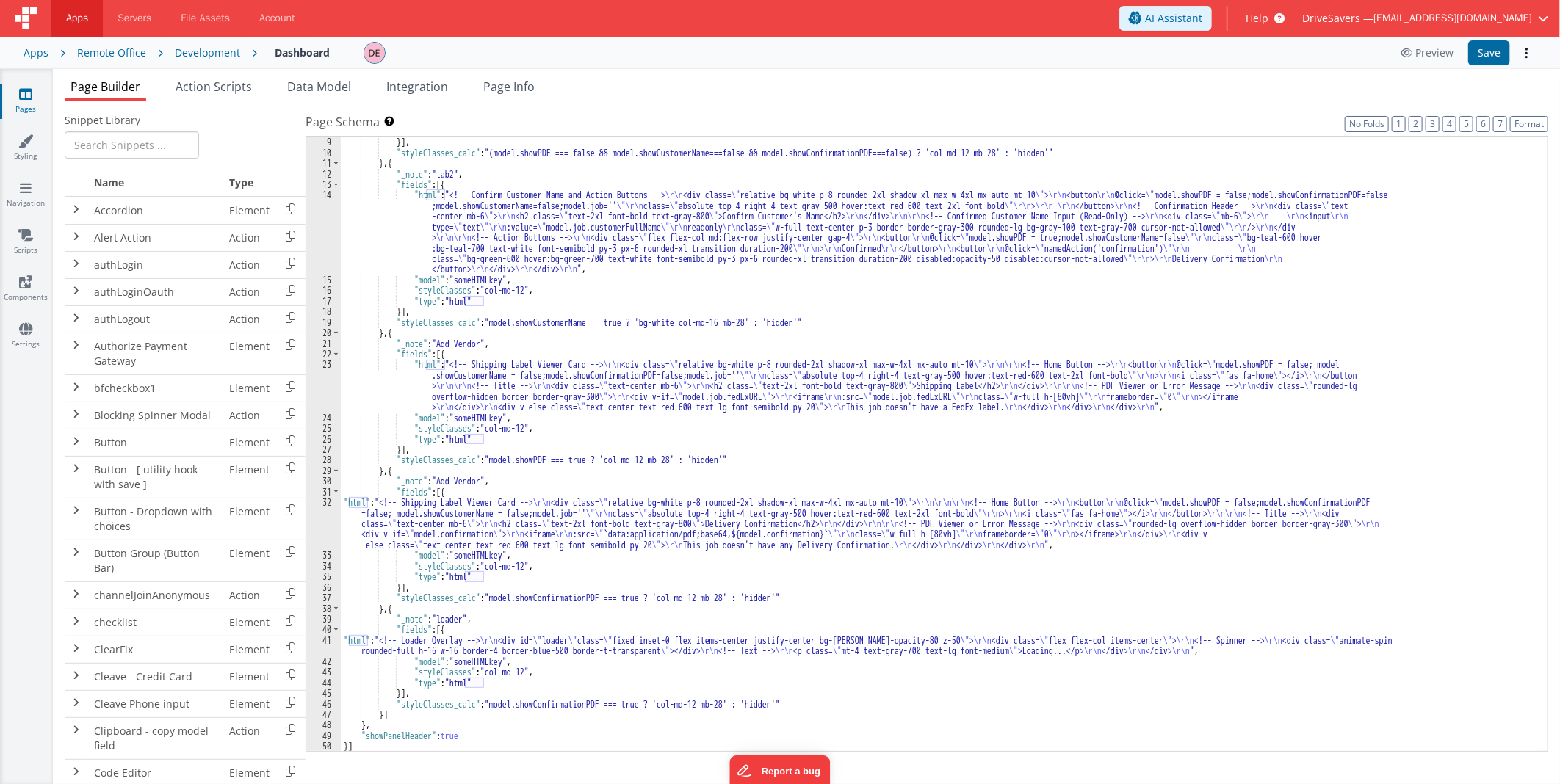 click on ""type" :  "html"                }] ,                "styleClasses_calc" :  "(model.showPDF === false && model.showCustomerName===false && model.showConfirmationPDF===false) ? 'col-md-12 mb-28' : 'hidden'"           } ,  {                "_note" :  "tab2" ,                "fields" :  [{                     "html" :  "<!-- Confirm Customer Name and Action Buttons --> \r\n <div class= \" relative bg-white p-8 rounded-2xl shadow-xl max-w-4xl mx-auto mt-10 \" > \r\n   <button \r\n     @click= \" model.showPDF = false;model.showConfirmationPDF=false                      ;model.showCustomerName=false;model.job='' \"\r\n     class= \" absolute top-4 right-4 text-gray-500 hover:text-red-600 text-2xl font-bold \"\r\n   > \r\n   \r\n   </button> \r\n   <!-- Confirmation Header --> \r\n   <div class= \" text                      -center mb-6 \" > \r\n     <h2 class= \" text-2xl font-bold text-gray-800 \" >Confirm Customer's Name</h2> \r\n   </div> \r\n\r\n \r\n" at bounding box center [938, 444] 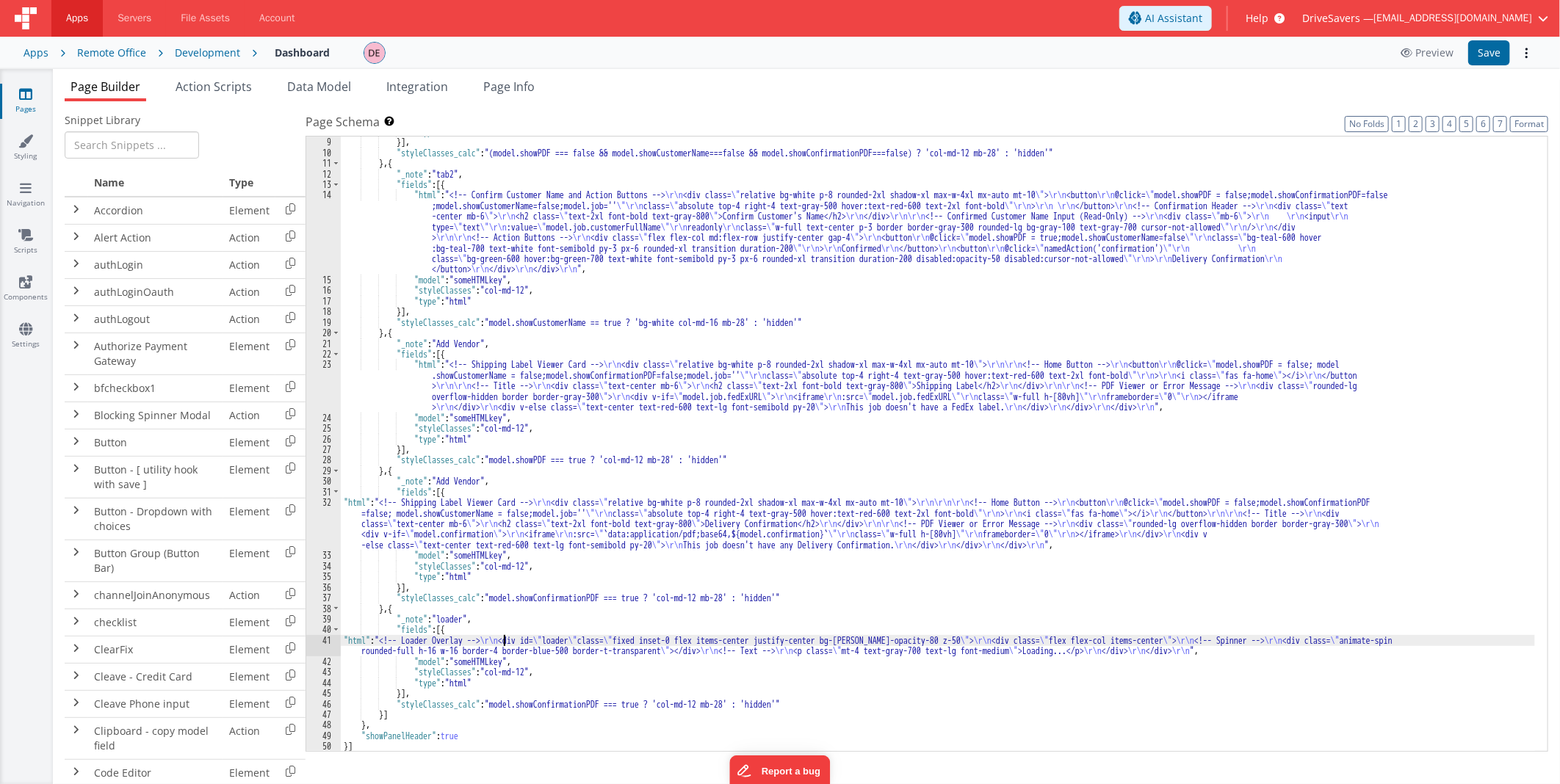click on ""type" :  "html"                }] ,                "styleClasses_calc" :  "(model.showPDF === false && model.showCustomerName===false && model.showConfirmationPDF===false) ? 'col-md-12 mb-28' : 'hidden'"           } ,  {                "_note" :  "tab2" ,                "fields" :  [{                     "html" :  "<!-- Confirm Customer Name and Action Buttons --> \r\n <div class= \" relative bg-white p-8 rounded-2xl shadow-xl max-w-4xl mx-auto mt-10 \" > \r\n   <button \r\n     @click= \" model.showPDF = false;model.showConfirmationPDF=false                      ;model.showCustomerName=false;model.job='' \"\r\n     class= \" absolute top-4 right-4 text-gray-500 hover:text-red-600 text-2xl font-bold \"\r\n   > \r\n   \r\n   </button> \r\n   <!-- Confirmation Header --> \r\n   <div class= \" text                      -center mb-6 \" > \r\n     <h2 class= \" text-2xl font-bold text-gray-800 \" >Confirm Customer's Name</h2> \r\n   </div> \r\n\r\n \r\n" at bounding box center (938, 444) 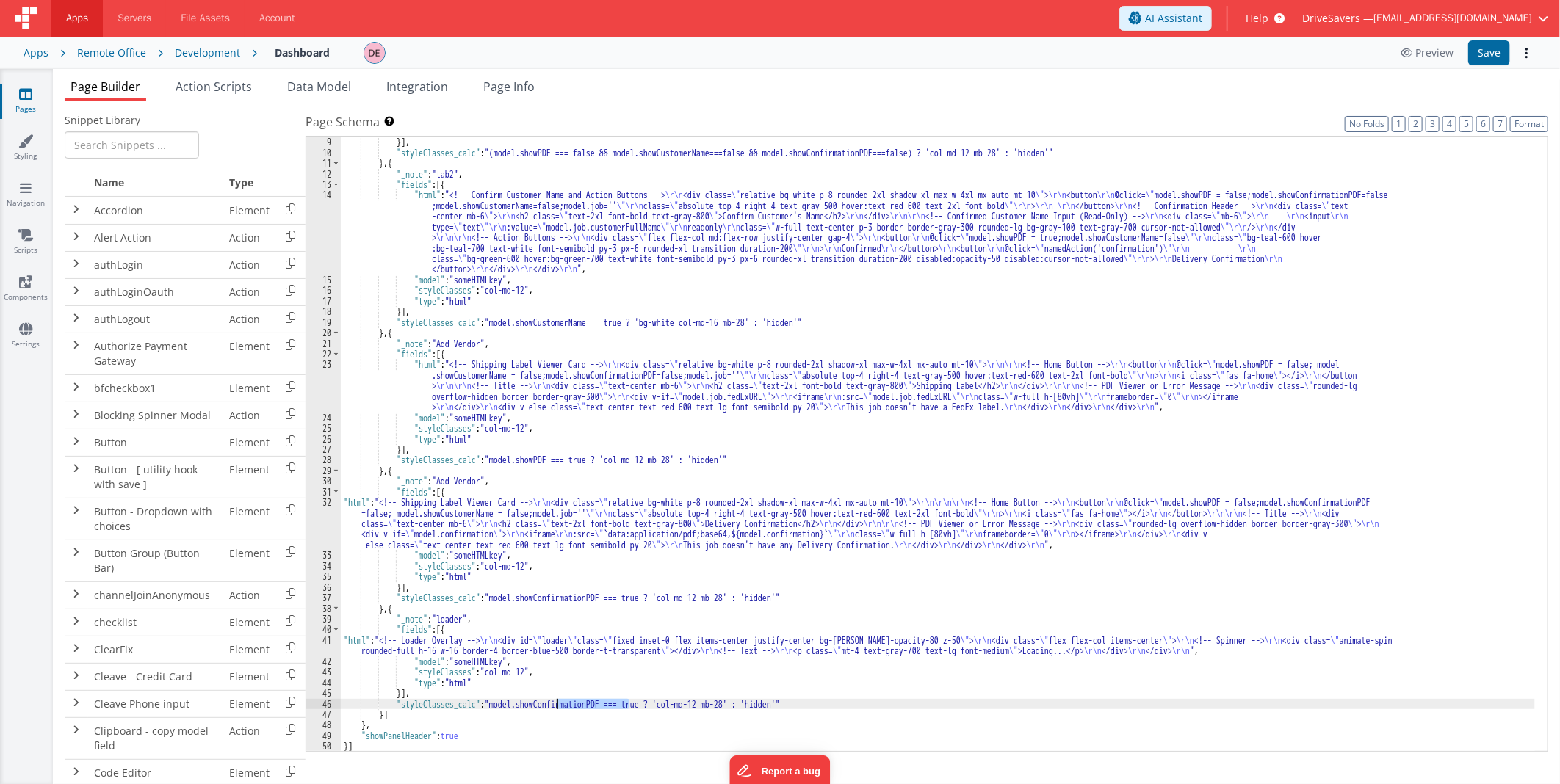 drag, startPoint x: 628, startPoint y: 705, endPoint x: 557, endPoint y: 705, distance: 71 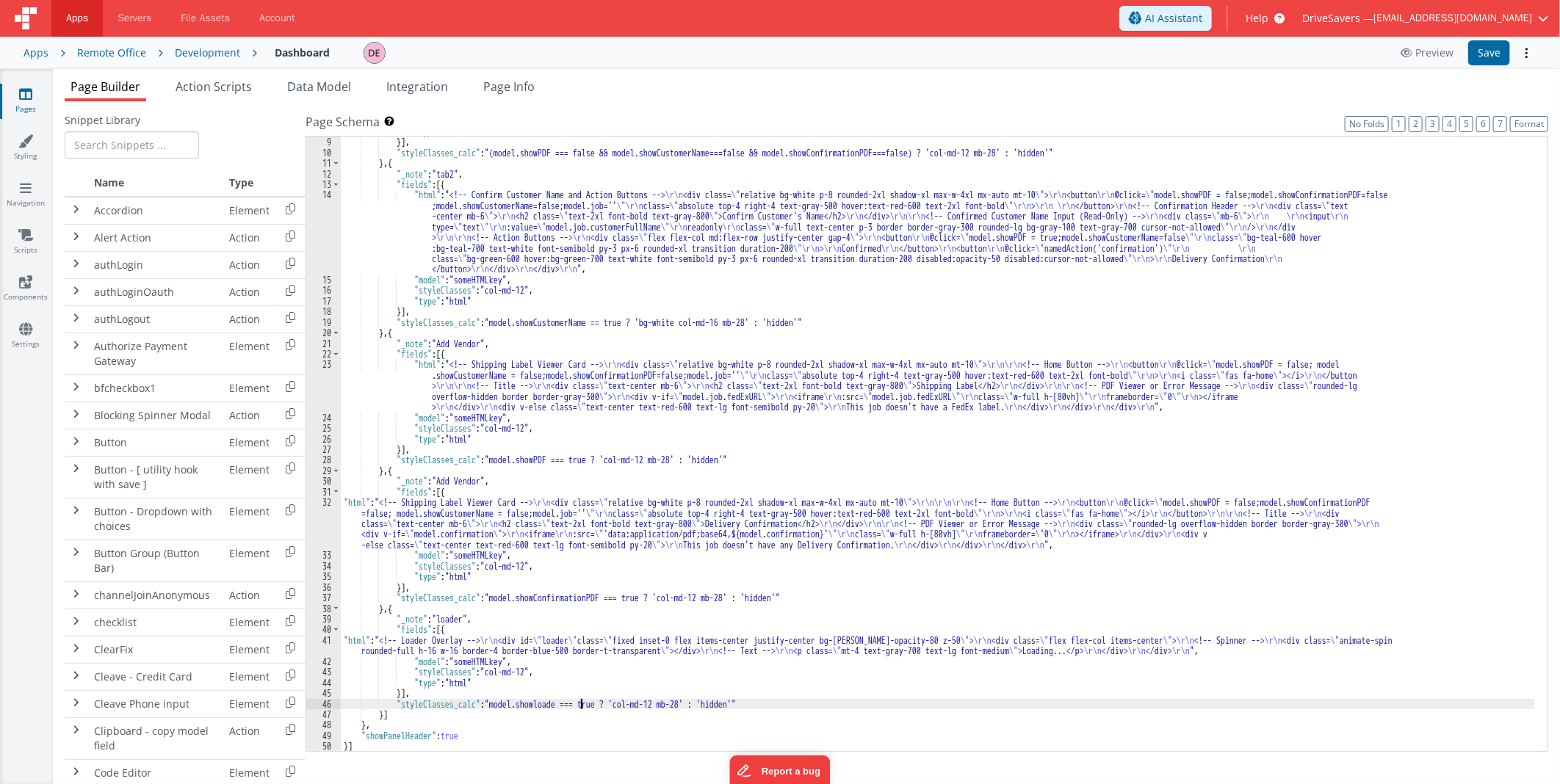 type 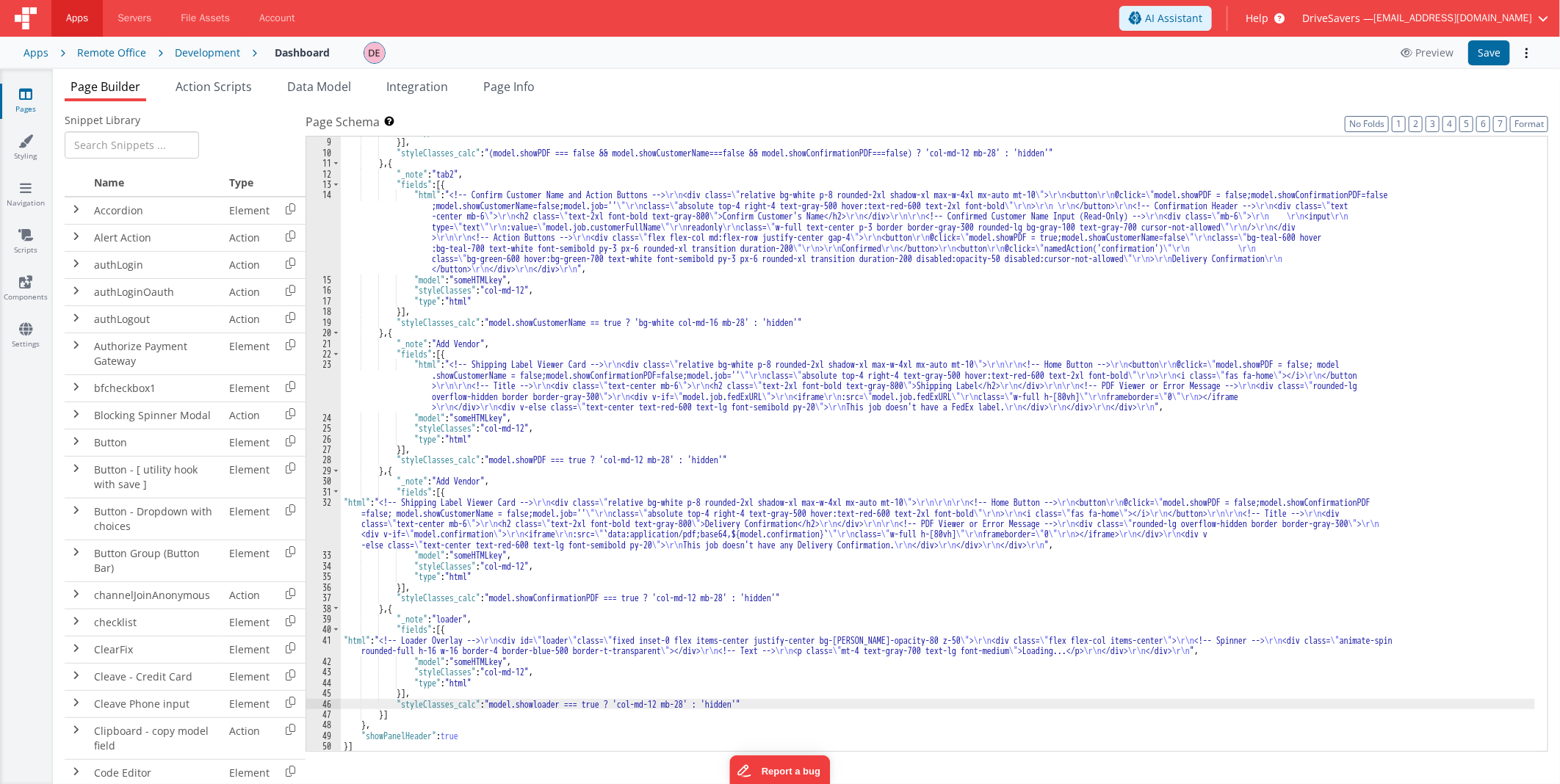 click on ""type" :  "html"                }] ,                "styleClasses_calc" :  "(model.showPDF === false && model.showCustomerName===false && model.showConfirmationPDF===false) ? 'col-md-12 mb-28' : 'hidden'"           } ,  {                "_note" :  "tab2" ,                "fields" :  [{                     "html" :  "<!-- Confirm Customer Name and Action Buttons --> \r\n <div class= \" relative bg-white p-8 rounded-2xl shadow-xl max-w-4xl mx-auto mt-10 \" > \r\n   <button \r\n     @click= \" model.showPDF = false;model.showConfirmationPDF=false                      ;model.showCustomerName=false;model.job='' \"\r\n     class= \" absolute top-4 right-4 text-gray-500 hover:text-red-600 text-2xl font-bold \"\r\n   > \r\n   \r\n   </button> \r\n   <!-- Confirmation Header --> \r\n   <div class= \" text                      -center mb-6 \" > \r\n     <h2 class= \" text-2xl font-bold text-gray-800 \" >Confirm Customer's Name</h2> \r\n   </div> \r\n\r\n \r\n" at bounding box center [938, 444] 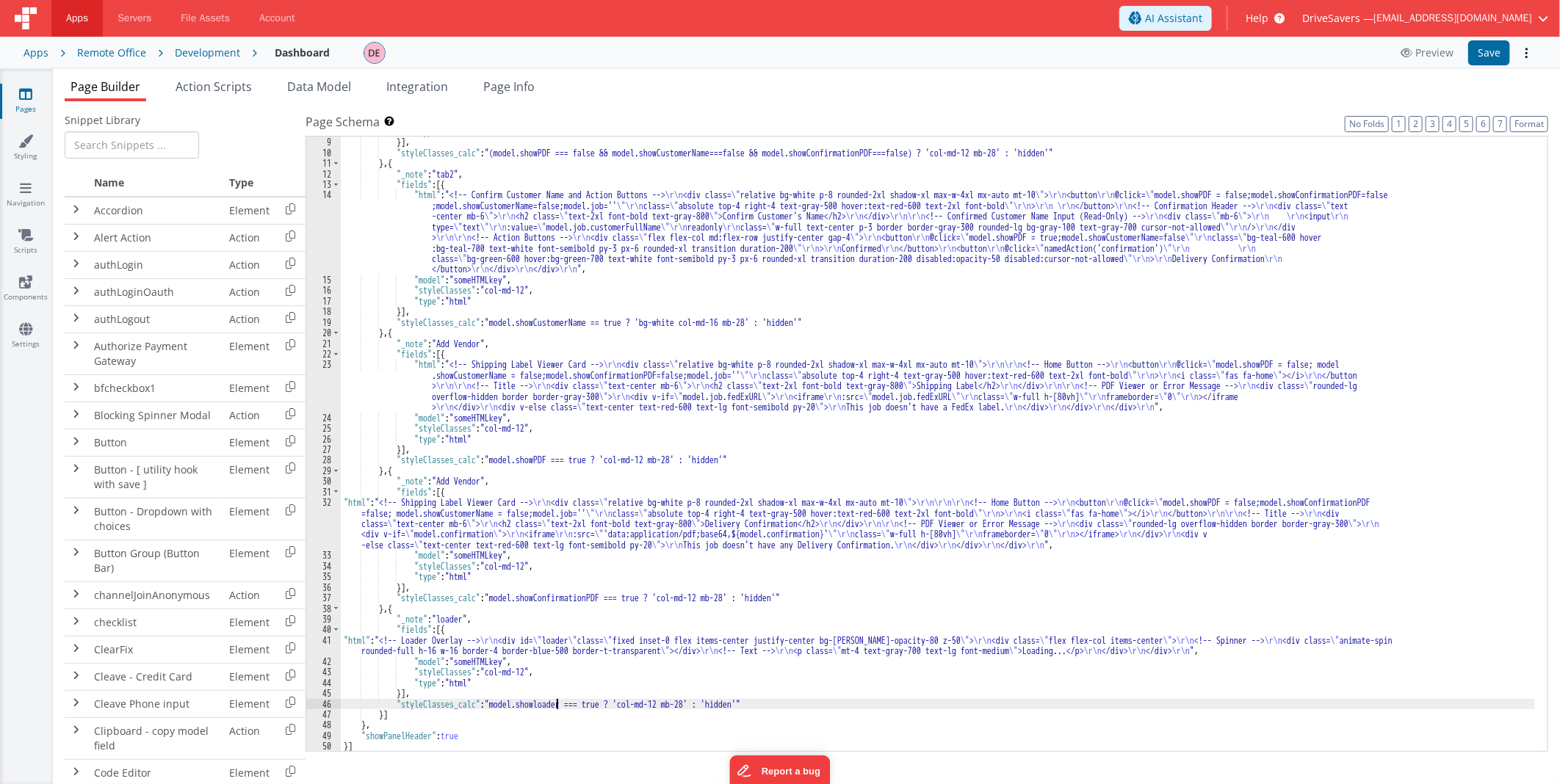 click on ""type" :  "html"                }] ,                "styleClasses_calc" :  "(model.showPDF === false && model.showCustomerName===false && model.showConfirmationPDF===false) ? 'col-md-12 mb-28' : 'hidden'"           } ,  {                "_note" :  "tab2" ,                "fields" :  [{                     "html" :  "<!-- Confirm Customer Name and Action Buttons --> \r\n <div class= \" relative bg-white p-8 rounded-2xl shadow-xl max-w-4xl mx-auto mt-10 \" > \r\n   <button \r\n     @click= \" model.showPDF = false;model.showConfirmationPDF=false                      ;model.showCustomerName=false;model.job='' \"\r\n     class= \" absolute top-4 right-4 text-gray-500 hover:text-red-600 text-2xl font-bold \"\r\n   > \r\n   \r\n   </button> \r\n   <!-- Confirmation Header --> \r\n   <div class= \" text                      -center mb-6 \" > \r\n     <h2 class= \" text-2xl font-bold text-gray-800 \" >Confirm Customer's Name</h2> \r\n   </div> \r\n\r\n \r\n" at bounding box center [938, 444] 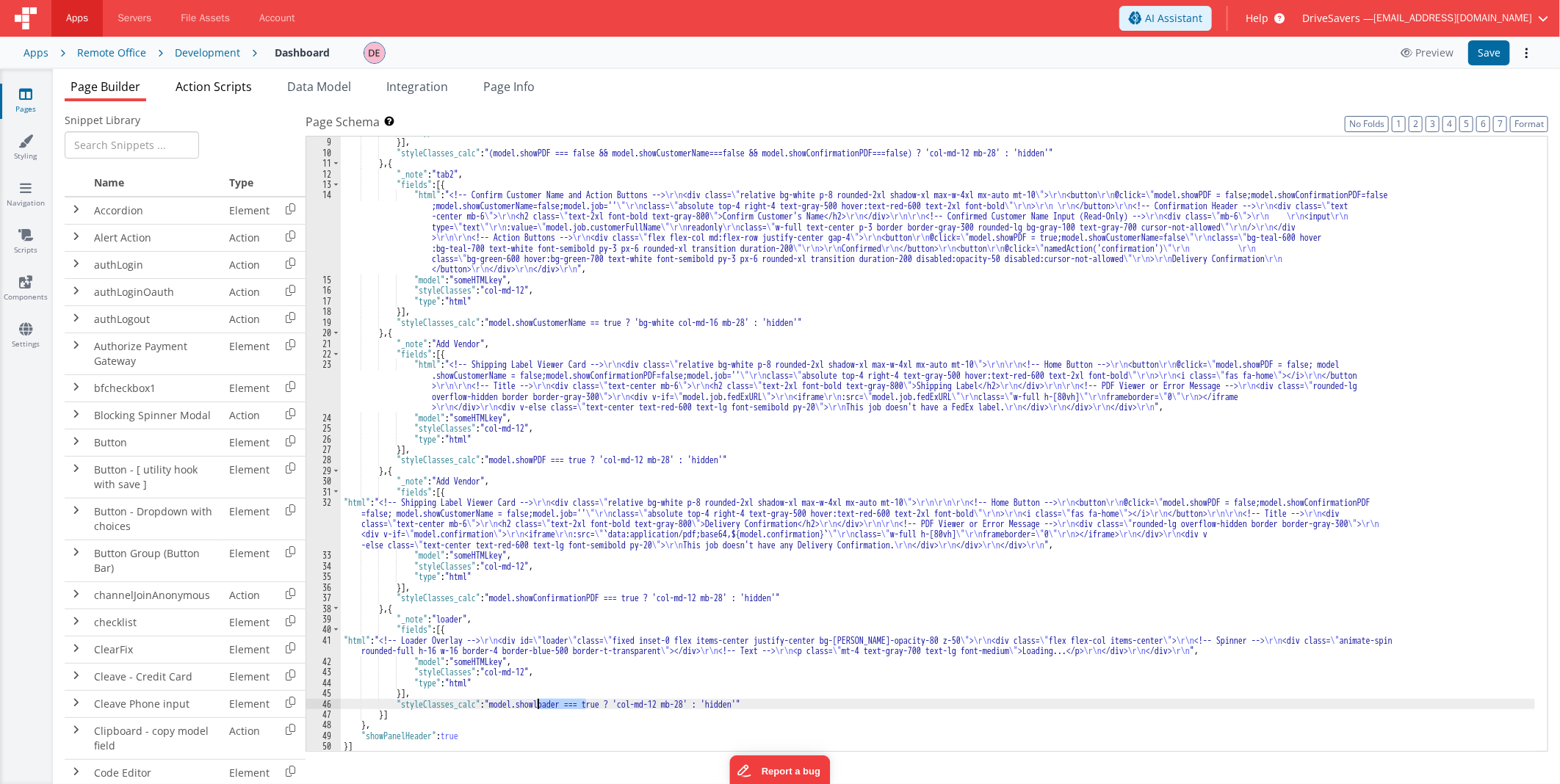 click on "Action Scripts" at bounding box center [214, 87] 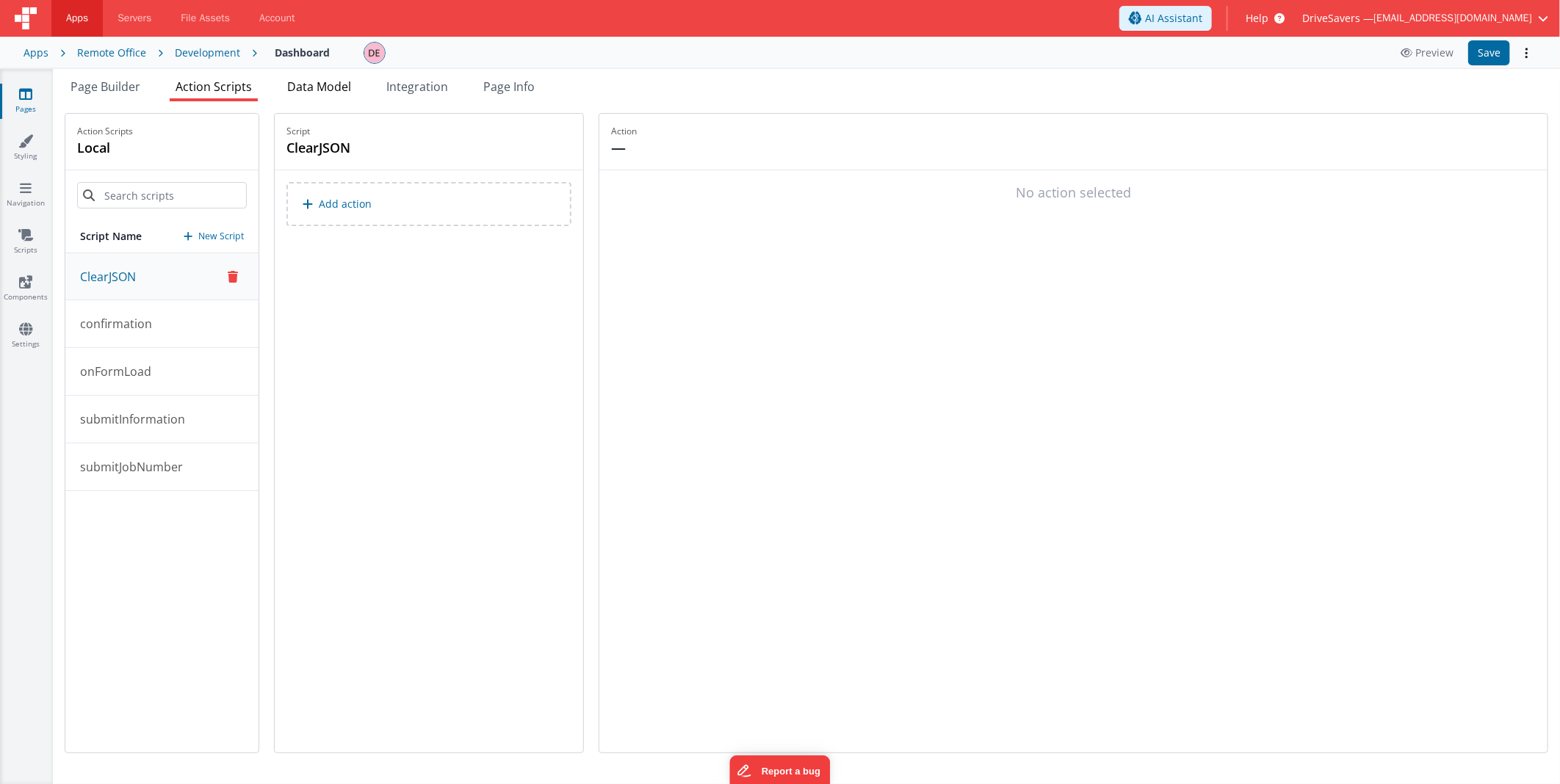 click on "Data Model" at bounding box center (319, 87) 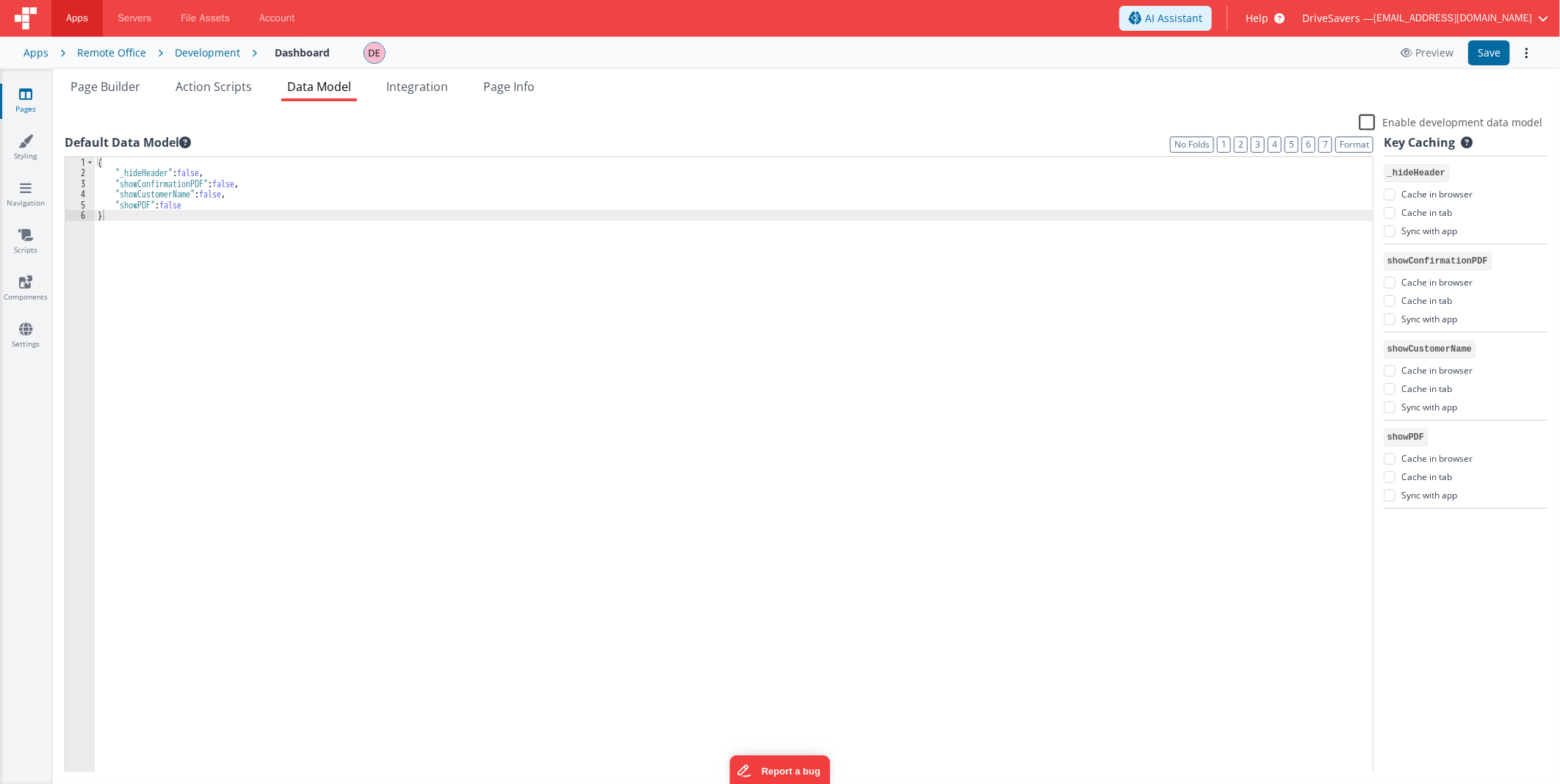 click on "{      "_hideHeader" :  false ,      "showConfirmationPDF" :  false ,      "showCustomerName" :  false ,      "showPDF" :  false }" at bounding box center [734, 476] 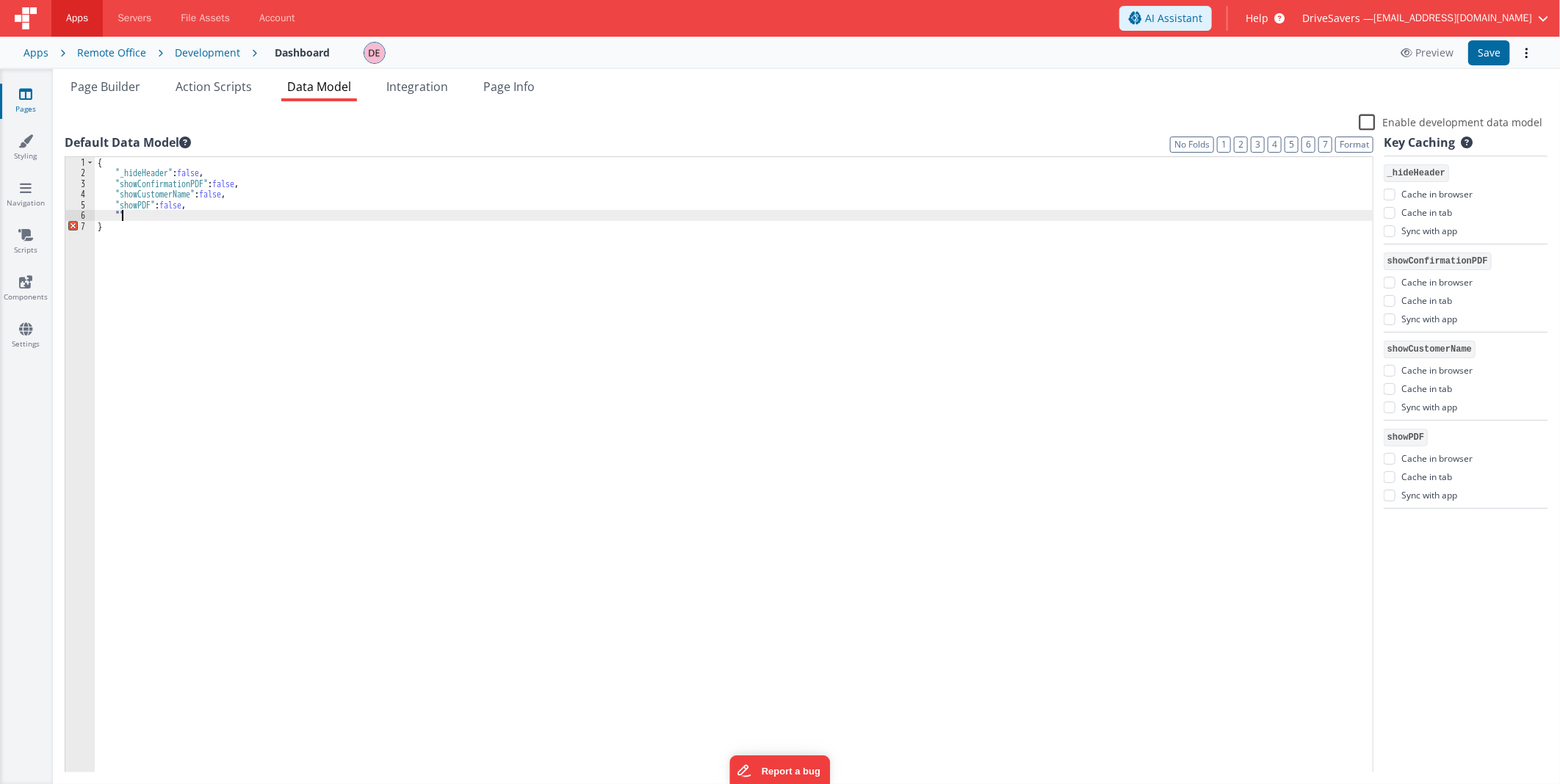 paste 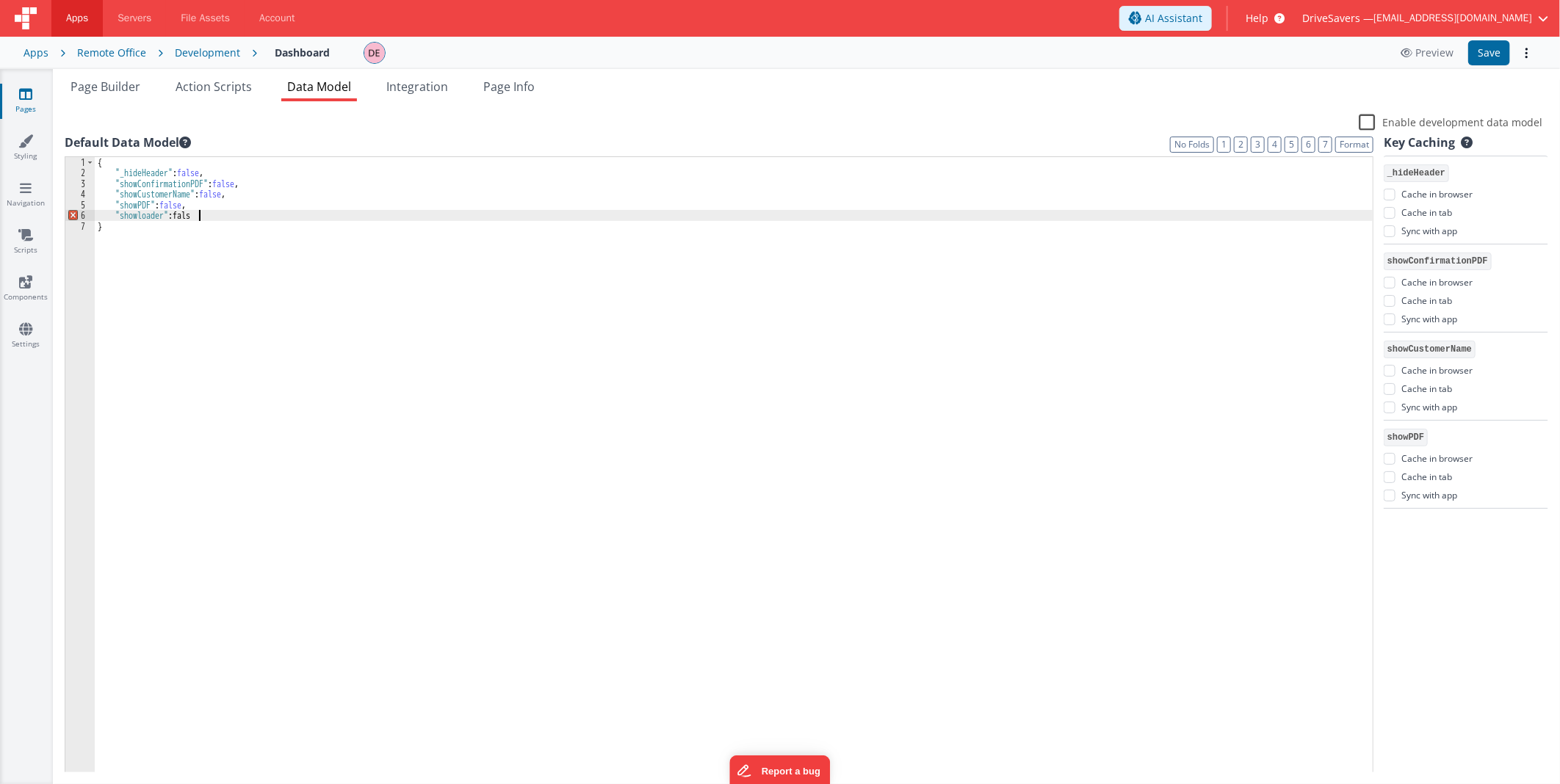 type 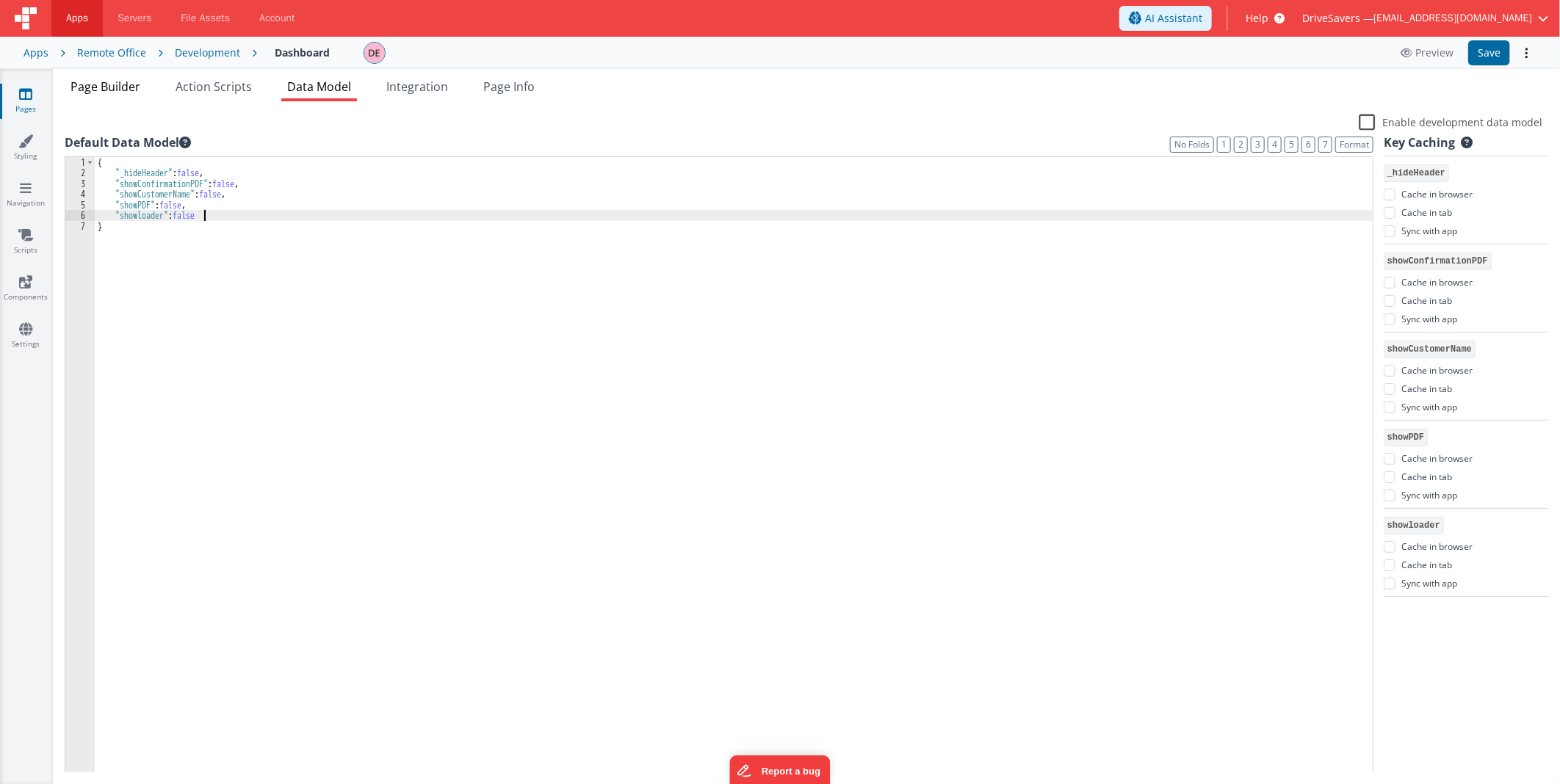 click on "Page Builder" at bounding box center (105, 87) 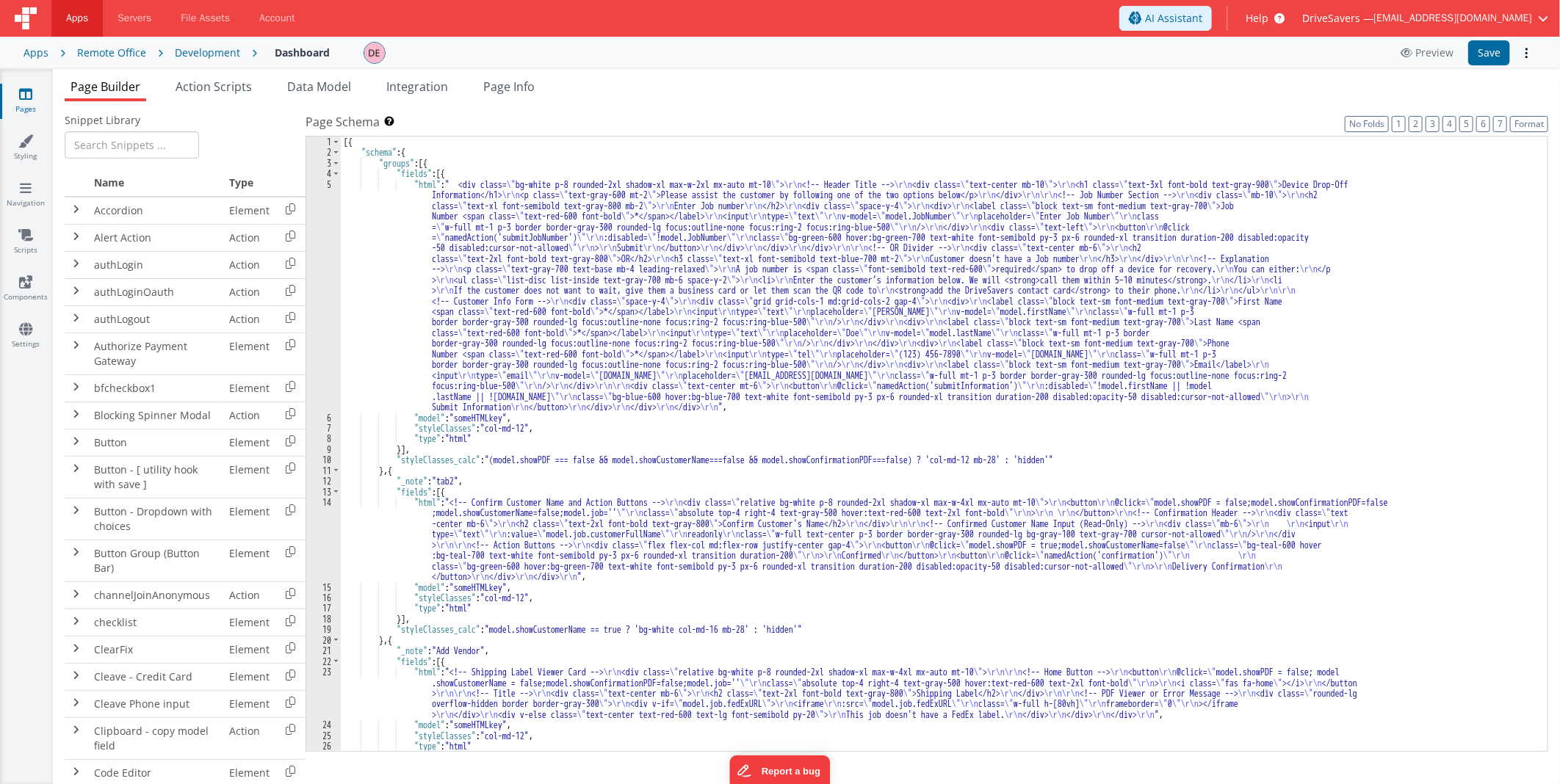 scroll, scrollTop: 0, scrollLeft: 0, axis: both 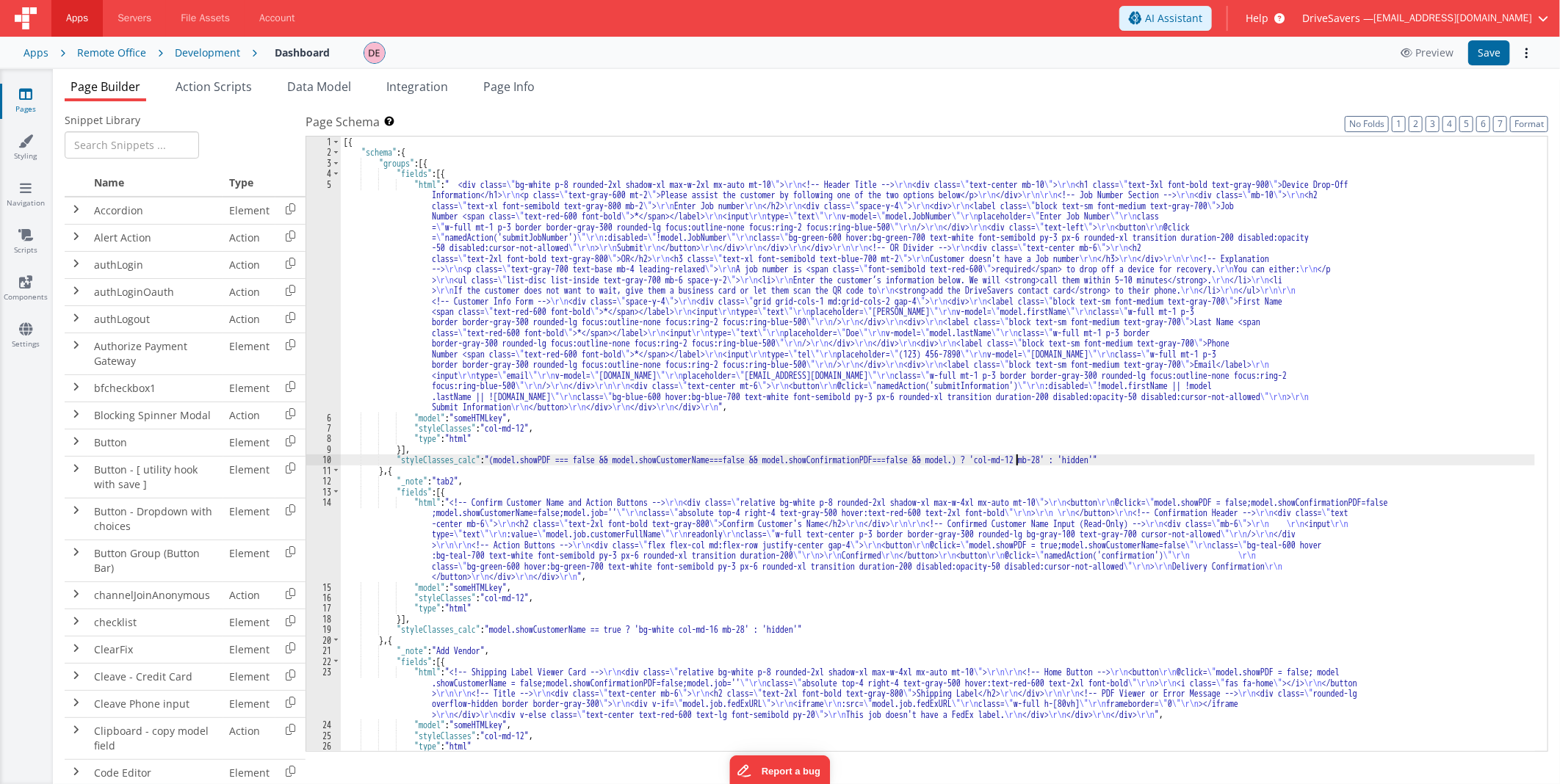 paste 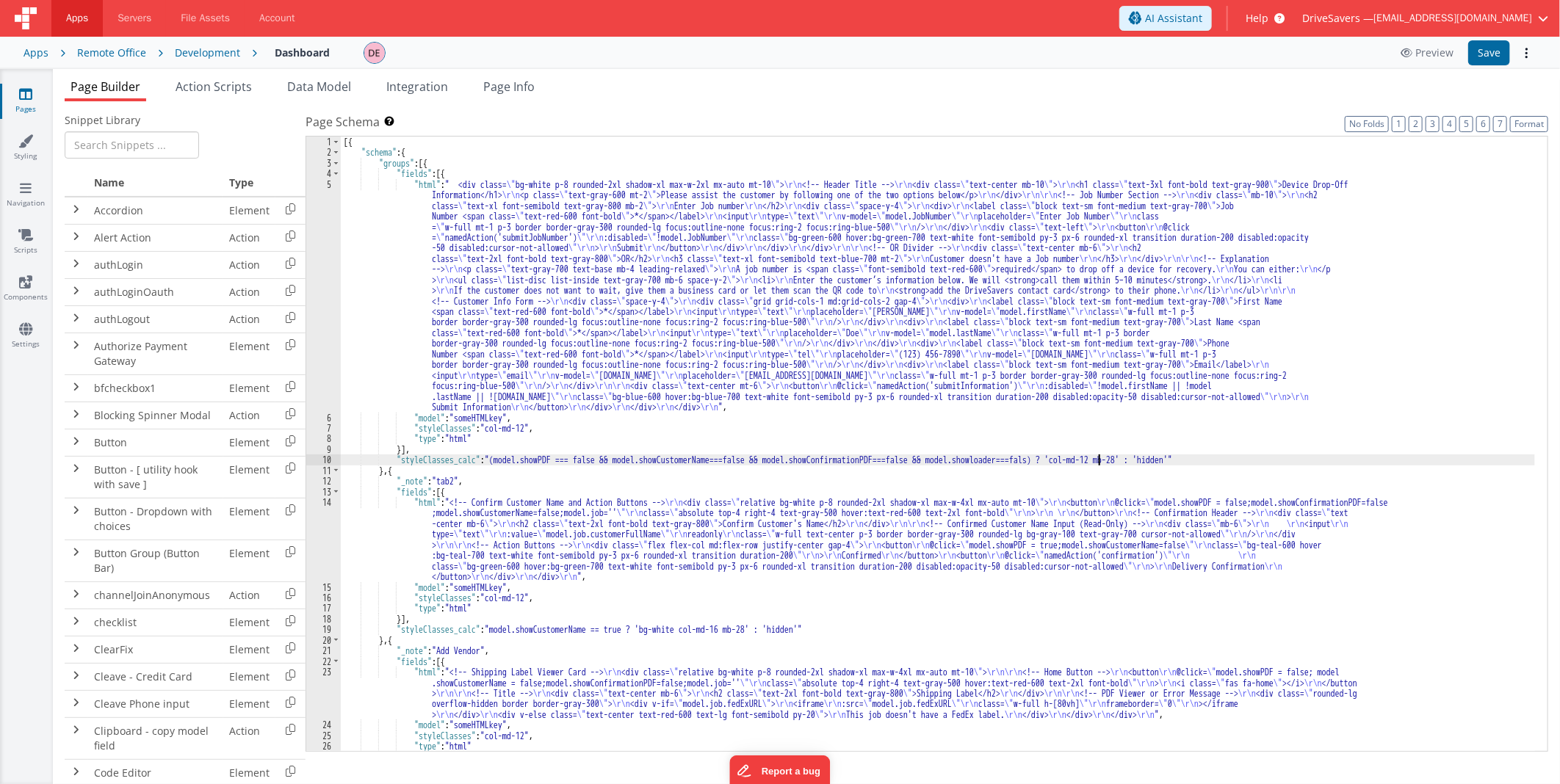 type 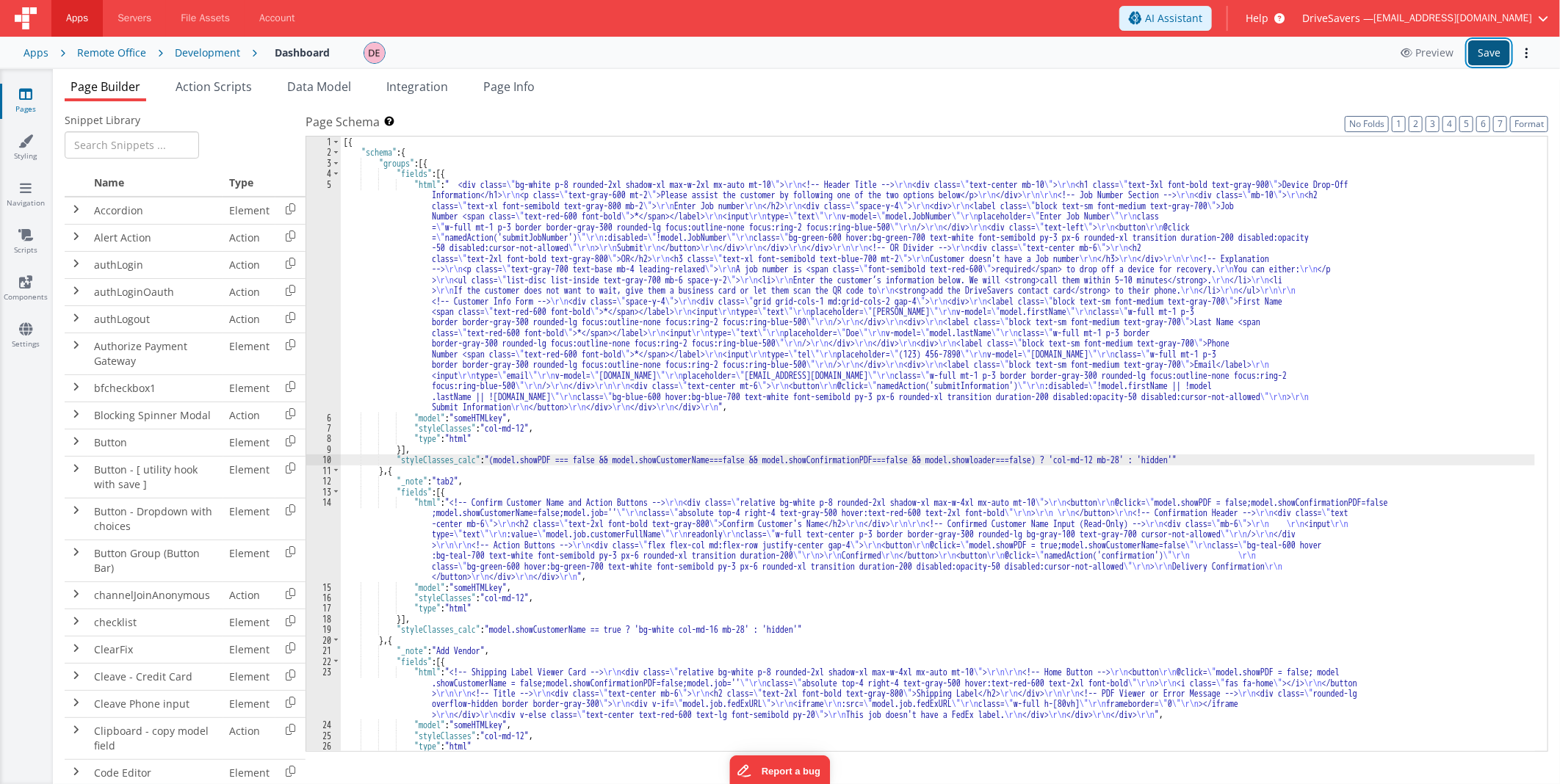 click on "Save" at bounding box center (1489, 53) 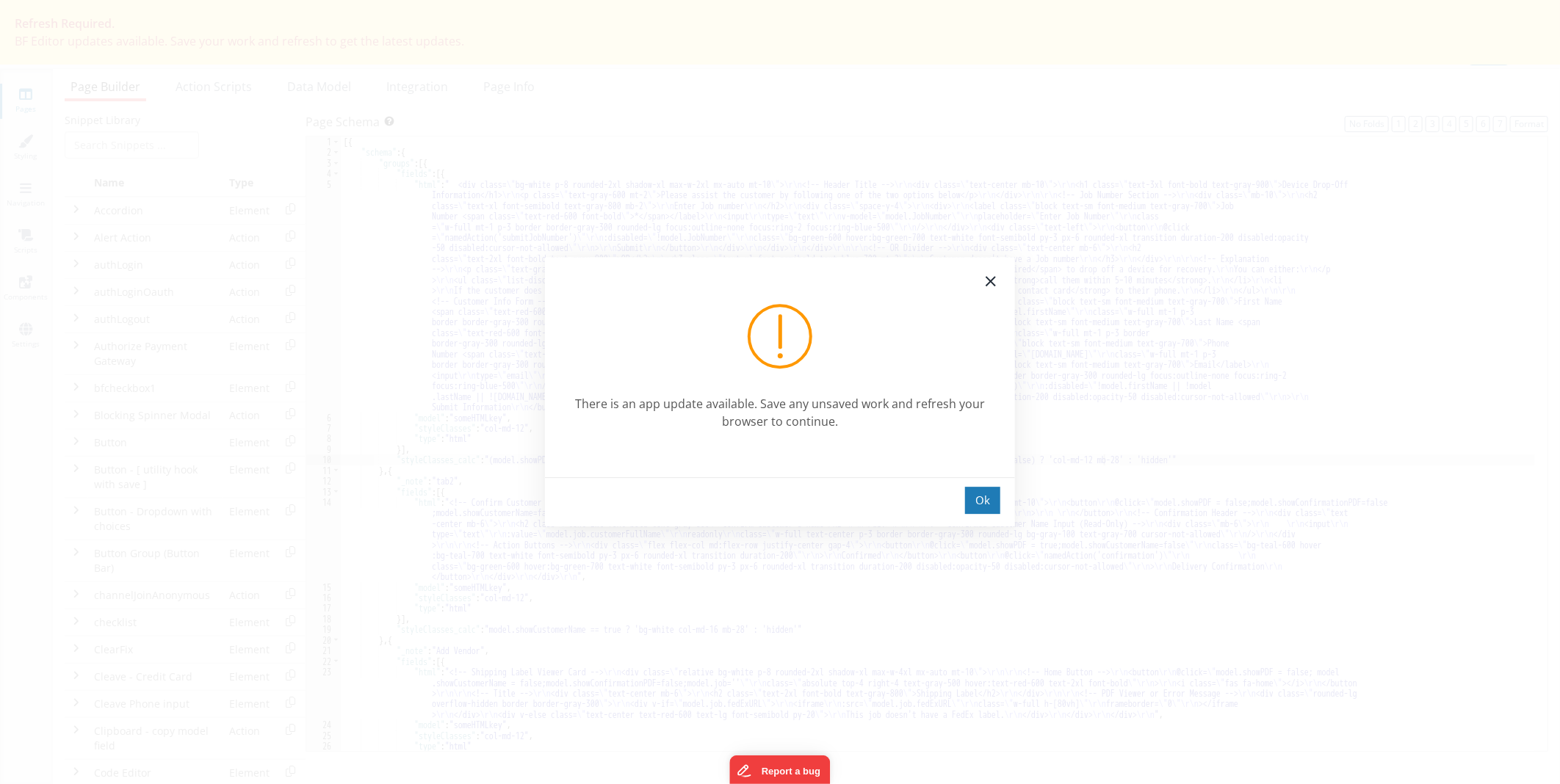 click on "There is an app update available. Save any unsaved work and refresh your browser to continue." at bounding box center (780, 367) 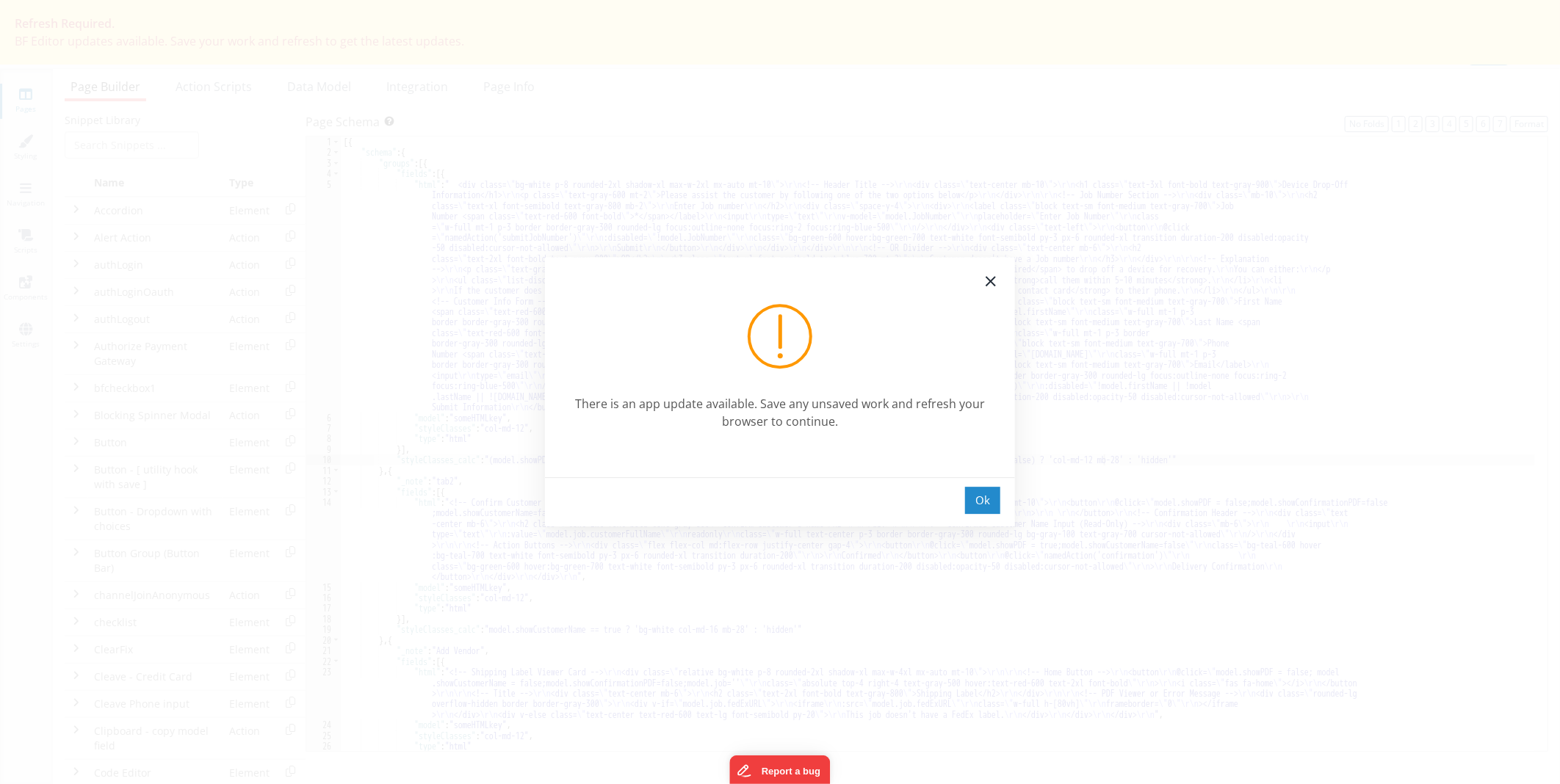 click on "Ok" at bounding box center (983, 500) 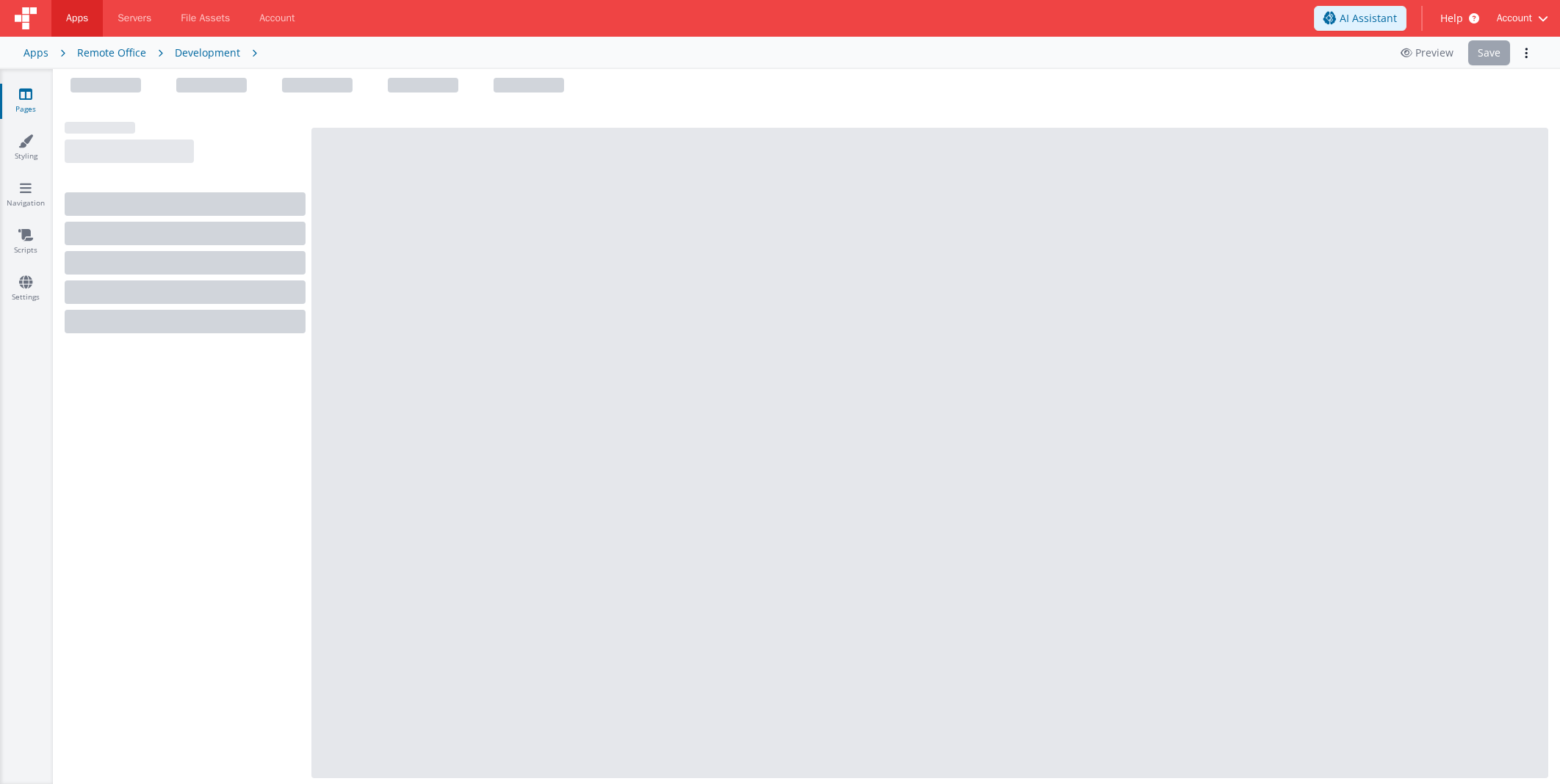 scroll, scrollTop: 0, scrollLeft: 0, axis: both 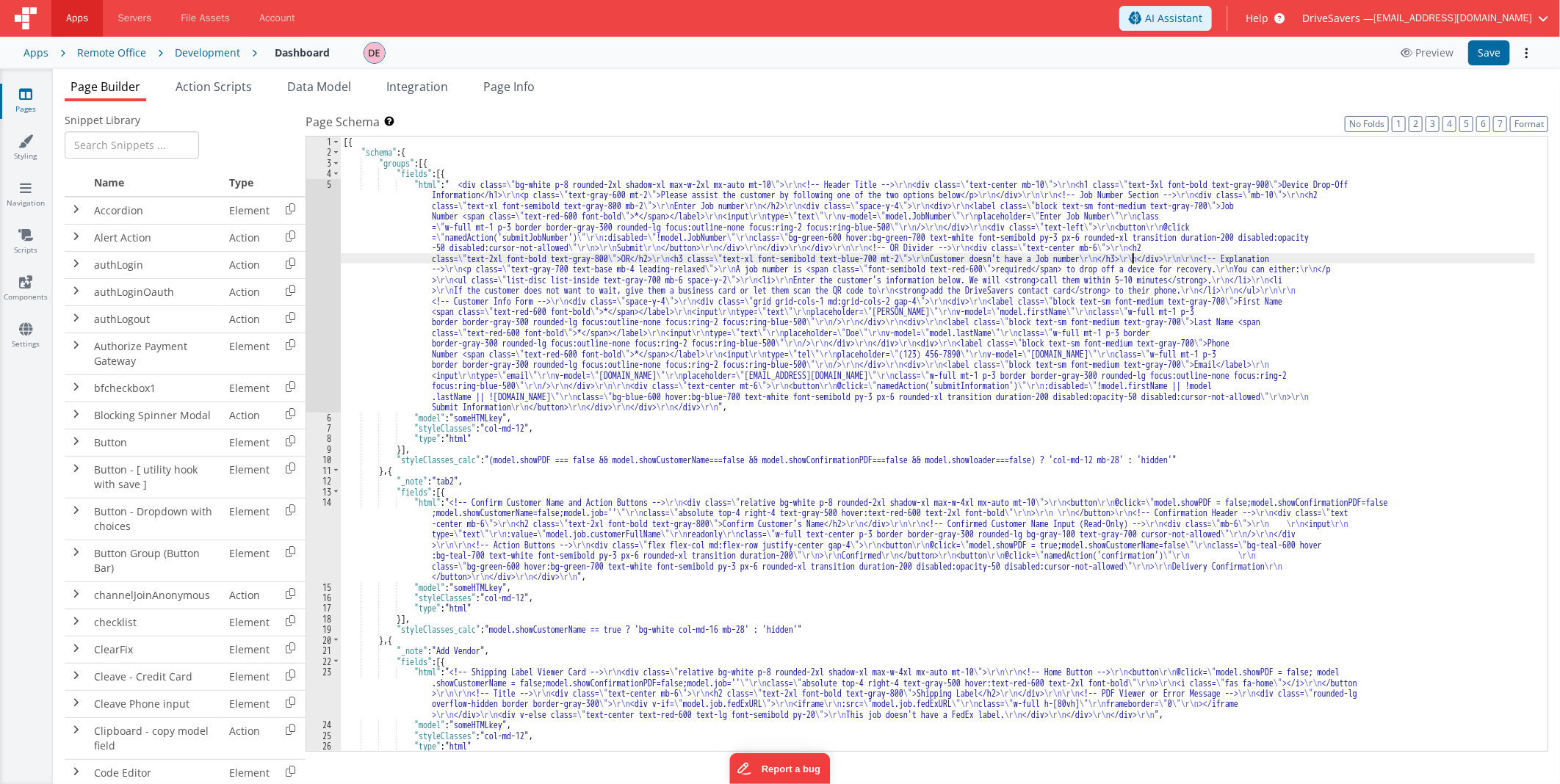 click on "[{      "schema" :  {           "groups" :  [{                "fields" :  [{                     "html" :  "  <div class= \" bg-white p-8 rounded-2xl shadow-xl max-w-2xl mx-auto mt-10 \" > \r\n     <!-- Header Title --> \r\n     <div class= \" text-center mb-10 \" > \r\n       <h1 class= \" text-3xl font-bold text-gray-900 \" >Device Drop-Off                       Information</h1> \r\n       <p class= \" text-gray-600 mt-2 \" >Please assist the customer by following one of the two options below</p> \r\n     </div> \r\n\r\n     <!-- Job Number Section --> \r\n     <div class= \" mb-10 \" > \r\n       <h2                       class= \" text-xl font-semibold text-gray-800 mb-2 \" > \r\n         Enter Job number \r\n       </h2> \r\n       <div class= \" space-y-4 \" > \r\n         <div> \r\n           <label class= \" block text-sm font-medium text-gray-700 \" >Job                       Number <span class= \" text-red-600 font-bold \" >*</span></label>" at bounding box center (938, 454) 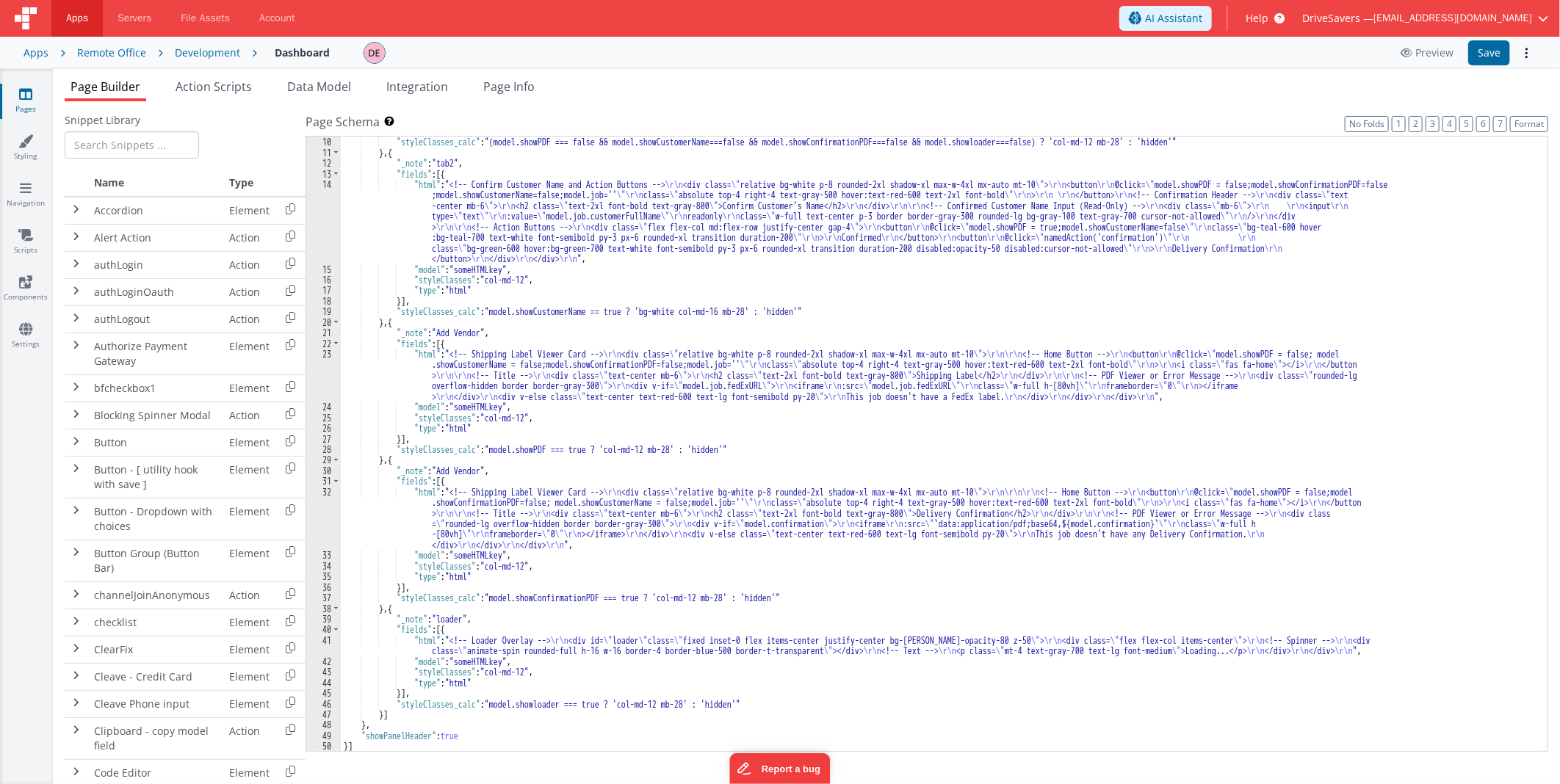 scroll, scrollTop: 318, scrollLeft: 0, axis: vertical 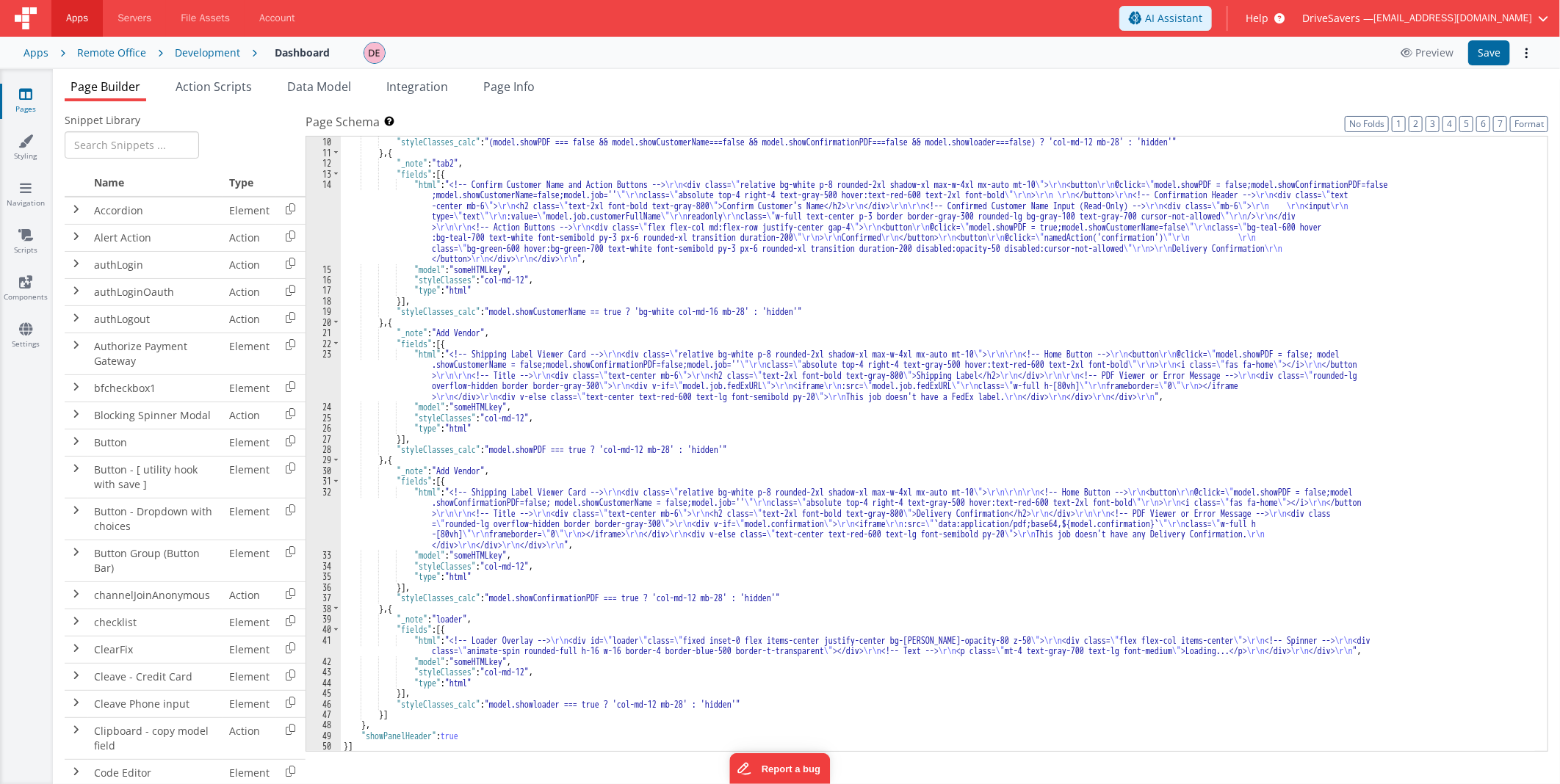 click on "}] ,                "styleClasses_calc" :  "(model.showPDF === false && model.showCustomerName===false && model.showConfirmationPDF===false && model.showloader===false) ? 'col-md-12 mb-28' : 'hidden'"           } ,  {                "_note" :  "tab2" ,                "fields" :  [{                     "html" :  "<!-- Confirm Customer Name and Action Buttons --> \r\n <div class= \" relative bg-white p-8 rounded-2xl shadow-xl max-w-4xl mx-auto mt-10 \" > \r\n   <button \r\n     @click= \" model.showPDF = false;model.showConfirmationPDF=false                      ;model.showCustomerName=false;model.job='' \"\r\n     class= \" absolute top-4 right-4 text-gray-500 hover:text-red-600 text-2xl font-bold \"\r\n   > \r\n   \r\n   </button> \r\n   <!-- Confirmation Header --> \r\n   <div class= \" text                      -center mb-6 \" > \r\n     <h2 class= \" text-2xl font-bold text-gray-800 \" >Confirm Customer's Name</h2> \r\n   </div> \r\n\r\n \r\n \" mb-6 >" at bounding box center (938, 444) 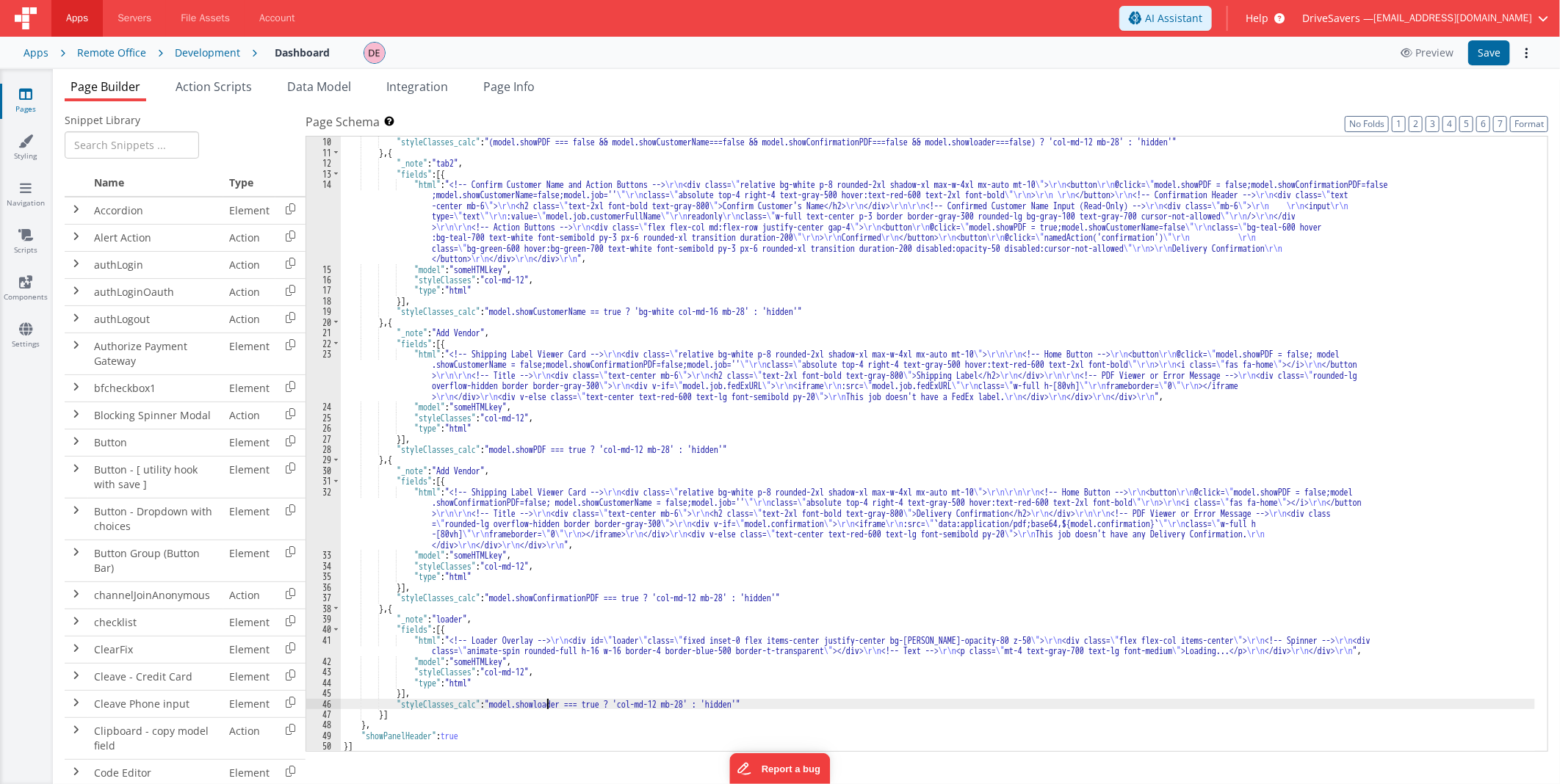 click on "}] ,                "styleClasses_calc" :  "(model.showPDF === false && model.showCustomerName===false && model.showConfirmationPDF===false && model.showloader===false) ? 'col-md-12 mb-28' : 'hidden'"           } ,  {                "_note" :  "tab2" ,                "fields" :  [{                     "html" :  "<!-- Confirm Customer Name and Action Buttons --> \r\n <div class= \" relative bg-white p-8 rounded-2xl shadow-xl max-w-4xl mx-auto mt-10 \" > \r\n   <button \r\n     @click= \" model.showPDF = false;model.showConfirmationPDF=false                      ;model.showCustomerName=false;model.job='' \"\r\n     class= \" absolute top-4 right-4 text-gray-500 hover:text-red-600 text-2xl font-bold \"\r\n   > \r\n   \r\n   </button> \r\n   <!-- Confirmation Header --> \r\n   <div class= \" text                      -center mb-6 \" > \r\n     <h2 class= \" text-2xl font-bold text-gray-800 \" >Confirm Customer's Name</h2> \r\n   </div> \r\n\r\n \r\n \" mb-6 >" at bounding box center (938, 444) 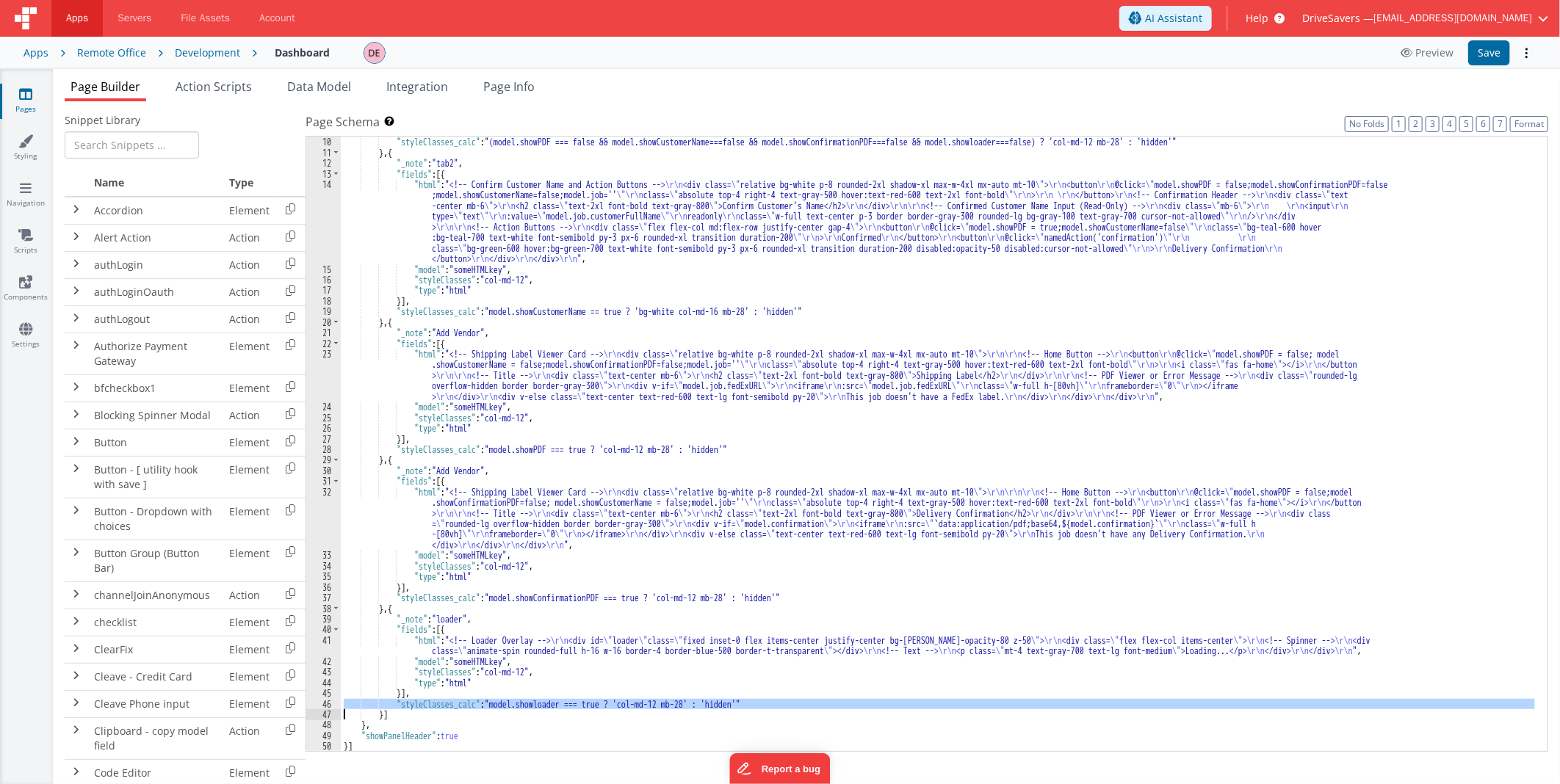 click on "}] ,                "styleClasses_calc" :  "(model.showPDF === false && model.showCustomerName===false && model.showConfirmationPDF===false && model.showloader===false) ? 'col-md-12 mb-28' : 'hidden'"           } ,  {                "_note" :  "tab2" ,                "fields" :  [{                     "html" :  "<!-- Confirm Customer Name and Action Buttons --> \r\n <div class= \" relative bg-white p-8 rounded-2xl shadow-xl max-w-4xl mx-auto mt-10 \" > \r\n   <button \r\n     @click= \" model.showPDF = false;model.showConfirmationPDF=false                      ;model.showCustomerName=false;model.job='' \"\r\n     class= \" absolute top-4 right-4 text-gray-500 hover:text-red-600 text-2xl font-bold \"\r\n   > \r\n   \r\n   </button> \r\n   <!-- Confirmation Header --> \r\n   <div class= \" text                      -center mb-6 \" > \r\n     <h2 class= \" text-2xl font-bold text-gray-800 \" >Confirm Customer's Name</h2> \r\n   </div> \r\n\r\n \r\n \" mb-6 >" at bounding box center (938, 444) 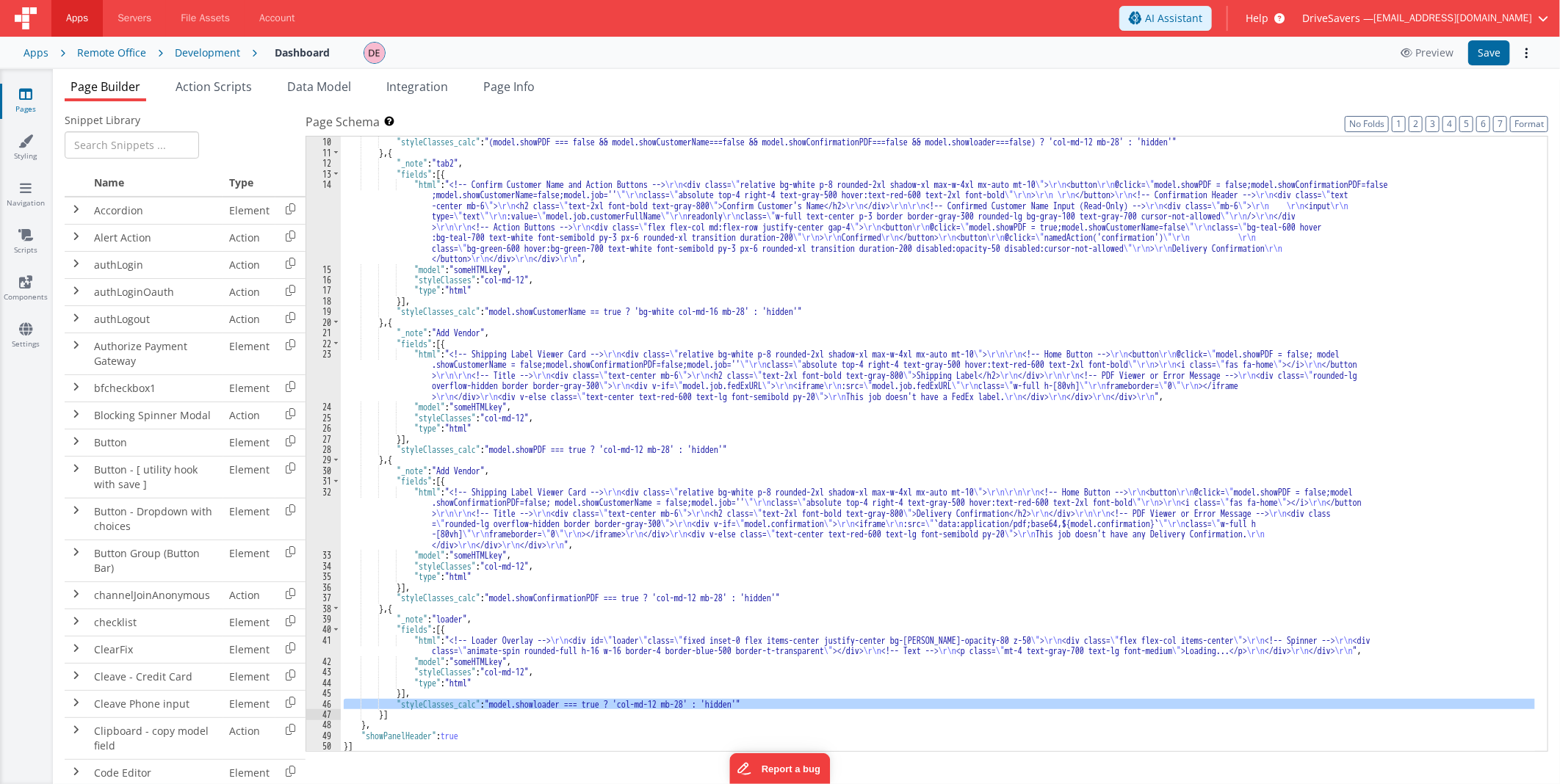click on "}] ,                "styleClasses_calc" :  "(model.showPDF === false && model.showCustomerName===false && model.showConfirmationPDF===false && model.showloader===false) ? 'col-md-12 mb-28' : 'hidden'"           } ,  {                "_note" :  "tab2" ,                "fields" :  [{                     "html" :  "<!-- Confirm Customer Name and Action Buttons --> \r\n <div class= \" relative bg-white p-8 rounded-2xl shadow-xl max-w-4xl mx-auto mt-10 \" > \r\n   <button \r\n     @click= \" model.showPDF = false;model.showConfirmationPDF=false                      ;model.showCustomerName=false;model.job='' \"\r\n     class= \" absolute top-4 right-4 text-gray-500 hover:text-red-600 text-2xl font-bold \"\r\n   > \r\n   \r\n   </button> \r\n   <!-- Confirmation Header --> \r\n   <div class= \" text                      -center mb-6 \" > \r\n     <h2 class= \" text-2xl font-bold text-gray-800 \" >Confirm Customer's Name</h2> \r\n   </div> \r\n\r\n \r\n \" mb-6 >" at bounding box center (938, 443) 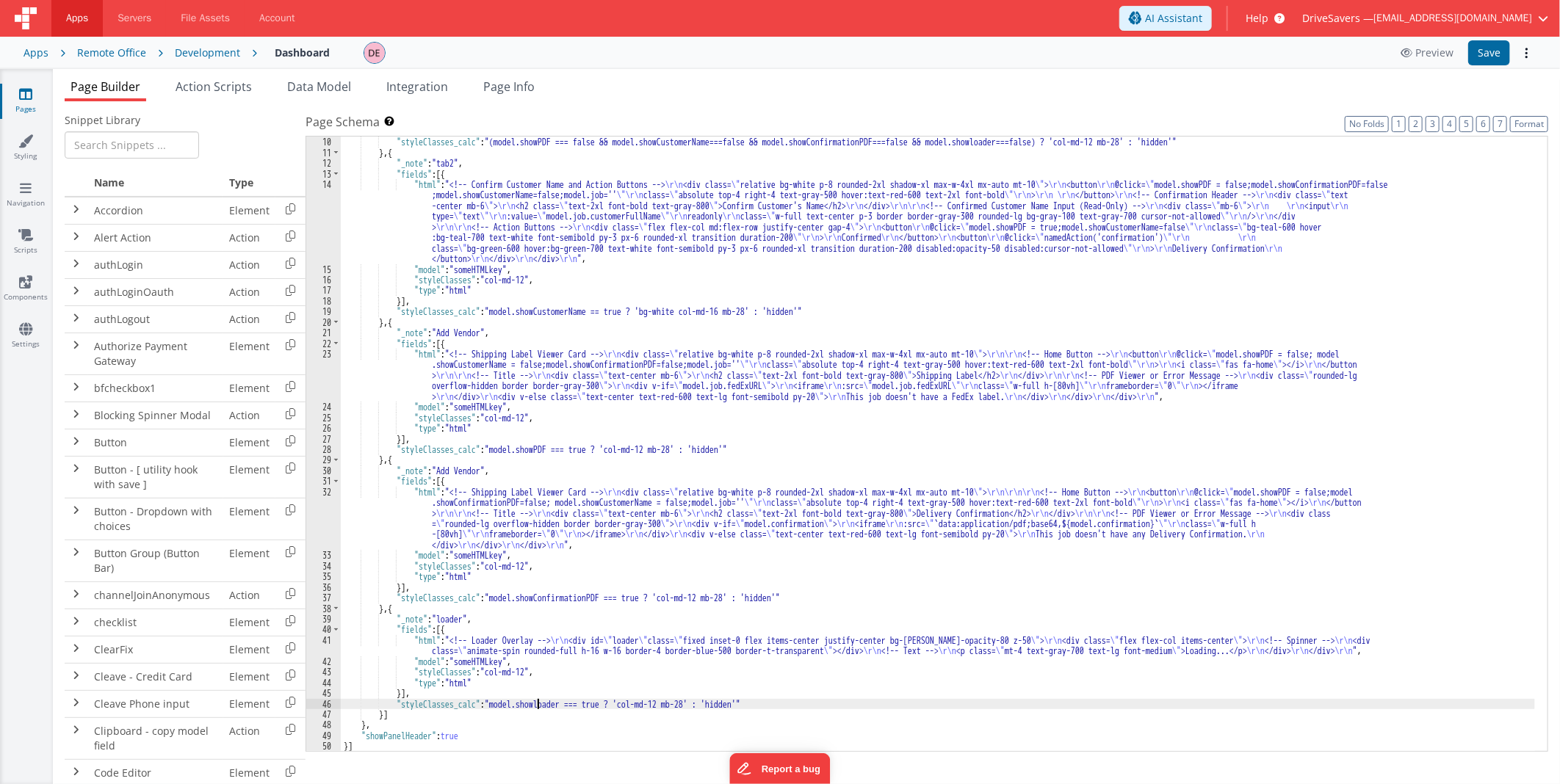 click on "}] ,                "styleClasses_calc" :  "(model.showPDF === false && model.showCustomerName===false && model.showConfirmationPDF===false && model.showloader===false) ? 'col-md-12 mb-28' : 'hidden'"           } ,  {                "_note" :  "tab2" ,                "fields" :  [{                     "html" :  "<!-- Confirm Customer Name and Action Buttons --> \r\n <div class= \" relative bg-white p-8 rounded-2xl shadow-xl max-w-4xl mx-auto mt-10 \" > \r\n   <button \r\n     @click= \" model.showPDF = false;model.showConfirmationPDF=false                      ;model.showCustomerName=false;model.job='' \"\r\n     class= \" absolute top-4 right-4 text-gray-500 hover:text-red-600 text-2xl font-bold \"\r\n   > \r\n   \r\n   </button> \r\n   <!-- Confirmation Header --> \r\n   <div class= \" text                      -center mb-6 \" > \r\n     <h2 class= \" text-2xl font-bold text-gray-800 \" >Confirm Customer's Name</h2> \r\n   </div> \r\n\r\n \r\n \" mb-6 >" at bounding box center [938, 444] 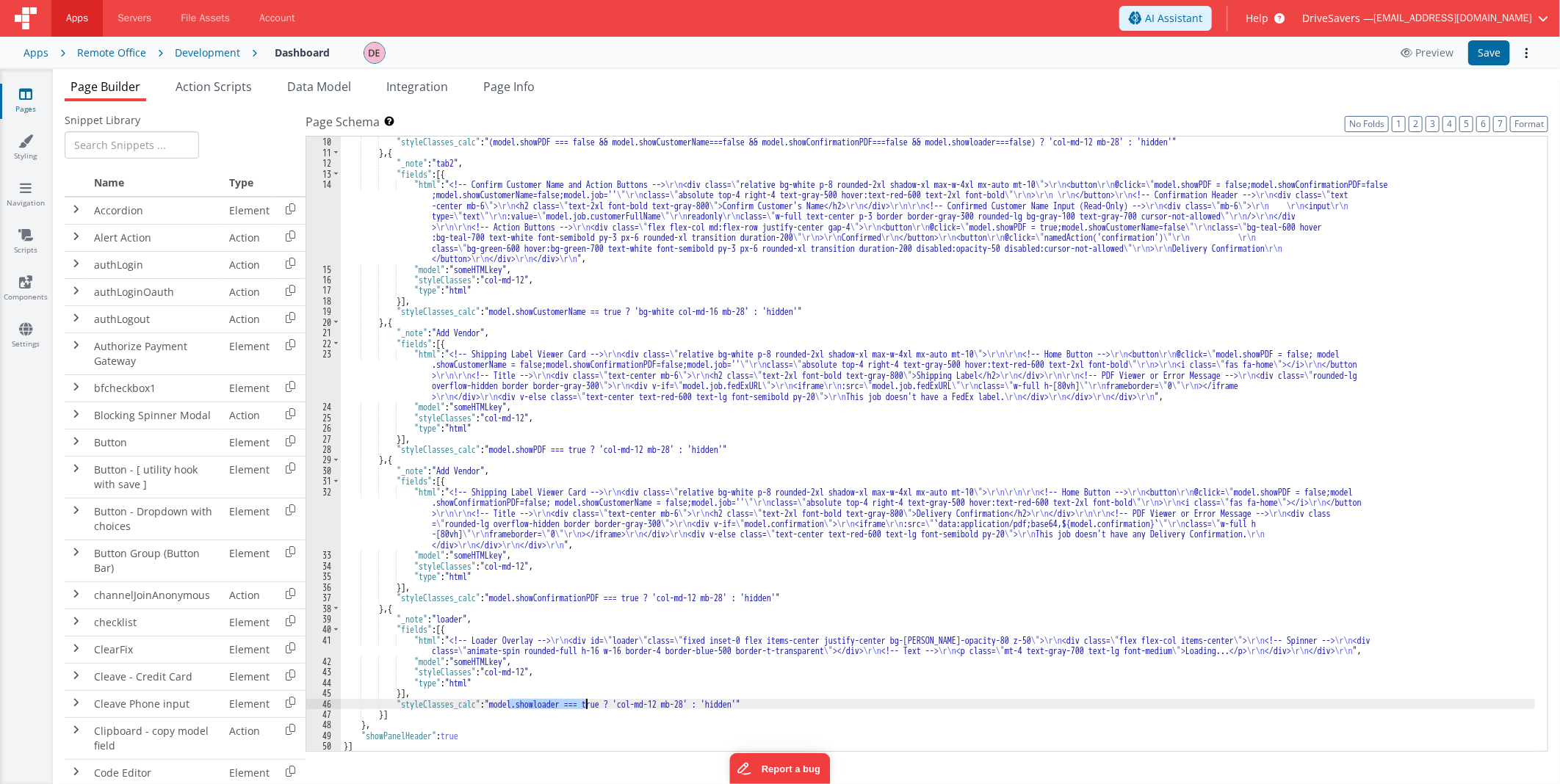 drag, startPoint x: 527, startPoint y: 703, endPoint x: 564, endPoint y: 703, distance: 37 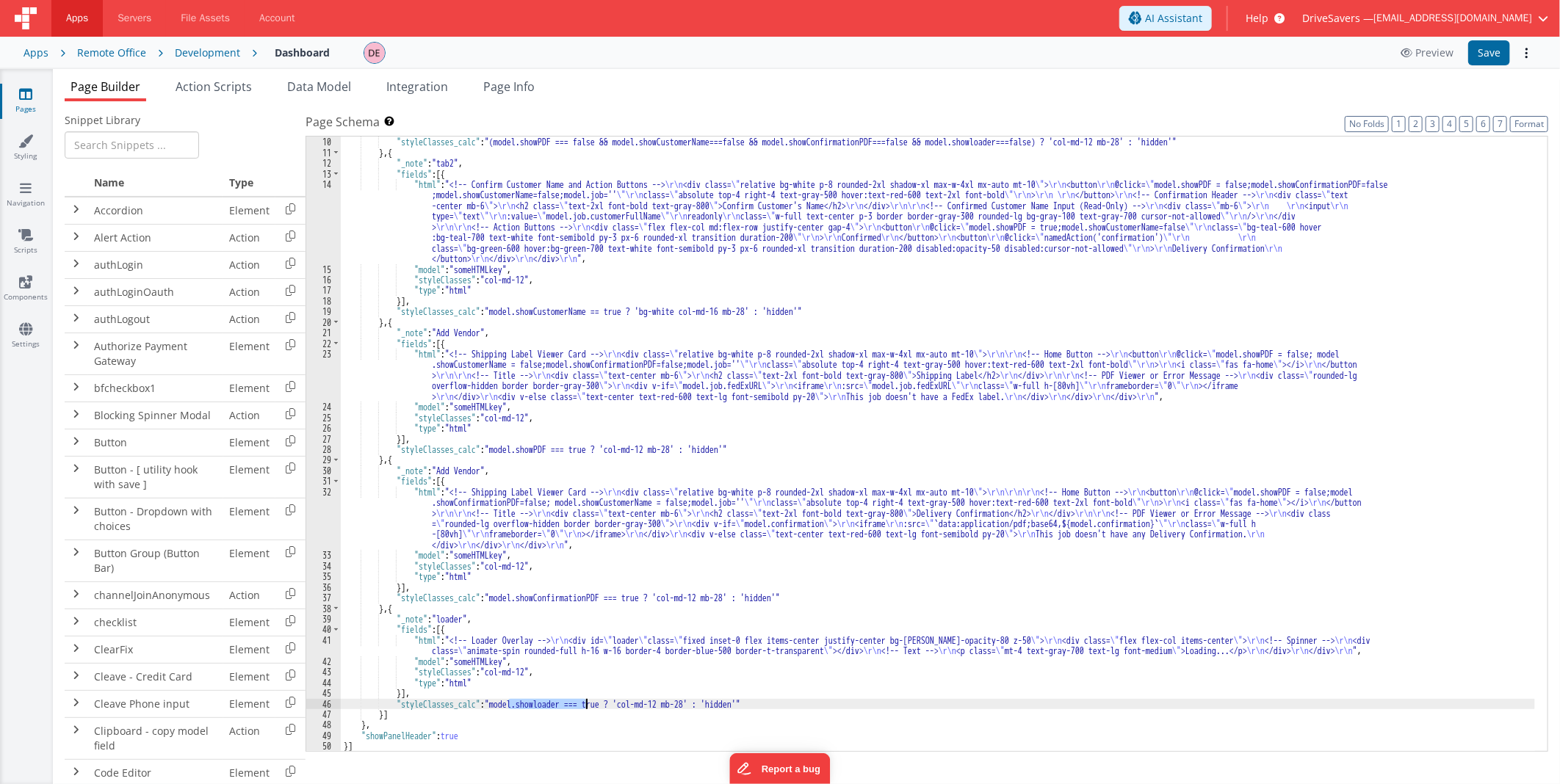 click on "}] ,                "styleClasses_calc" :  "(model.showPDF === false && model.showCustomerName===false && model.showConfirmationPDF===false && model.showloader===false) ? 'col-md-12 mb-28' : 'hidden'"           } ,  {                "_note" :  "tab2" ,                "fields" :  [{                     "html" :  "<!-- Confirm Customer Name and Action Buttons --> \r\n <div class= \" relative bg-white p-8 rounded-2xl shadow-xl max-w-4xl mx-auto mt-10 \" > \r\n   <button \r\n     @click= \" model.showPDF = false;model.showConfirmationPDF=false                      ;model.showCustomerName=false;model.job='' \"\r\n     class= \" absolute top-4 right-4 text-gray-500 hover:text-red-600 text-2xl font-bold \"\r\n   > \r\n   \r\n   </button> \r\n   <!-- Confirmation Header --> \r\n   <div class= \" text                      -center mb-6 \" > \r\n     <h2 class= \" text-2xl font-bold text-gray-800 \" >Confirm Customer's Name</h2> \r\n   </div> \r\n\r\n \r\n \" mb-6 >" at bounding box center [938, 444] 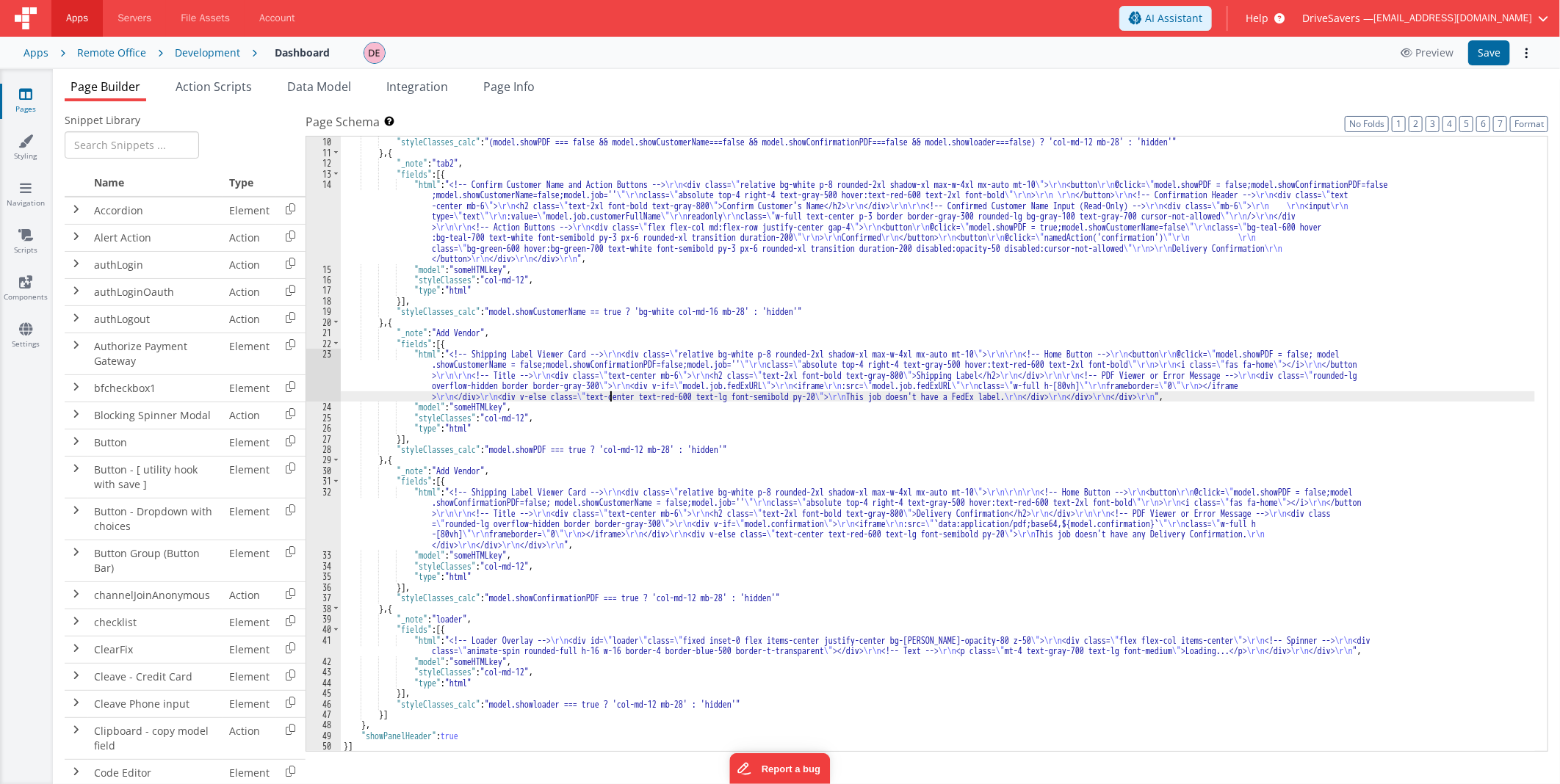 click on "}] ,                "styleClasses_calc" :  "(model.showPDF === false && model.showCustomerName===false && model.showConfirmationPDF===false && model.showloader===false) ? 'col-md-12 mb-28' : 'hidden'"           } ,  {                "_note" :  "tab2" ,                "fields" :  [{                     "html" :  "<!-- Confirm Customer Name and Action Buttons --> \r\n <div class= \" relative bg-white p-8 rounded-2xl shadow-xl max-w-4xl mx-auto mt-10 \" > \r\n   <button \r\n     @click= \" model.showPDF = false;model.showConfirmationPDF=false                      ;model.showCustomerName=false;model.job='' \"\r\n     class= \" absolute top-4 right-4 text-gray-500 hover:text-red-600 text-2xl font-bold \"\r\n   > \r\n   \r\n   </button> \r\n   <!-- Confirmation Header --> \r\n   <div class= \" text                      -center mb-6 \" > \r\n     <h2 class= \" text-2xl font-bold text-gray-800 \" >Confirm Customer's Name</h2> \r\n   </div> \r\n\r\n \r\n \" mb-6 >" at bounding box center (938, 444) 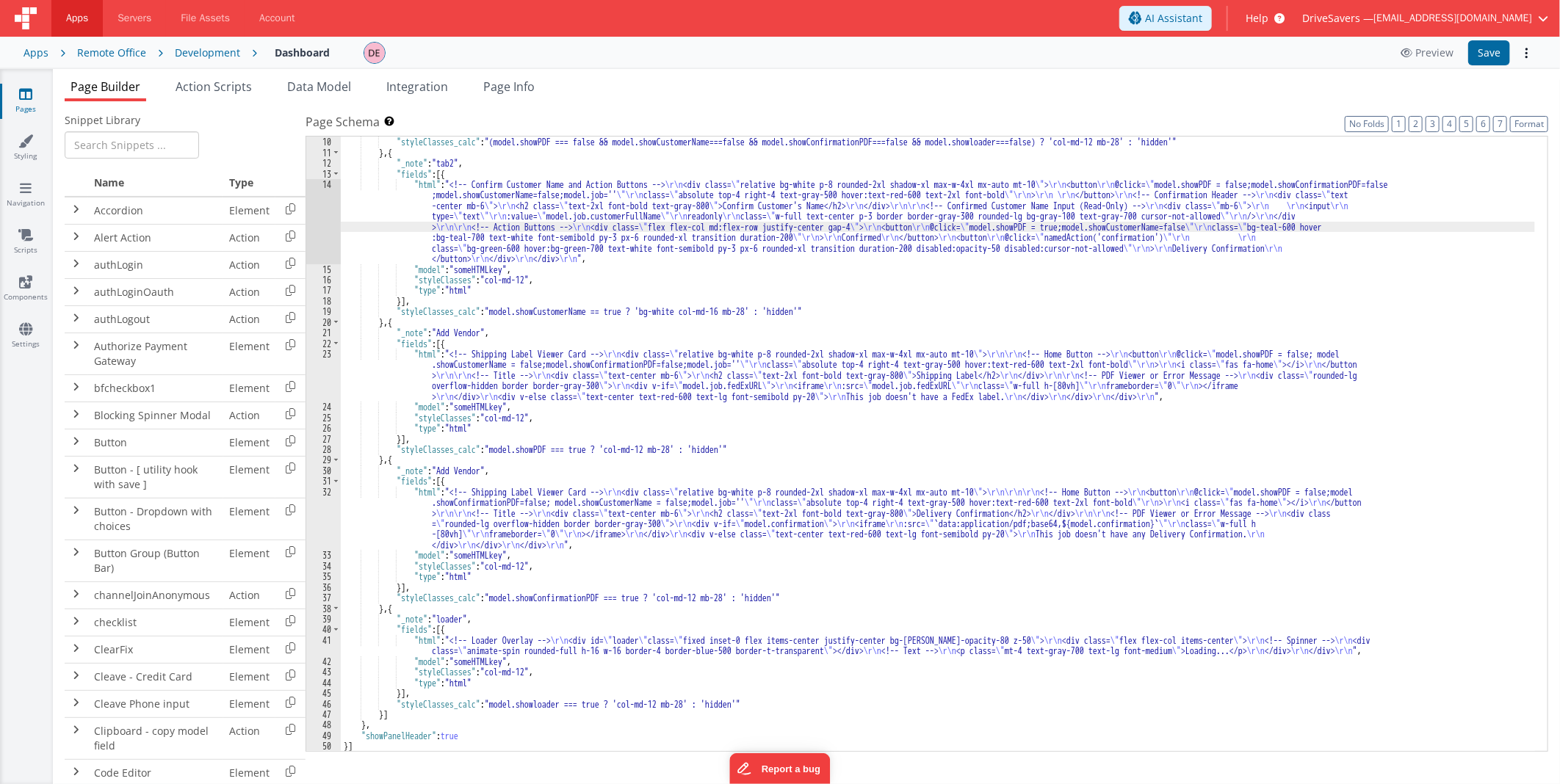 click on "14" at bounding box center (323, 222) 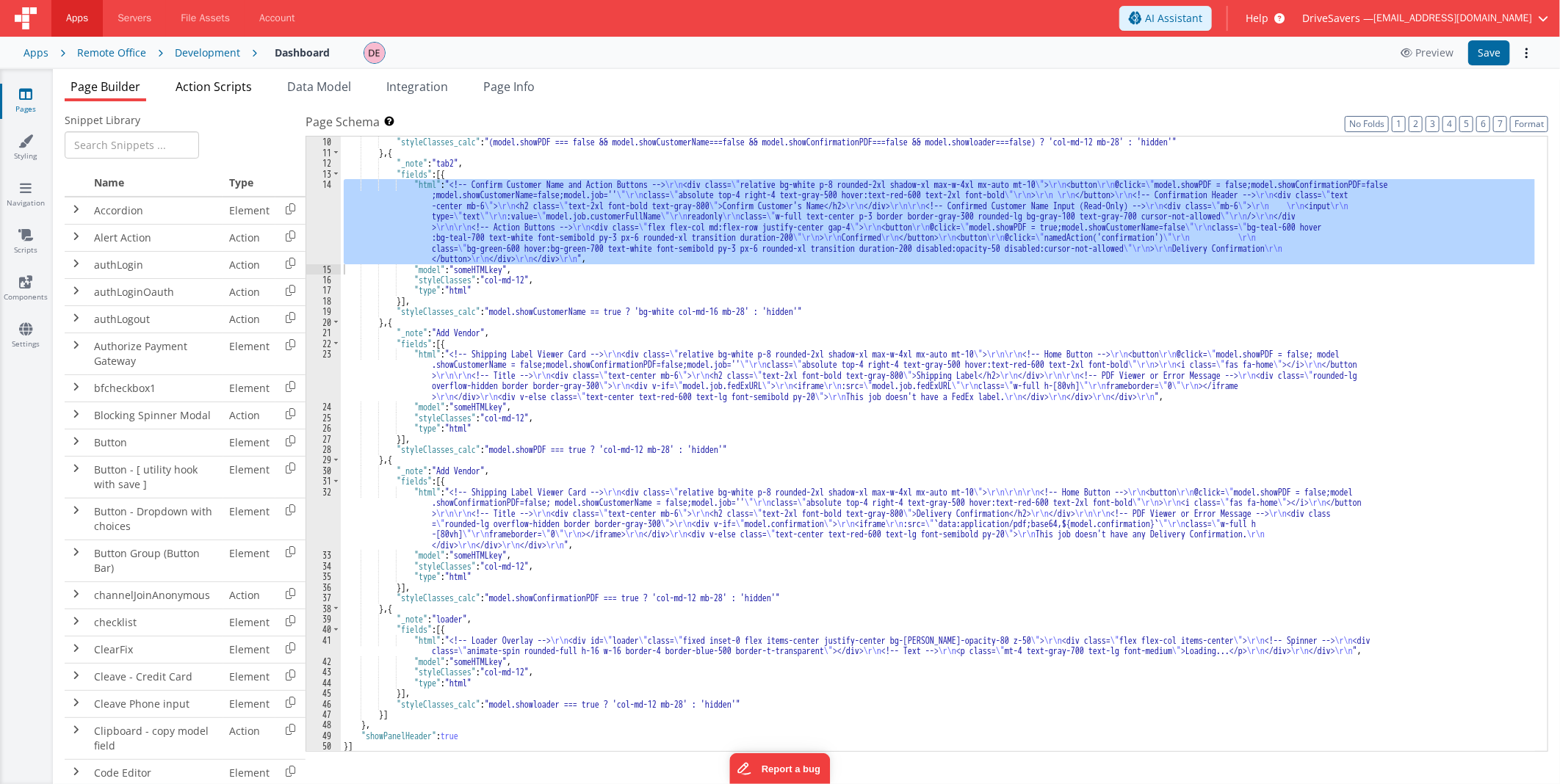 click on "Action Scripts" at bounding box center (214, 87) 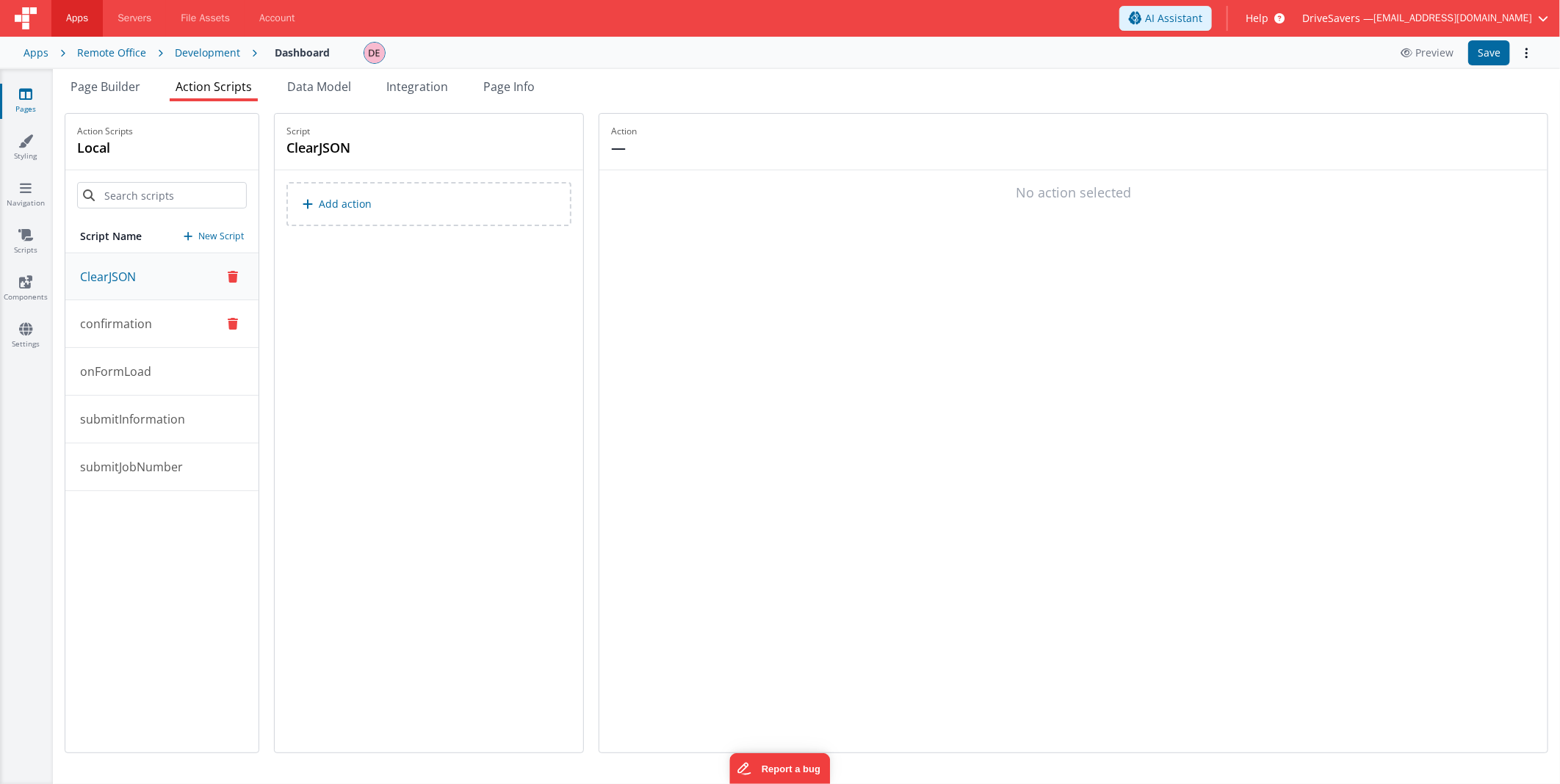 click on "confirmation" at bounding box center (162, 324) 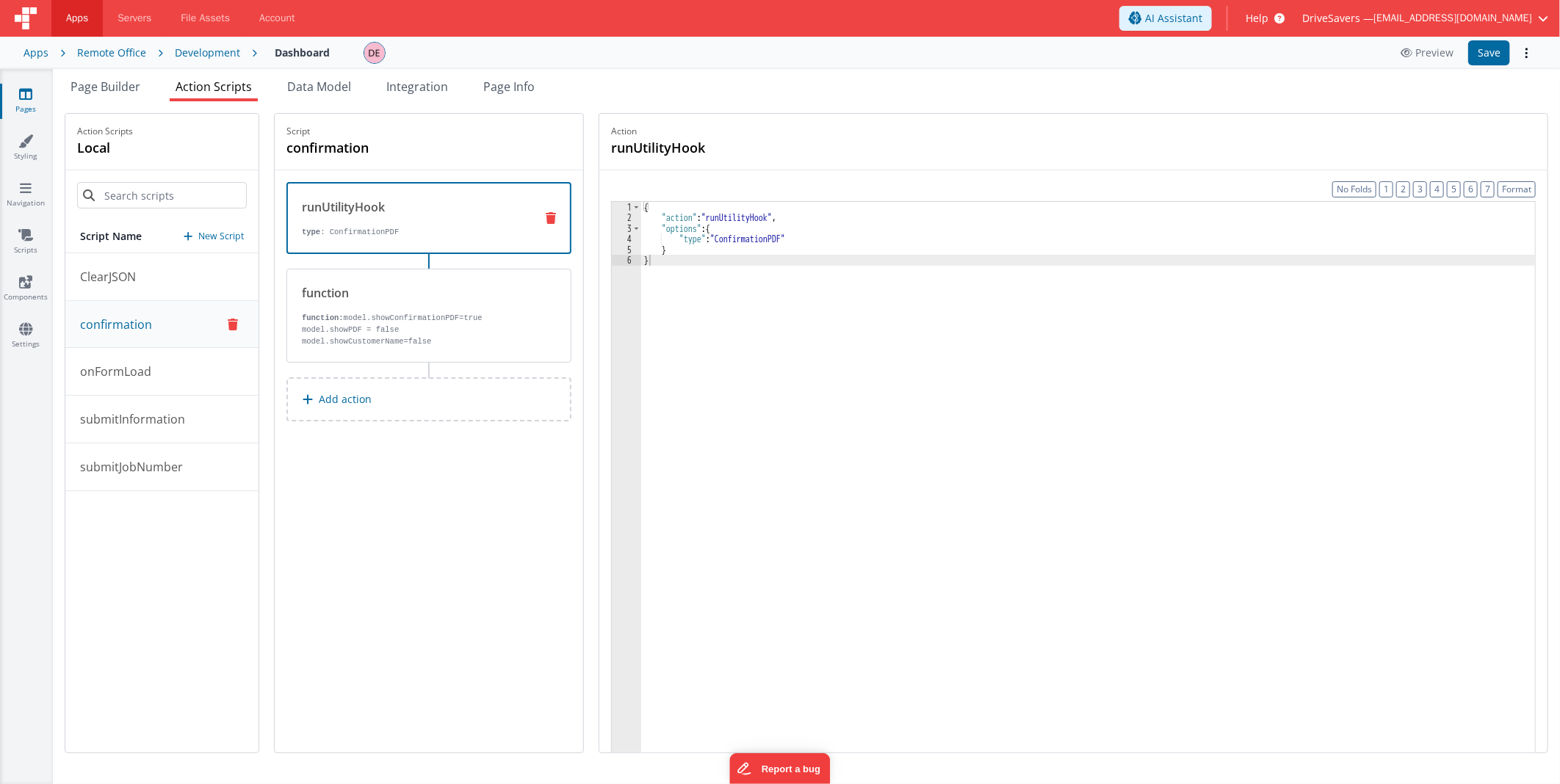click on "Add action" at bounding box center [429, 399] 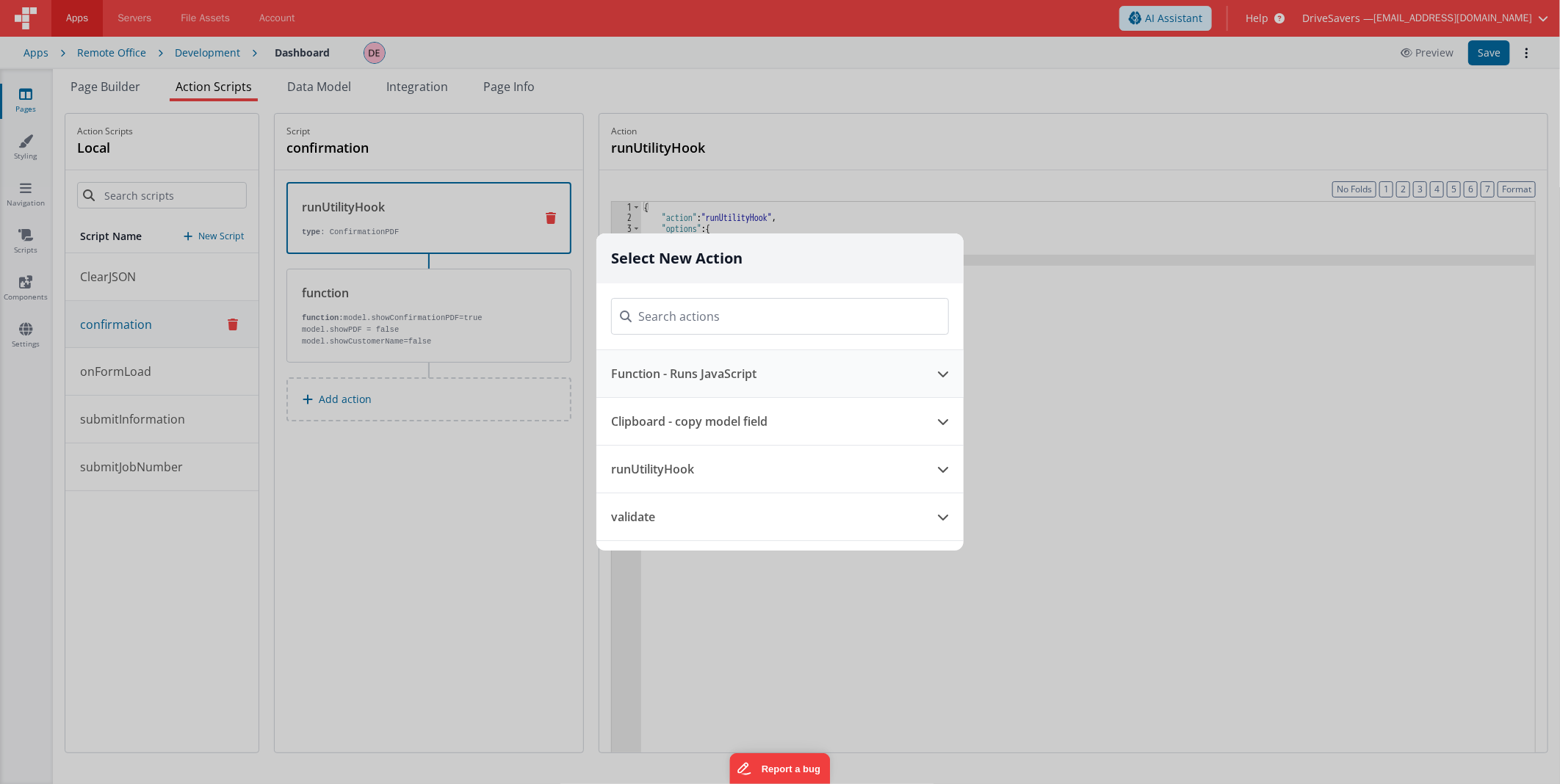 click on "Function - Runs JavaScript" at bounding box center [759, 374] 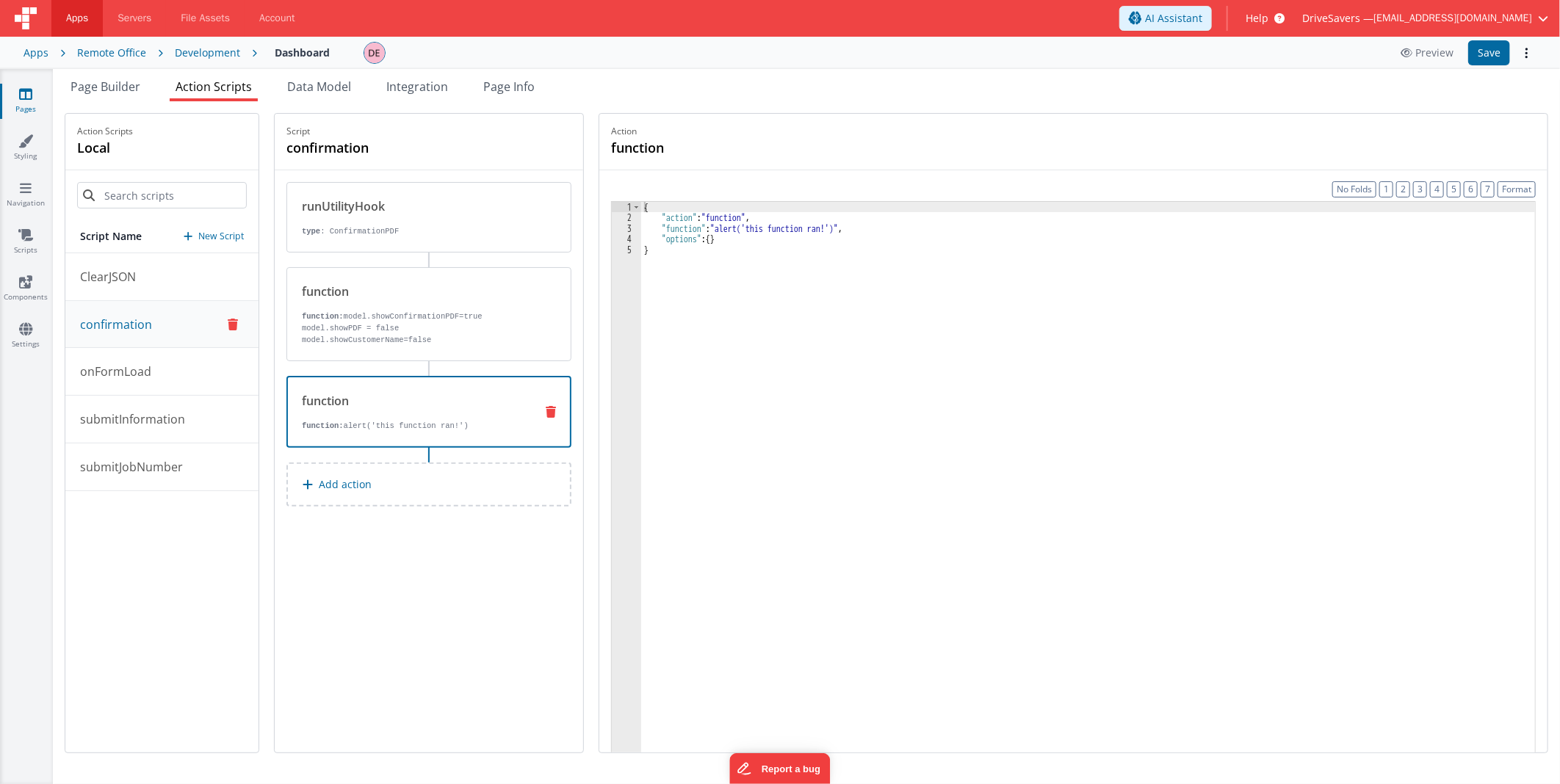 click on "{      "action" :  "function" ,      "function" :  "alert('this function ran!')" ,      "options" :  { } }" at bounding box center [1088, 510] 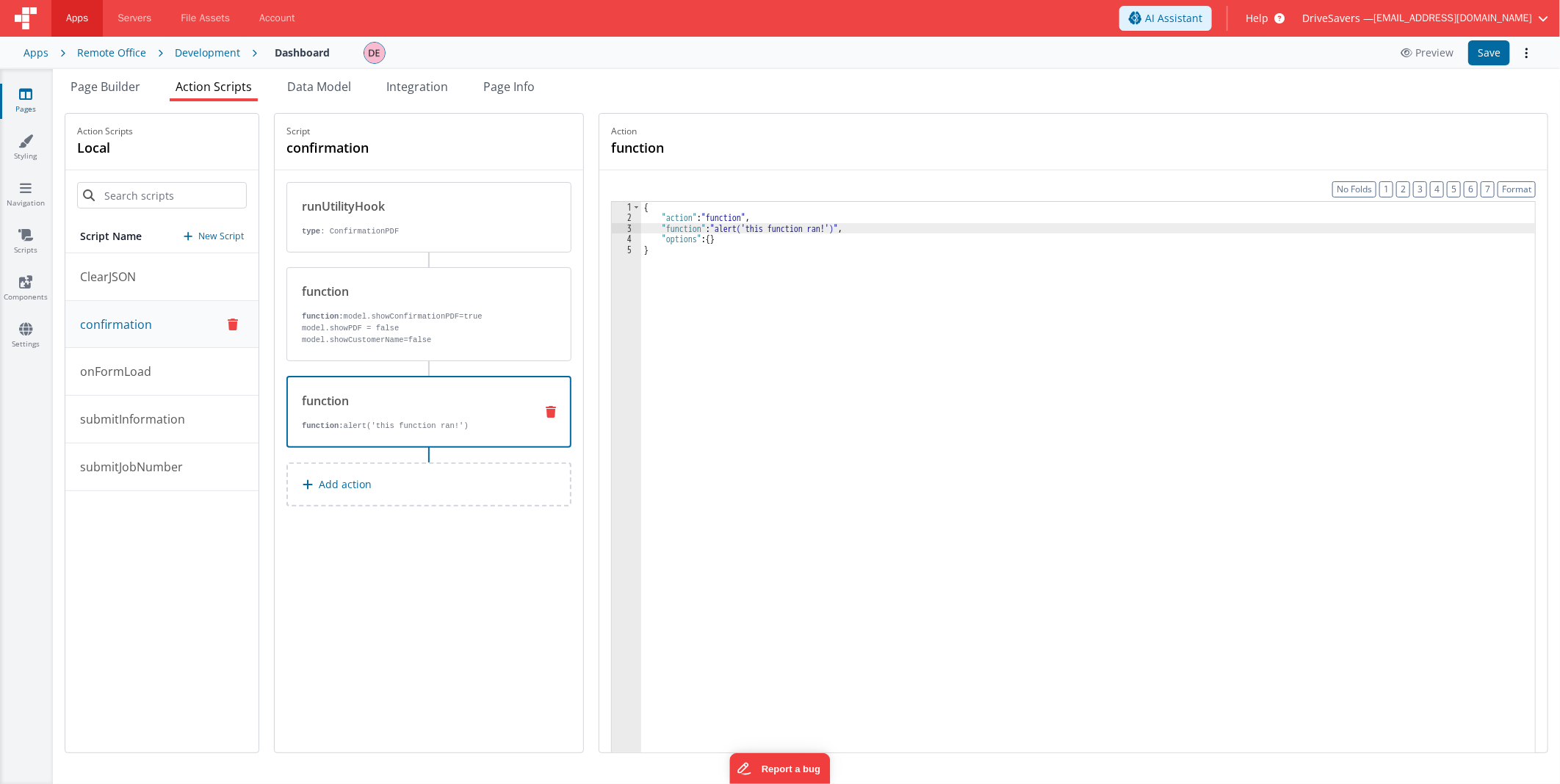click on "3" at bounding box center [626, 228] 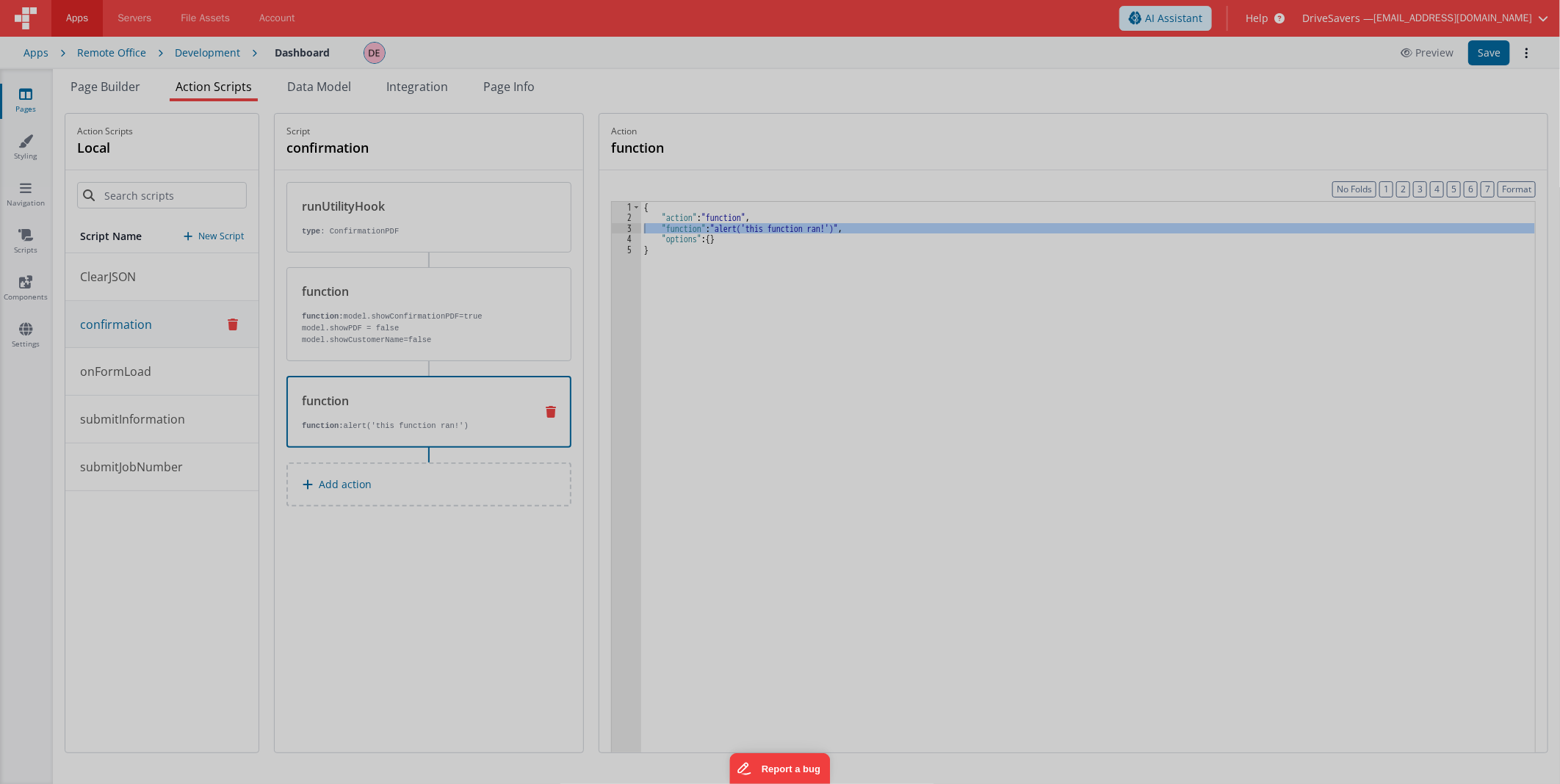 click at bounding box center (780, 392) 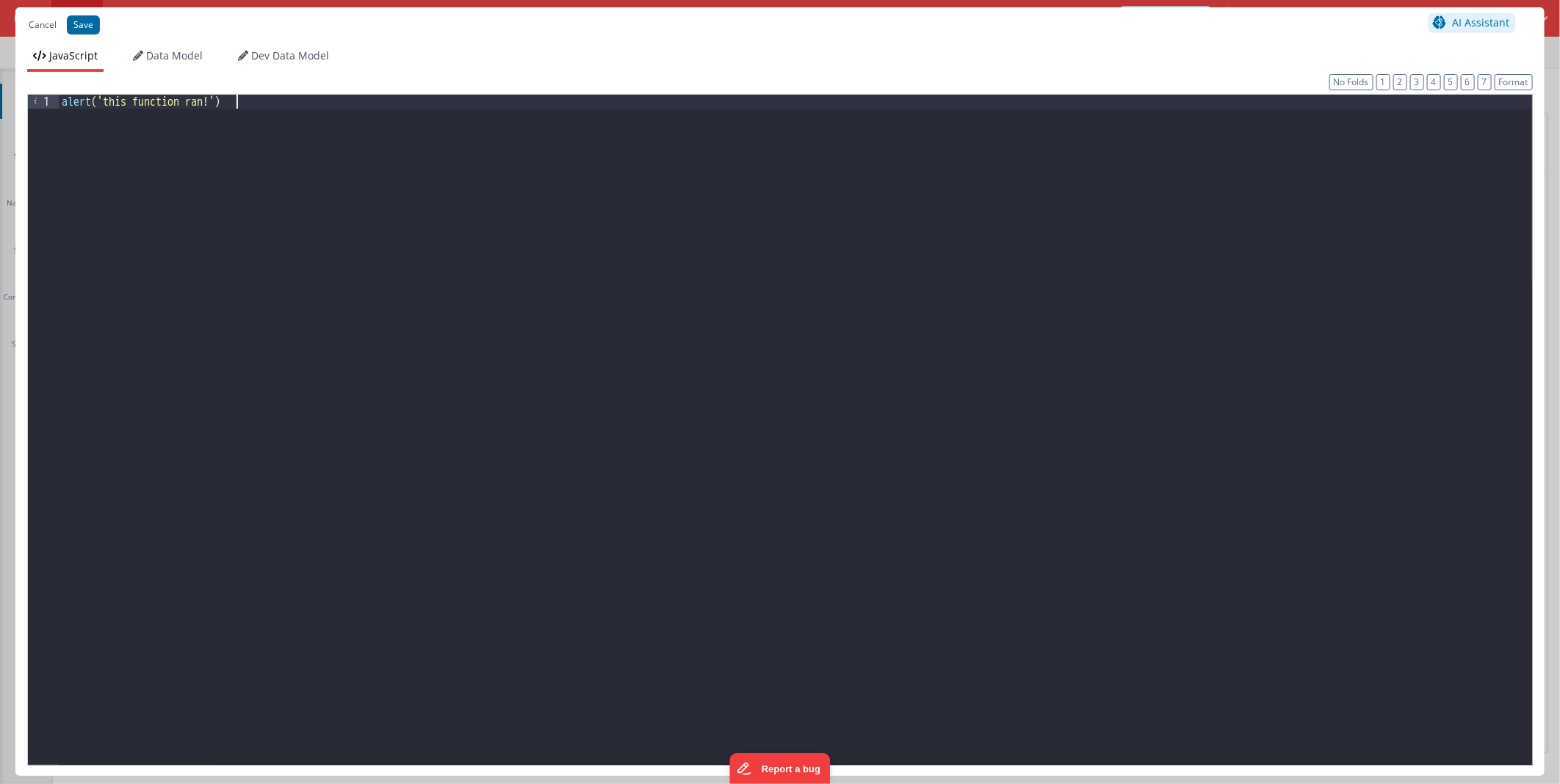 click on "alert ( 'this function ran!' )" at bounding box center (795, 443) 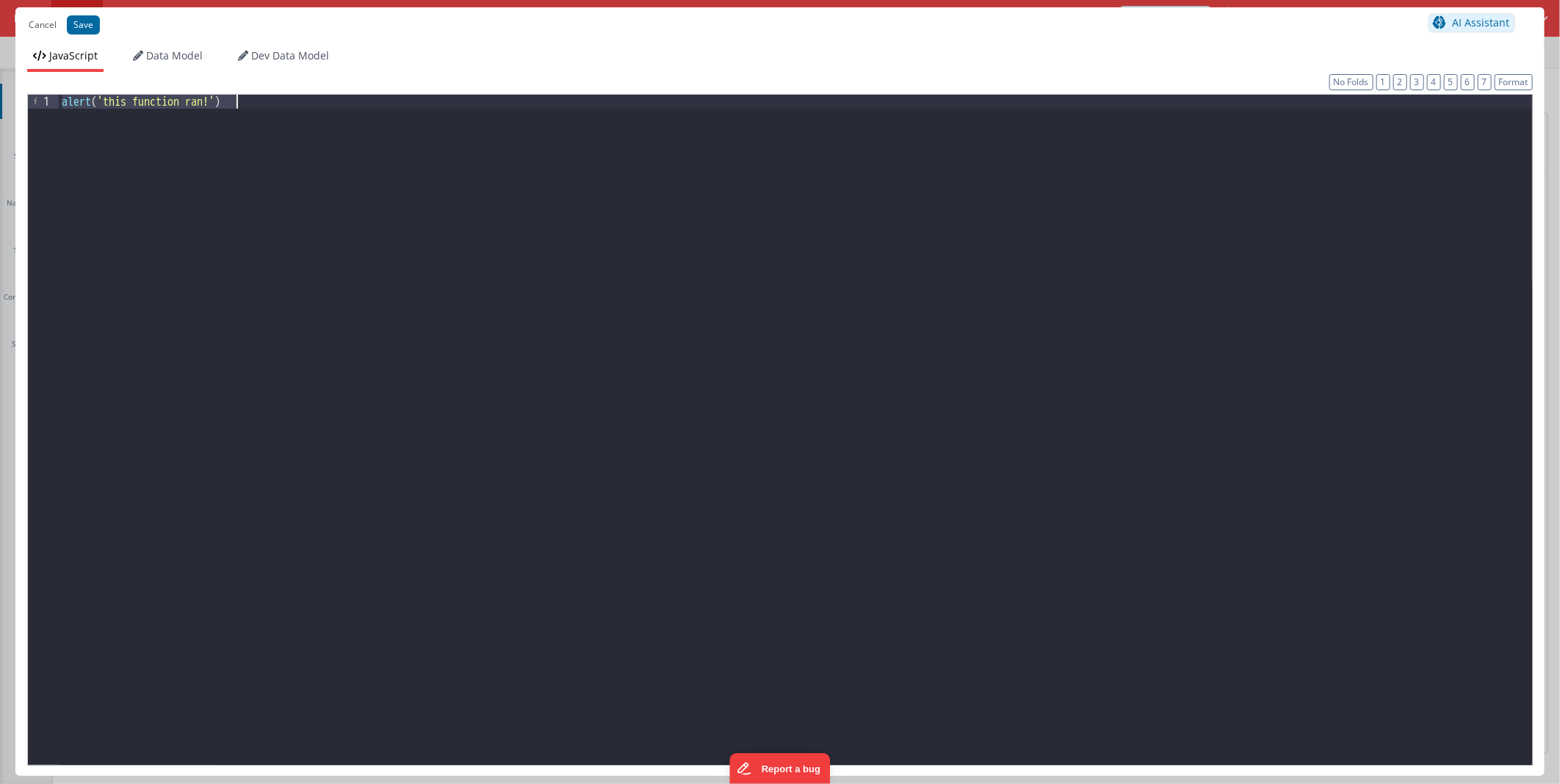 paste 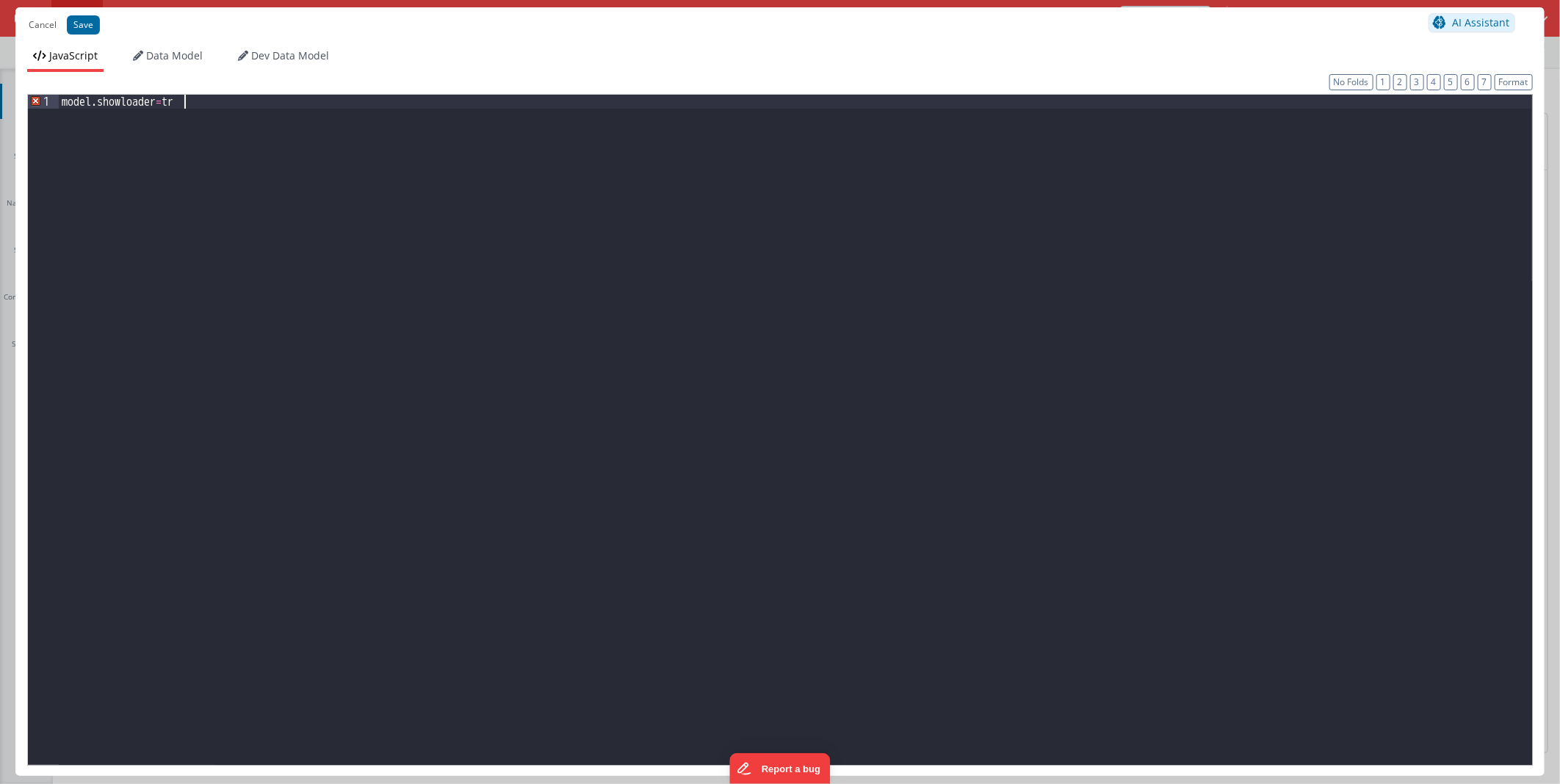 type 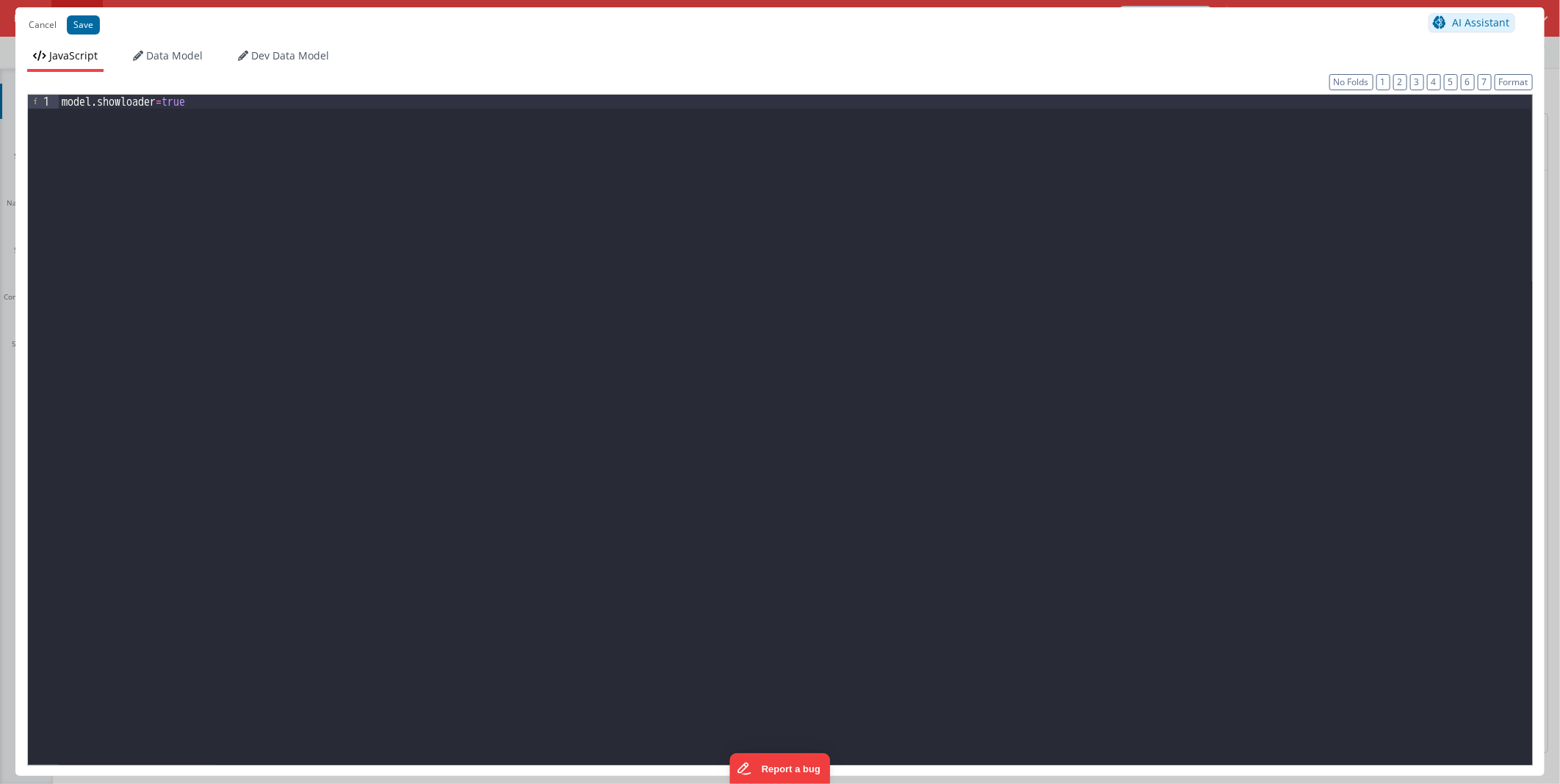 drag, startPoint x: 394, startPoint y: 236, endPoint x: 123, endPoint y: 65, distance: 320.44032 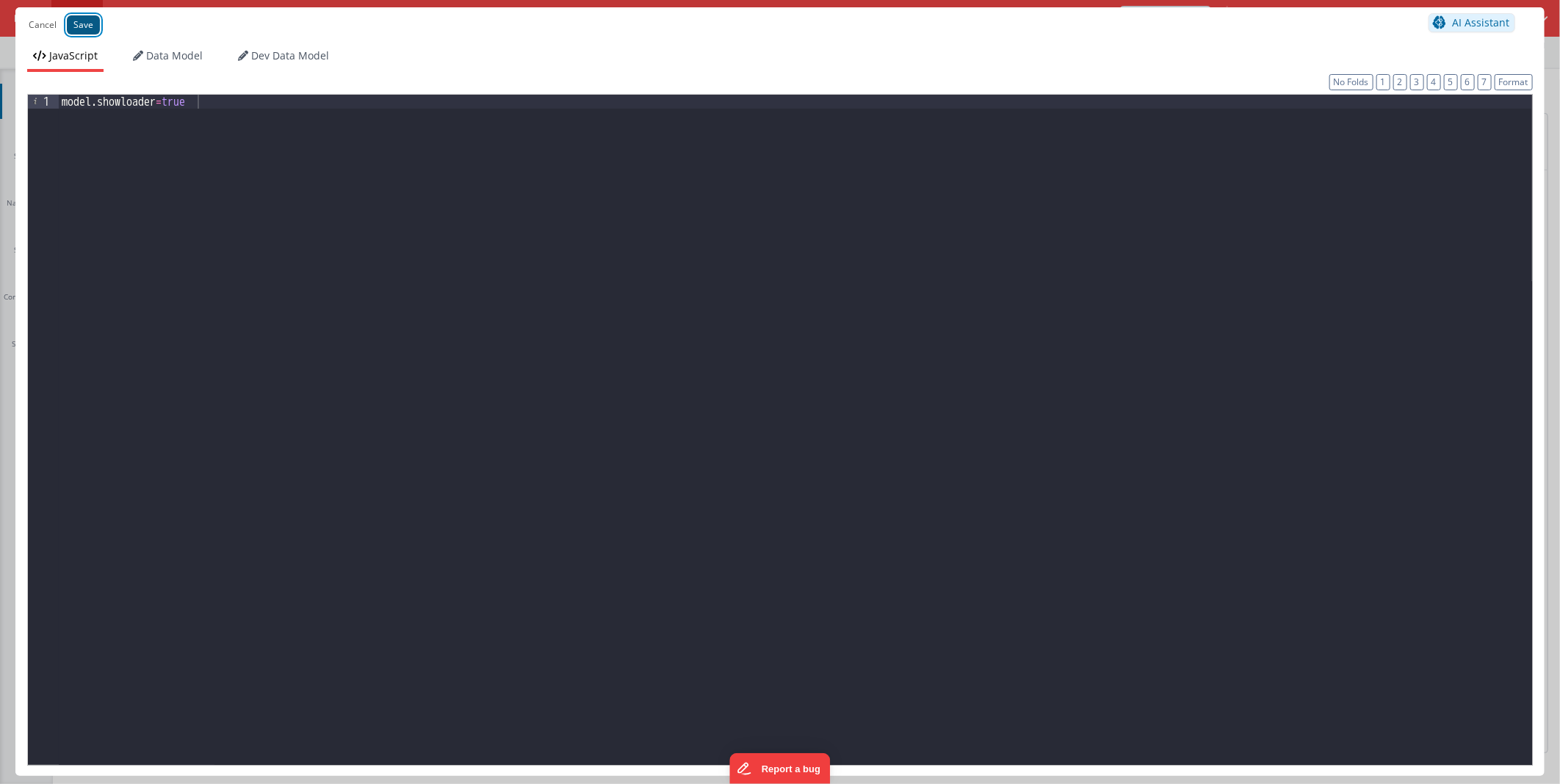 click on "Save" at bounding box center [83, 25] 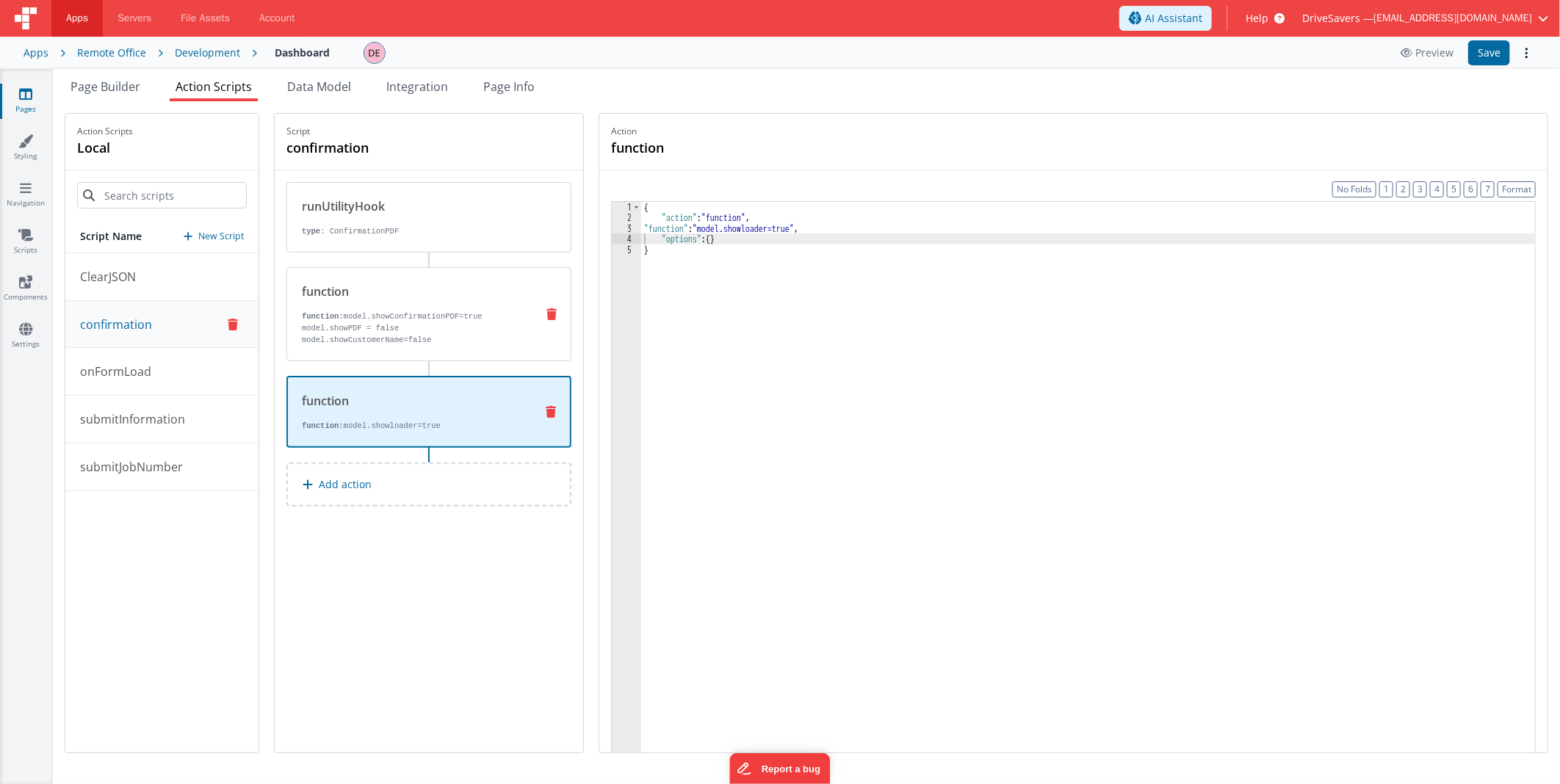 type 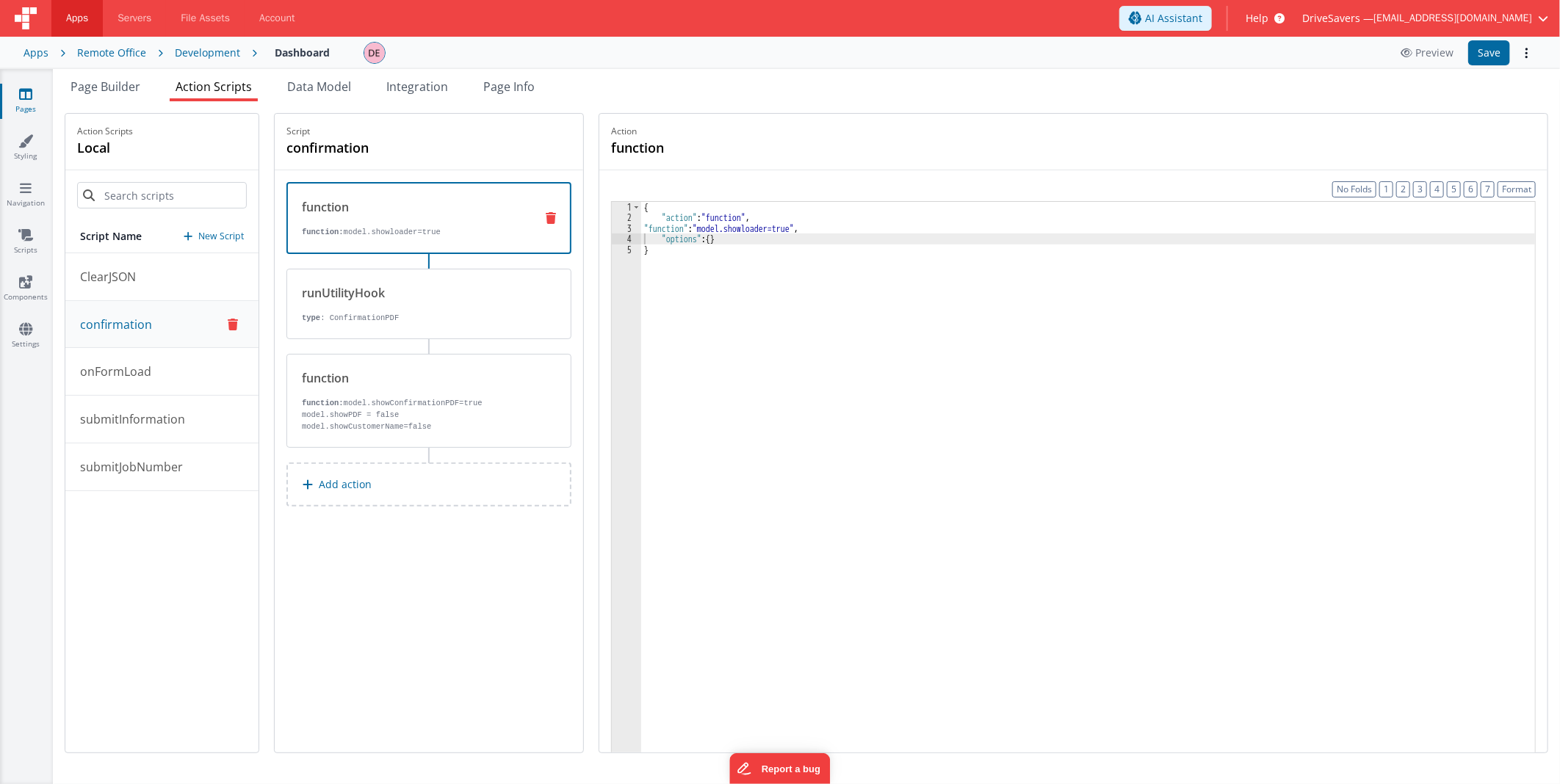 click on "function   function:  model.showConfirmationPDF=true
model.showPDF = false
model.showCustomerName=false" at bounding box center [405, 401] 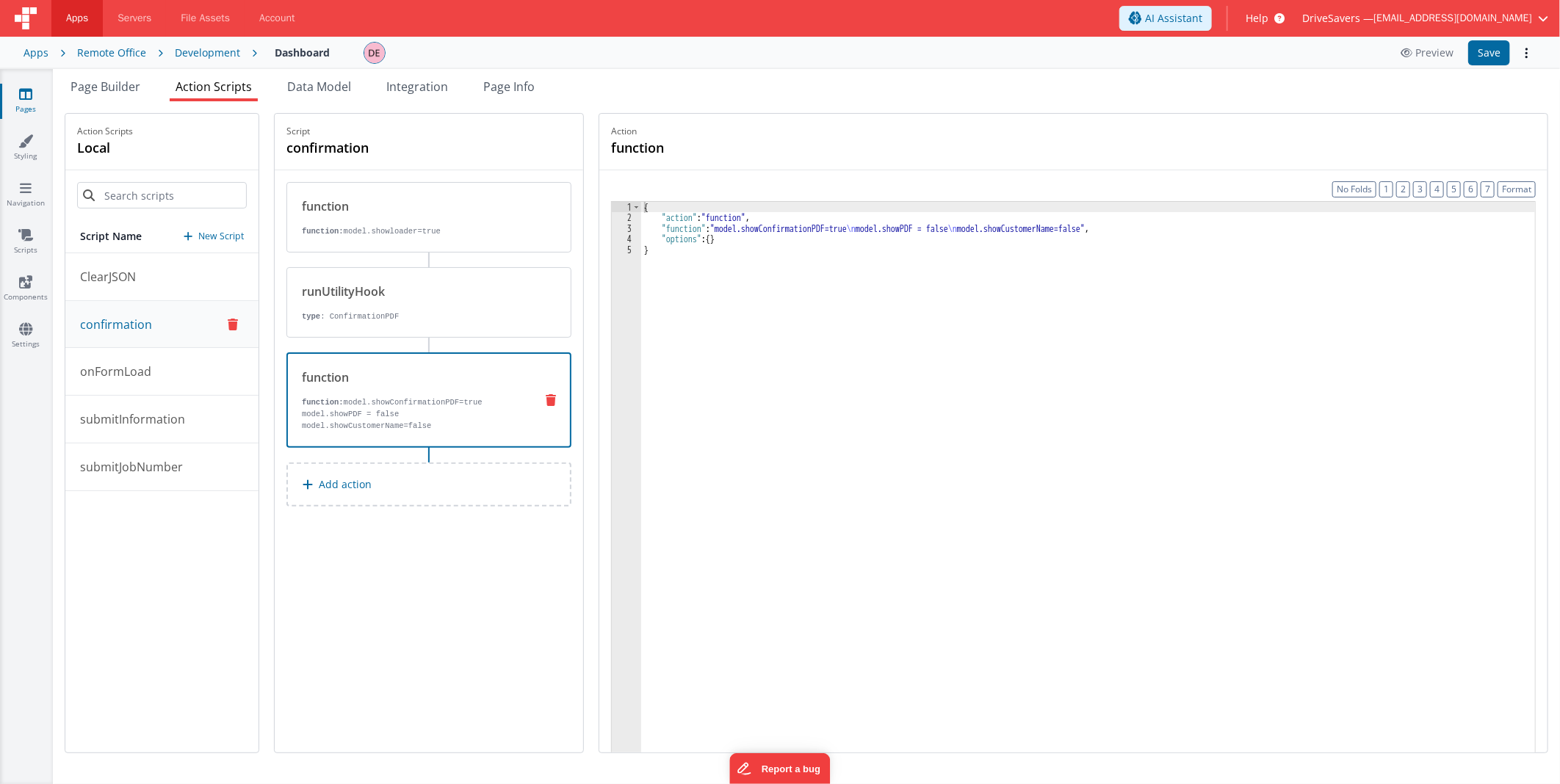 click on "{      "action" :  "function" ,      "function" :  "model.showConfirmationPDF=true \n model.showPDF = false \n model.showCustomerName=false" ,      "options" :  { } }" at bounding box center (1088, 510) 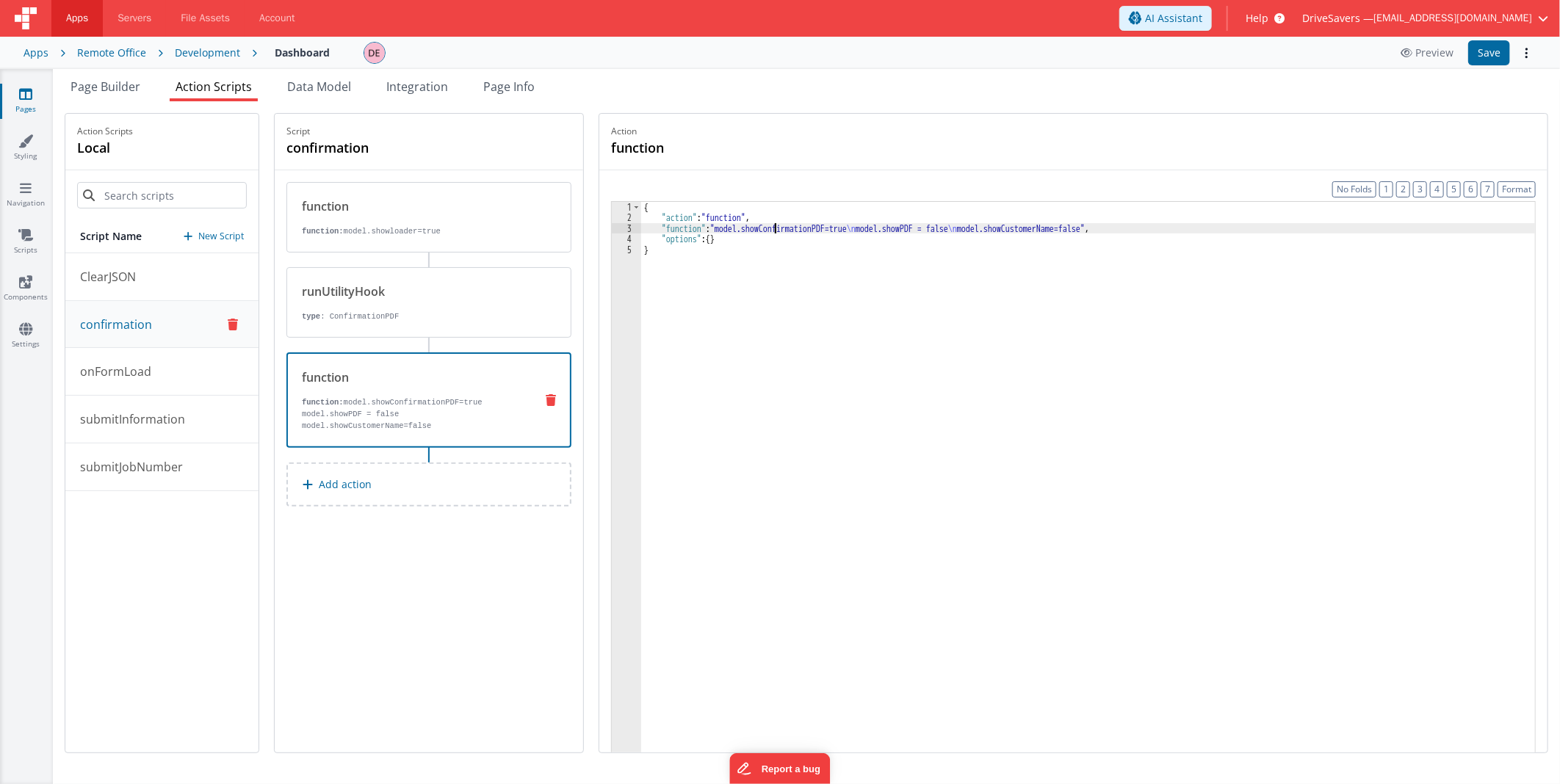 click on "3" at bounding box center [626, 228] 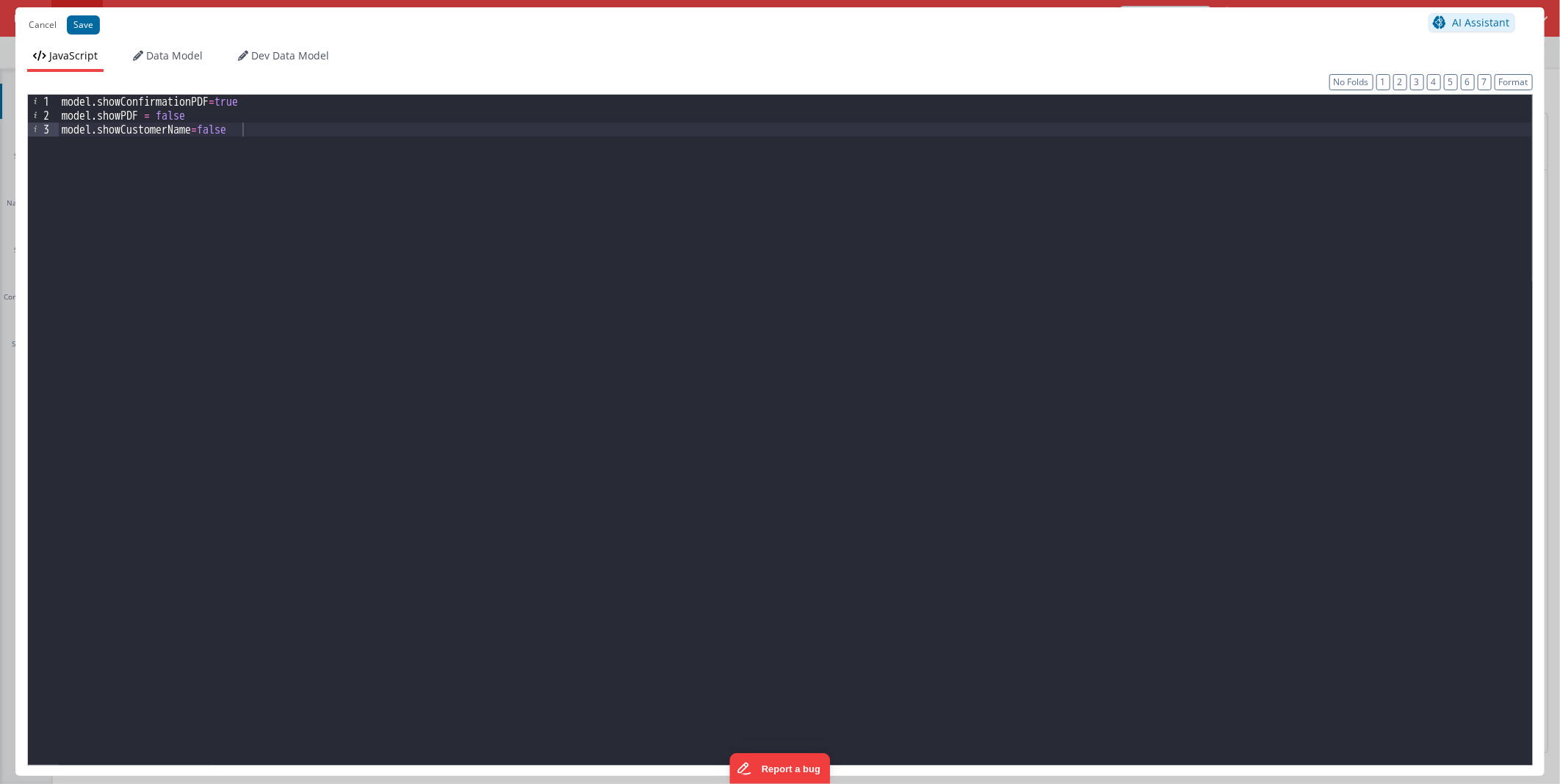 click on "model . showConfirmationPDF = true model . showPDF   =   false model . showCustomerName = false" at bounding box center (795, 443) 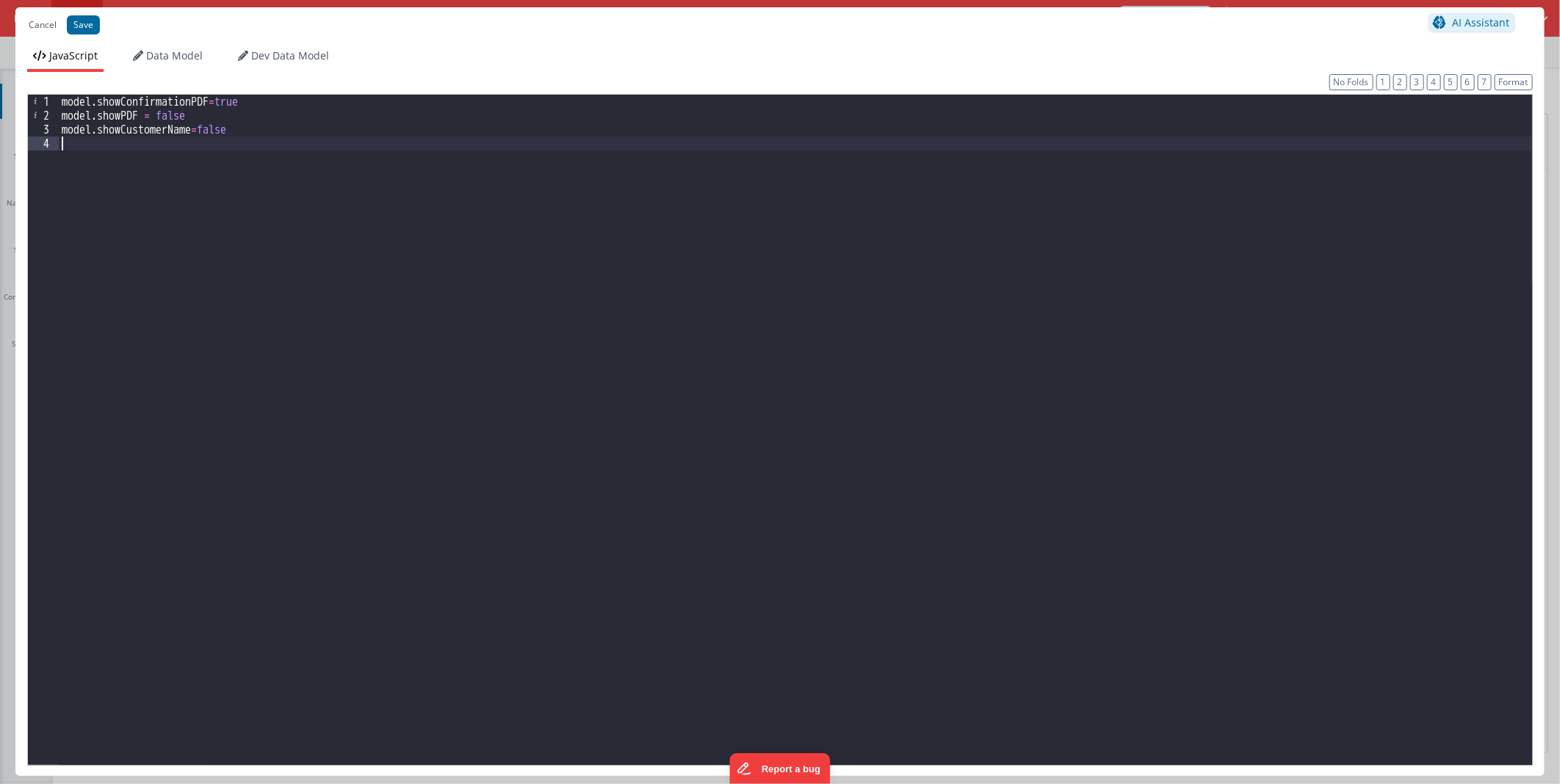 paste 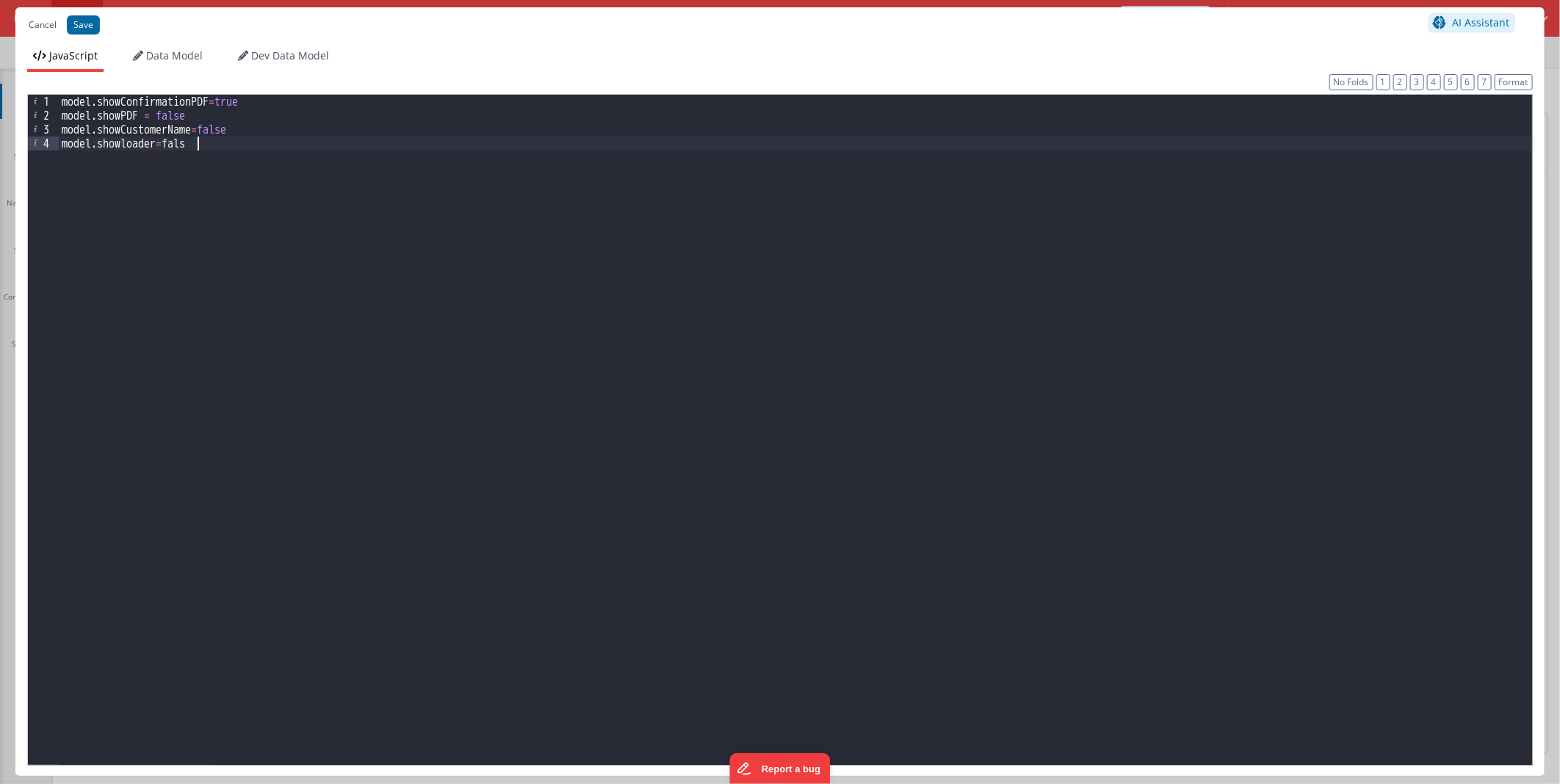 type 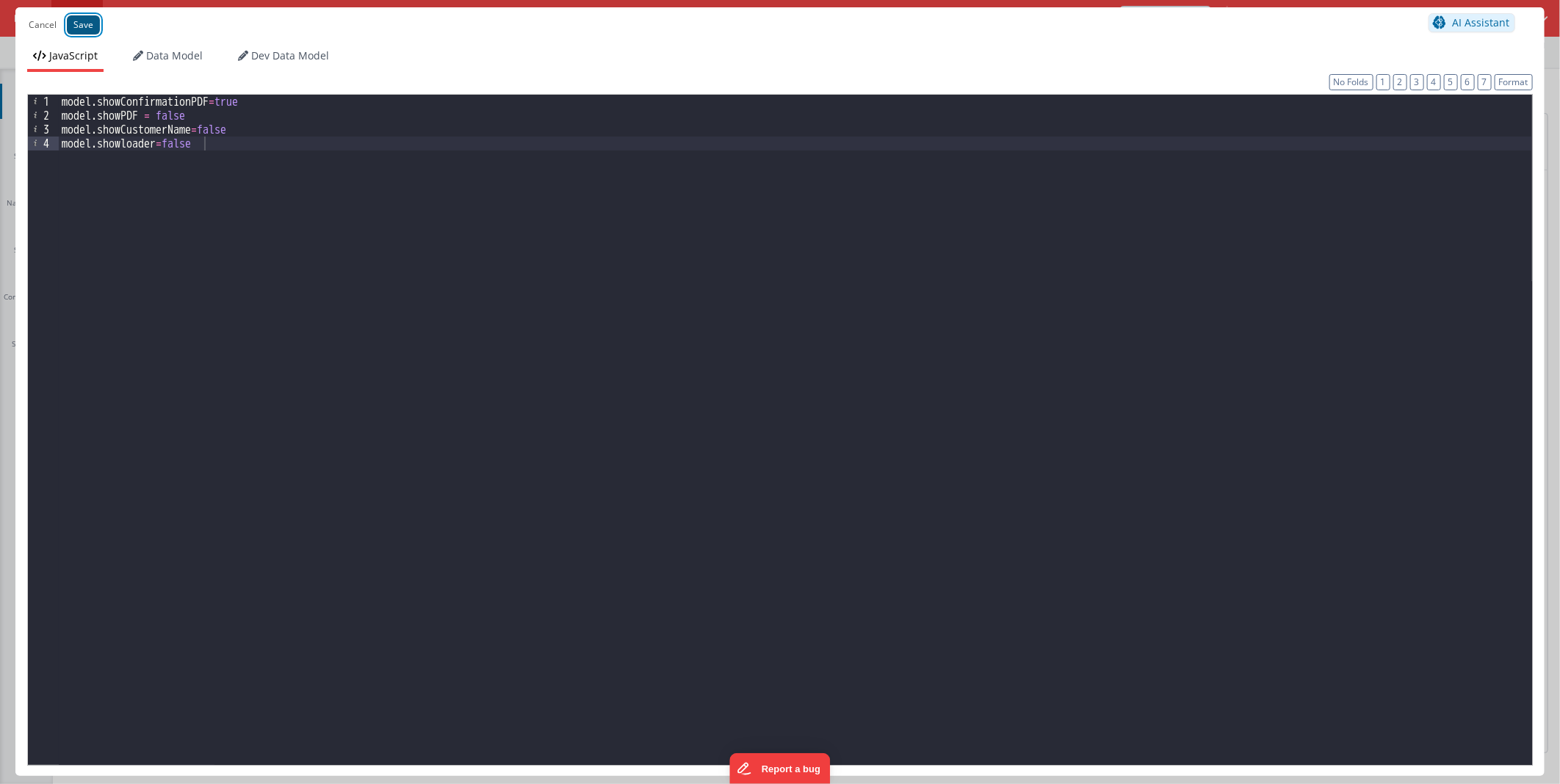 click on "Save" at bounding box center [83, 25] 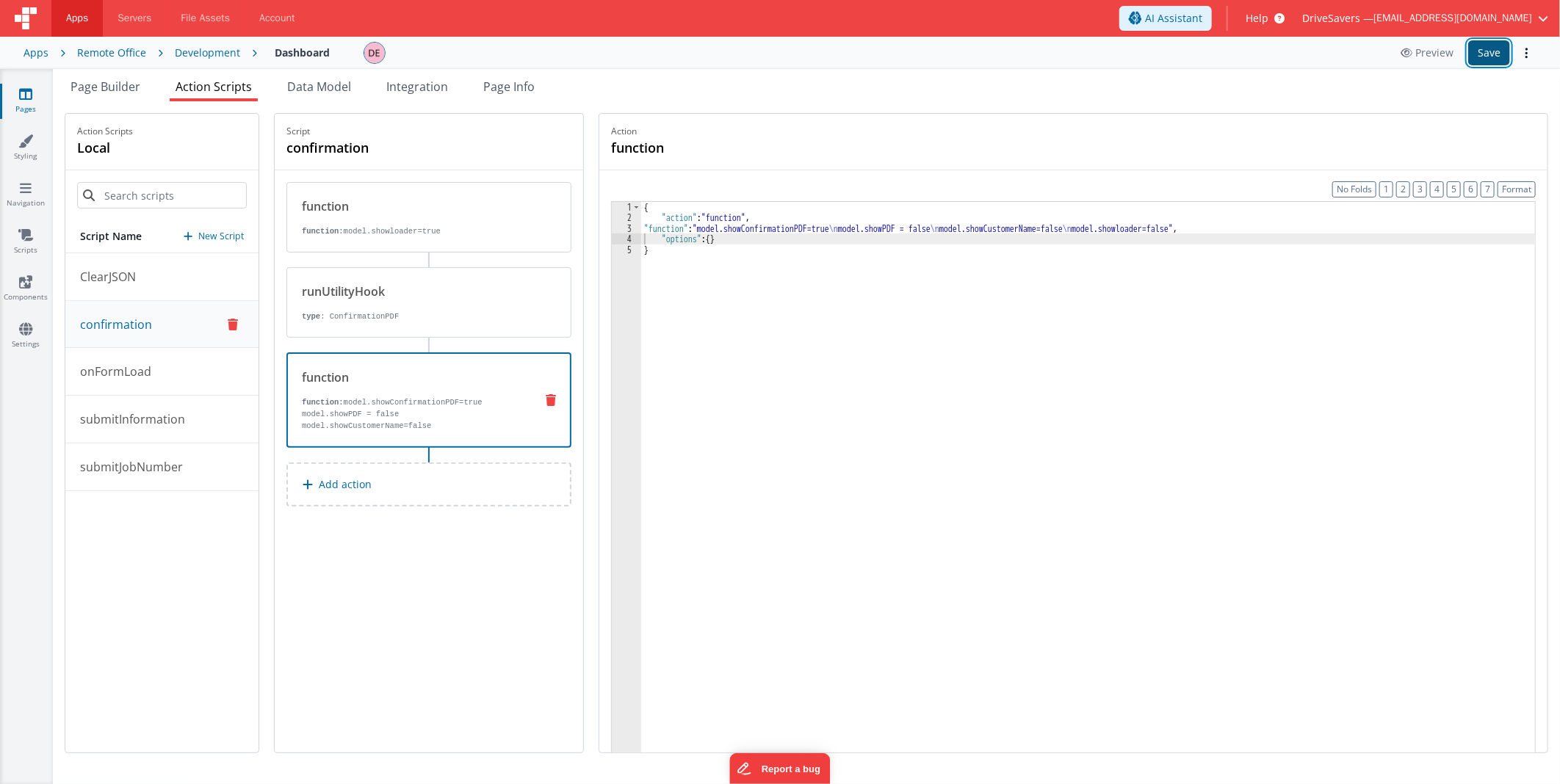click on "Save" at bounding box center [1489, 53] 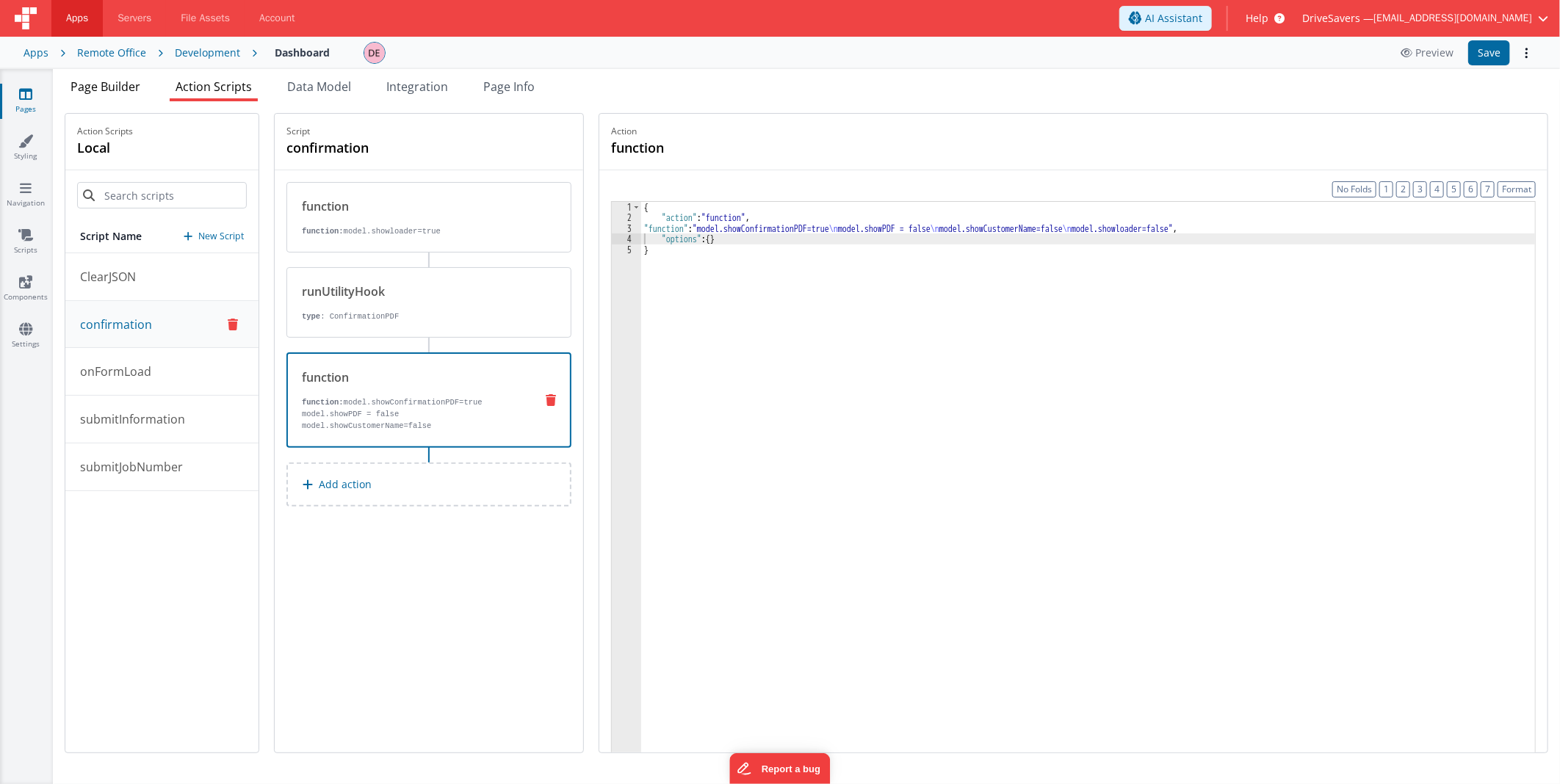 click on "Page Builder" at bounding box center (105, 87) 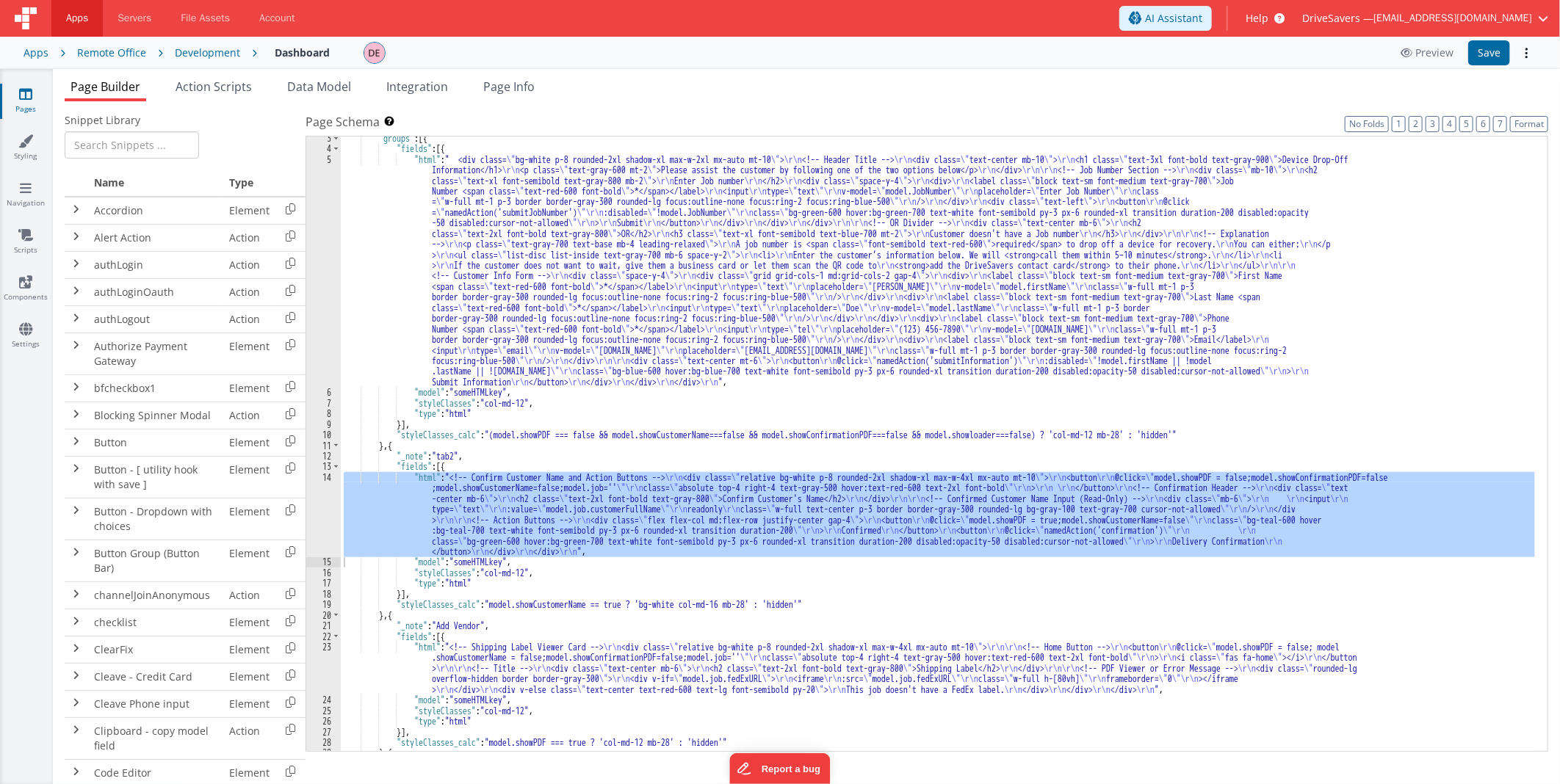 scroll, scrollTop: 0, scrollLeft: 0, axis: both 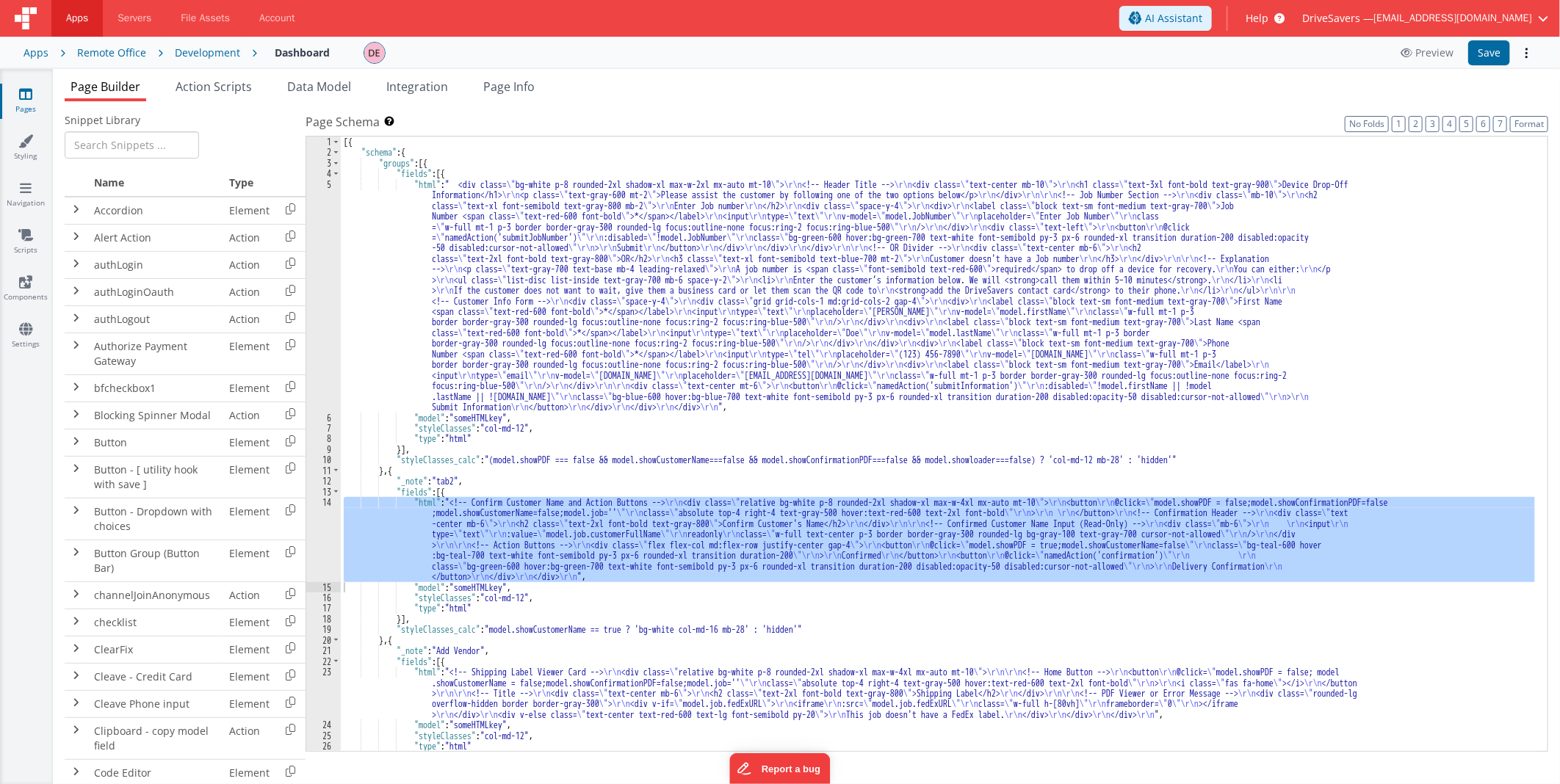 click on "[{      "schema" :  {           "groups" :  [{                "fields" :  [{                     "html" :  "  <div class= \" bg-white p-8 rounded-2xl shadow-xl max-w-2xl mx-auto mt-10 \" > \r\n     <!-- Header Title --> \r\n     <div class= \" text-center mb-10 \" > \r\n       <h1 class= \" text-3xl font-bold text-gray-900 \" >Device Drop-Off                       Information</h1> \r\n       <p class= \" text-gray-600 mt-2 \" >Please assist the customer by following one of the two options below</p> \r\n     </div> \r\n\r\n     <!-- Job Number Section --> \r\n     <div class= \" mb-10 \" > \r\n       <h2                       class= \" text-xl font-semibold text-gray-800 mb-2 \" > \r\n         Enter Job number \r\n       </h2> \r\n       <div class= \" space-y-4 \" > \r\n         <div> \r\n           <label class= \" block text-sm font-medium text-gray-700 \" >Job                       Number <span class= \" text-red-600 font-bold \" >*</span></label>" at bounding box center [938, 454] 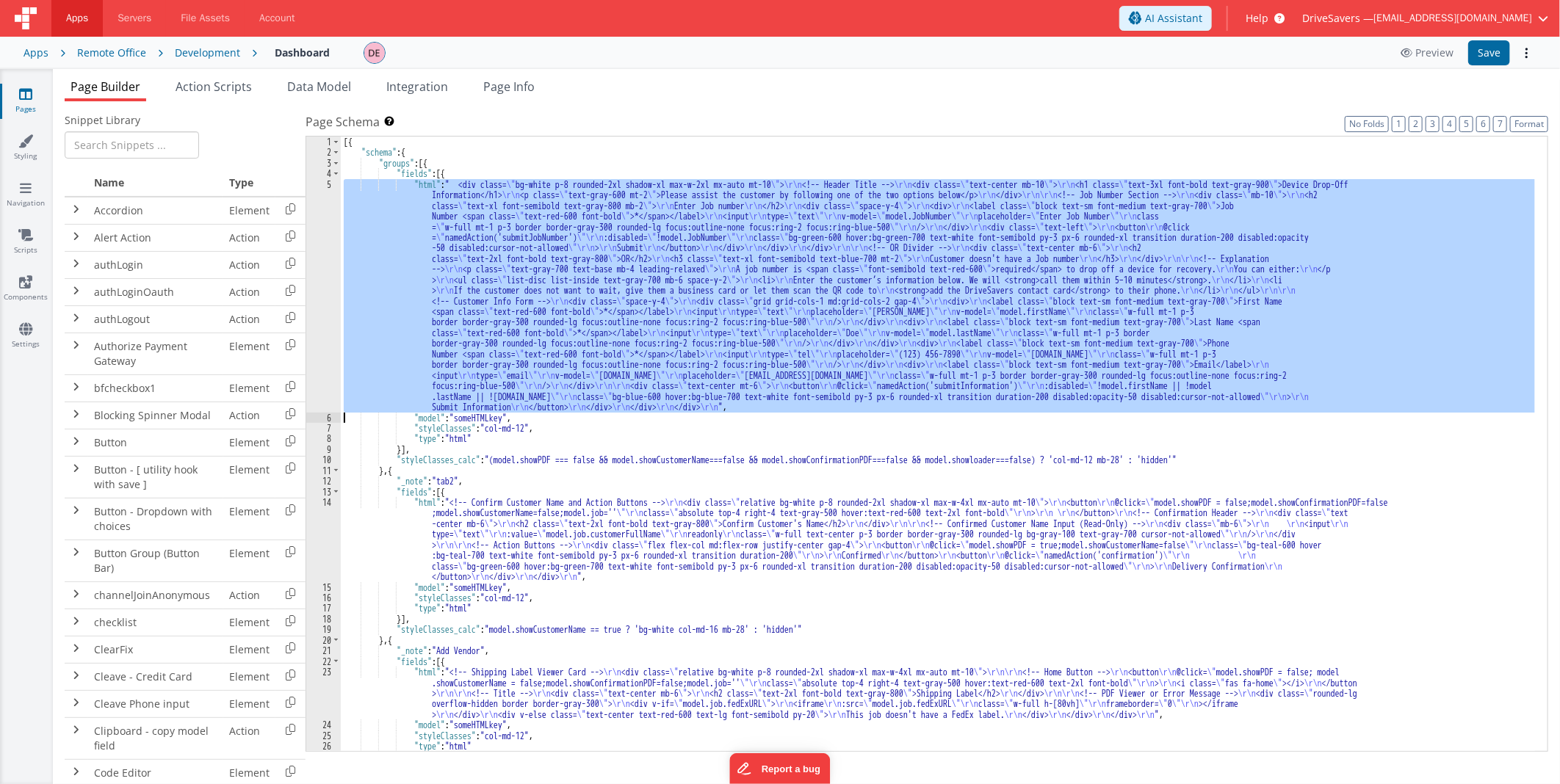 click on "5" at bounding box center [323, 296] 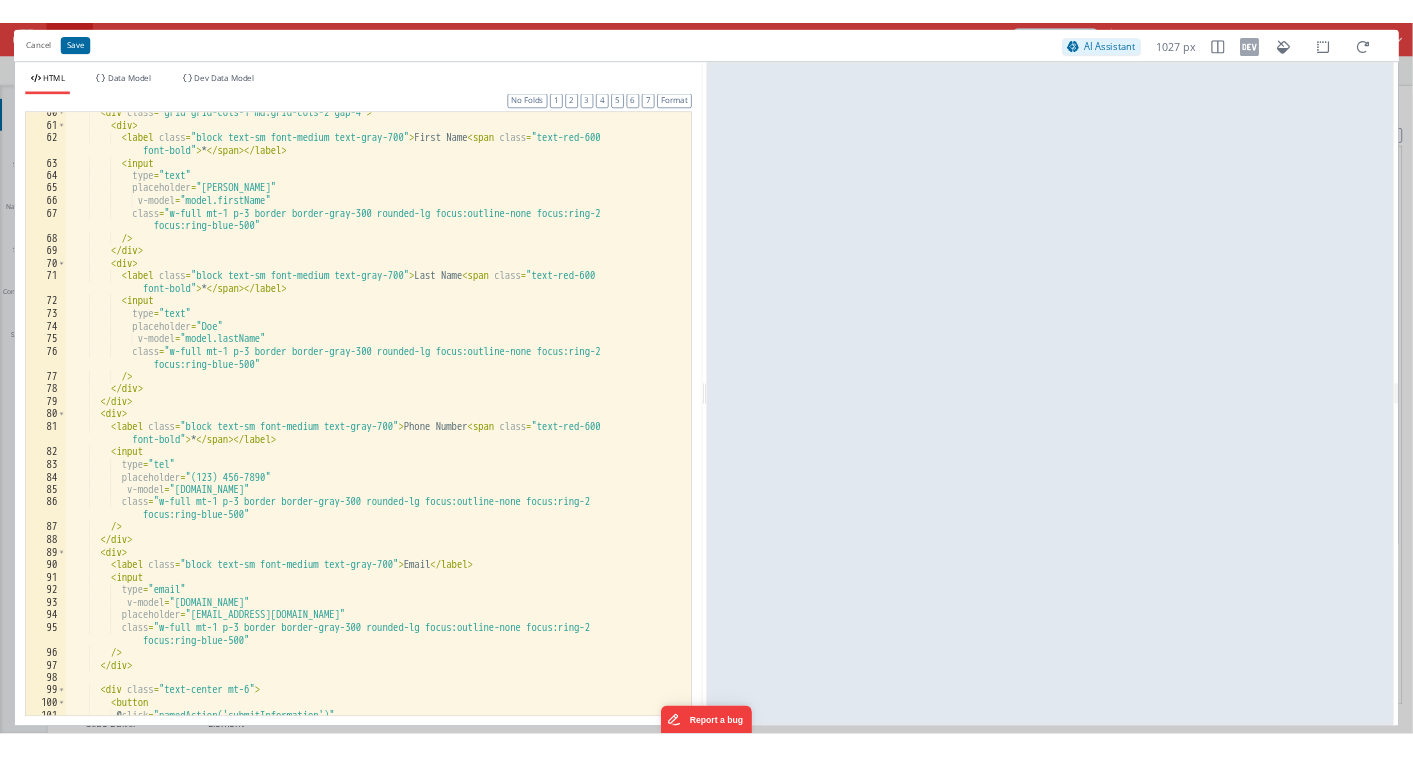 scroll, scrollTop: 1170, scrollLeft: 0, axis: vertical 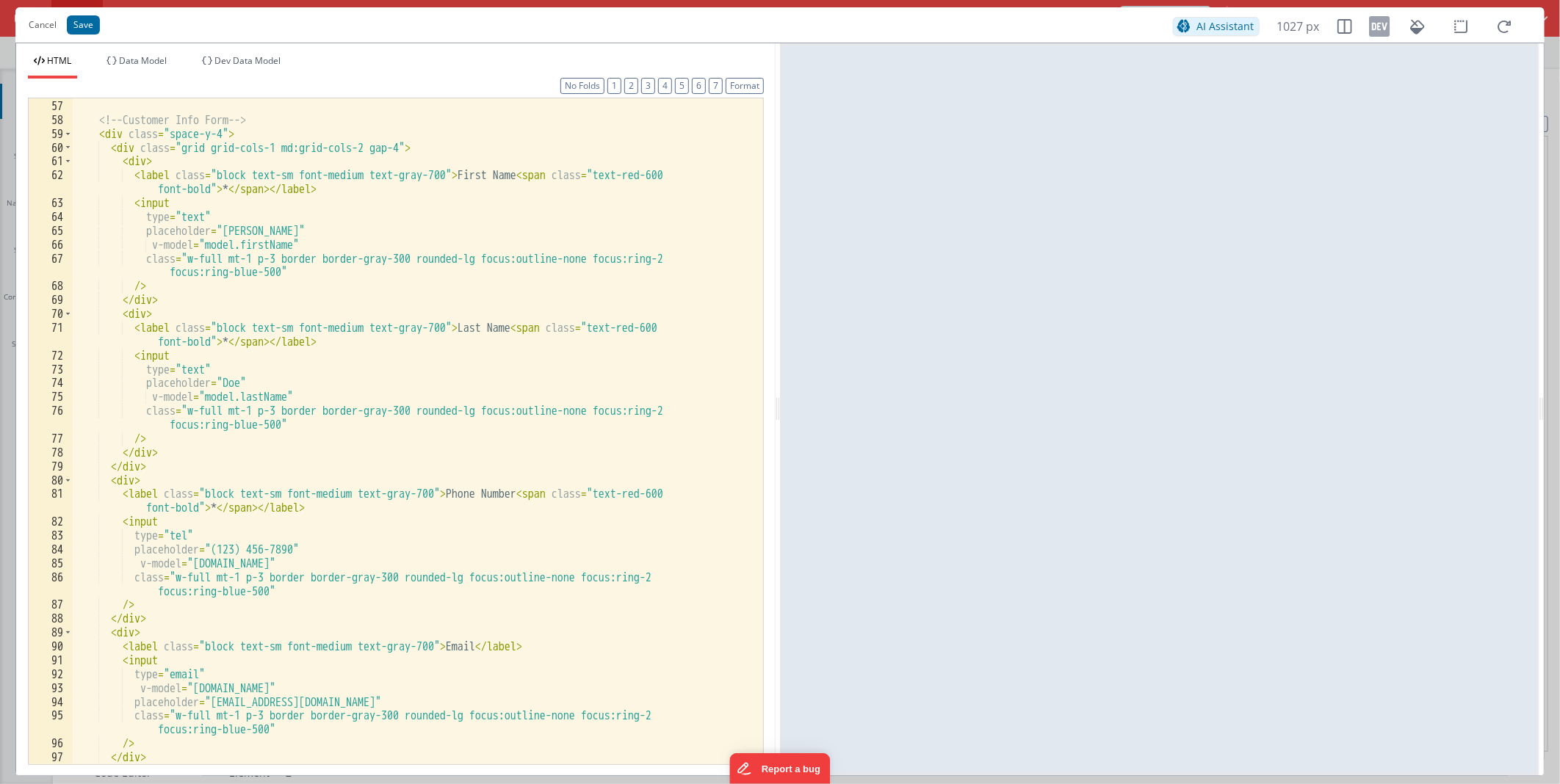 click on "</ ul >      <!--  Customer Info Form  -->      < div   class = "space-y-4" >         < div   class = "grid grid-cols-1 md:grid-cols-2 gap-4" >           < div >              < label   class = "block text-sm font-medium text-gray-700" > First Name  < span   class = "text-red-600                 font-bold" > * </ span > </ label >              < input                type = "text"                placeholder = "[PERSON_NAME]"                  v-model = "model.firstName"                class = "w-full mt-1 p-3 border border-gray-300 rounded-lg focus:outline-none focus:ring-2                   focus:ring-blue-500"              />           </ div >           < div >              < label   class = "block text-sm font-medium text-gray-700" > Last Name  < span   class = "text-red-600                 font-bold" > * </ span > </ label >              < input                type = "text"                placeholder = "Doe"                  v-model = "model.lastName"                =" at bounding box center (411, 432) 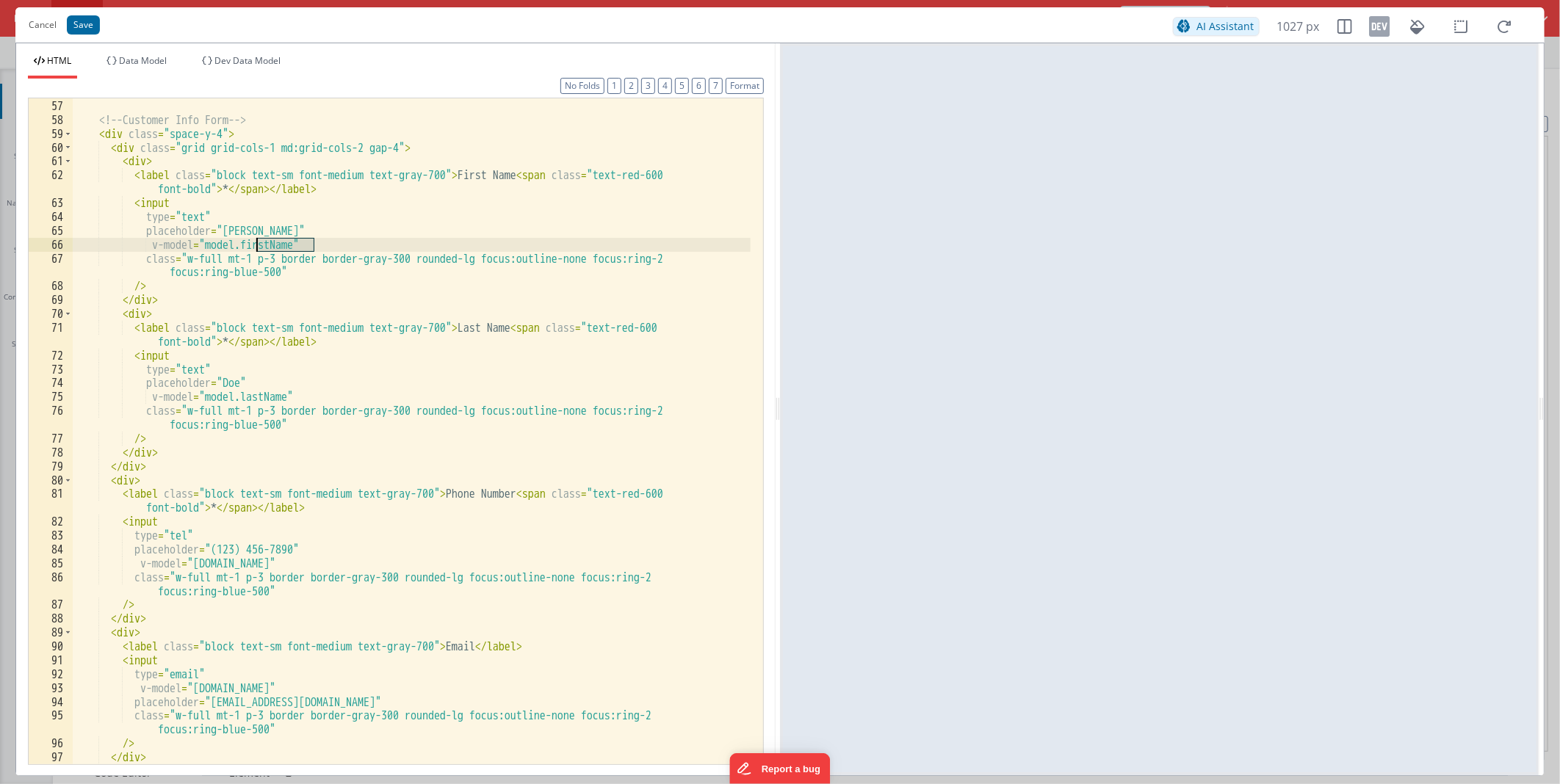 click on "</ ul >      <!--  Customer Info Form  -->      < div   class = "space-y-4" >         < div   class = "grid grid-cols-1 md:grid-cols-2 gap-4" >           < div >              < label   class = "block text-sm font-medium text-gray-700" > First Name  < span   class = "text-red-600                 font-bold" > * </ span > </ label >              < input                type = "text"                placeholder = "[PERSON_NAME]"                  v-model = "model.firstName"                class = "w-full mt-1 p-3 border border-gray-300 rounded-lg focus:outline-none focus:ring-2                   focus:ring-blue-500"              />           </ div >           < div >              < label   class = "block text-sm font-medium text-gray-700" > Last Name  < span   class = "text-red-600                 font-bold" > * </ span > </ label >              < input                type = "text"                placeholder = "Doe"                  v-model = "model.lastName"                =" at bounding box center (411, 432) 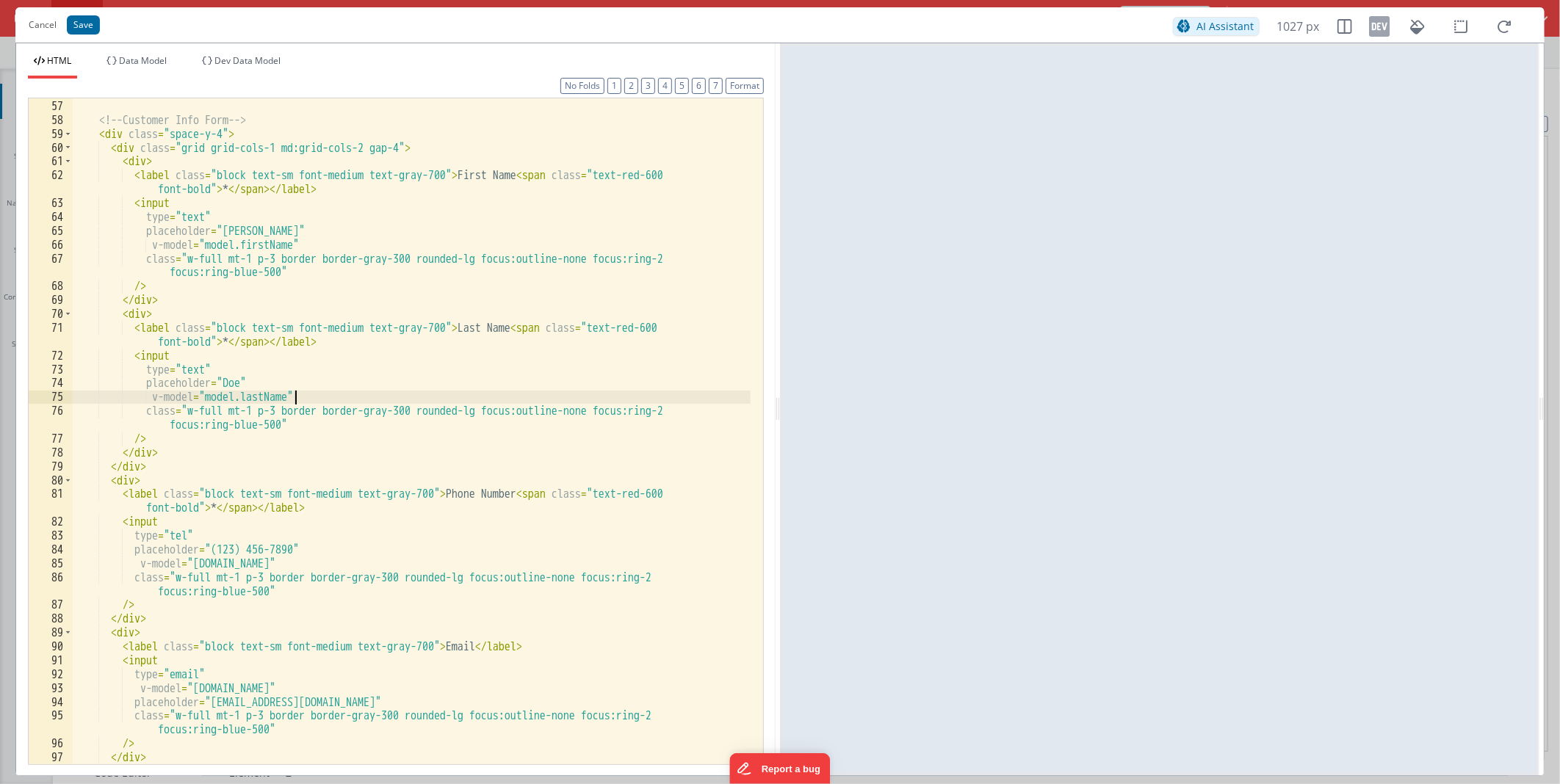 click on "</ ul >      <!--  Customer Info Form  -->      < div   class = "space-y-4" >         < div   class = "grid grid-cols-1 md:grid-cols-2 gap-4" >           < div >              < label   class = "block text-sm font-medium text-gray-700" > First Name  < span   class = "text-red-600                 font-bold" > * </ span > </ label >              < input                type = "text"                placeholder = "[PERSON_NAME]"                  v-model = "model.firstName"                class = "w-full mt-1 p-3 border border-gray-300 rounded-lg focus:outline-none focus:ring-2                   focus:ring-blue-500"              />           </ div >           < div >              < label   class = "block text-sm font-medium text-gray-700" > Last Name  < span   class = "text-red-600                 font-bold" > * </ span > </ label >              < input                type = "text"                placeholder = "Doe"                  v-model = "model.lastName"                =" at bounding box center [411, 432] 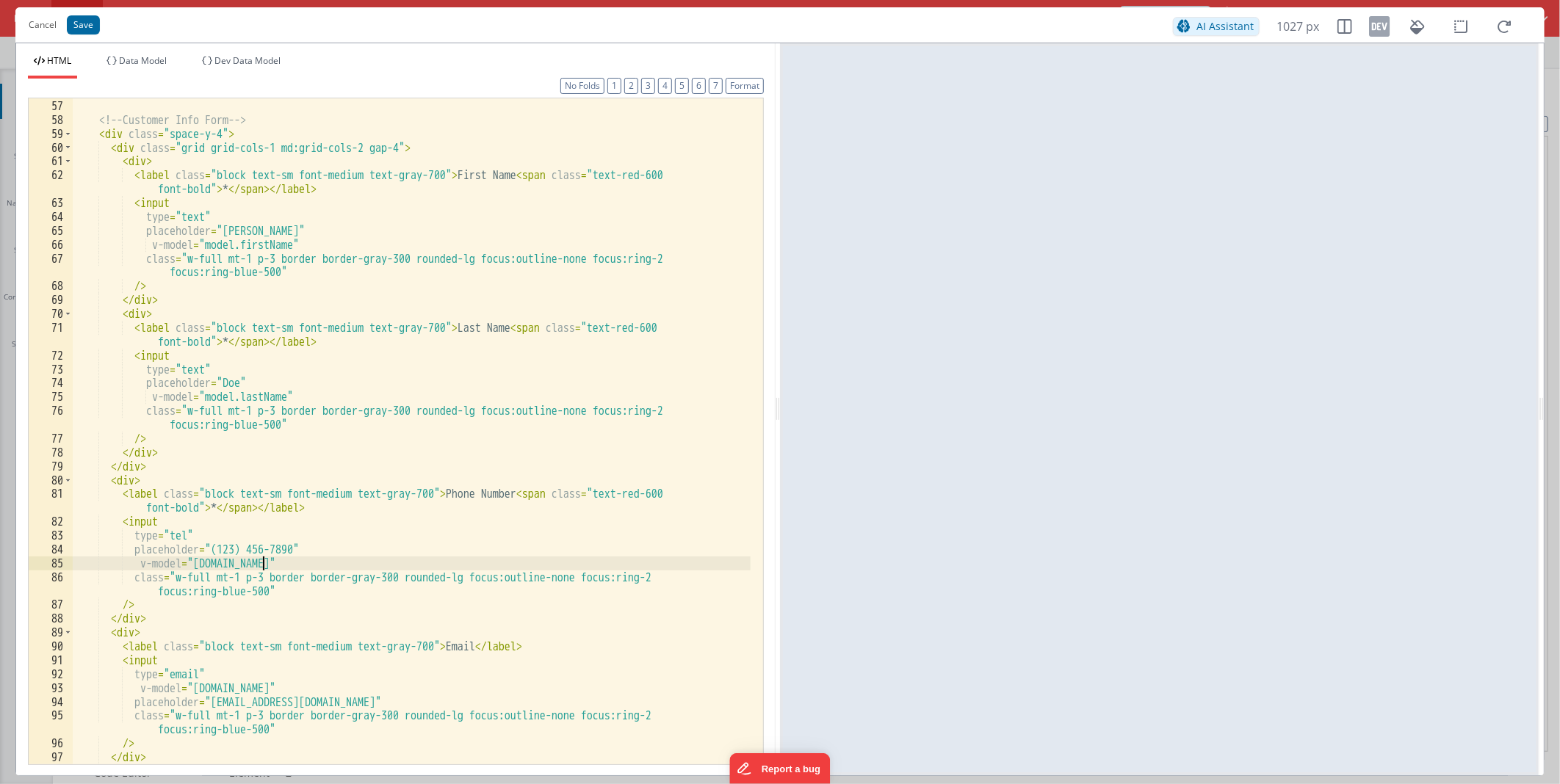 click on "</ ul >      <!--  Customer Info Form  -->      < div   class = "space-y-4" >         < div   class = "grid grid-cols-1 md:grid-cols-2 gap-4" >           < div >              < label   class = "block text-sm font-medium text-gray-700" > First Name  < span   class = "text-red-600                 font-bold" > * </ span > </ label >              < input                type = "text"                placeholder = "[PERSON_NAME]"                  v-model = "model.firstName"                class = "w-full mt-1 p-3 border border-gray-300 rounded-lg focus:outline-none focus:ring-2                   focus:ring-blue-500"              />           </ div >           < div >              < label   class = "block text-sm font-medium text-gray-700" > Last Name  < span   class = "text-red-600                 font-bold" > * </ span > </ label >              < input                type = "text"                placeholder = "Doe"                  v-model = "model.lastName"                =" at bounding box center [411, 432] 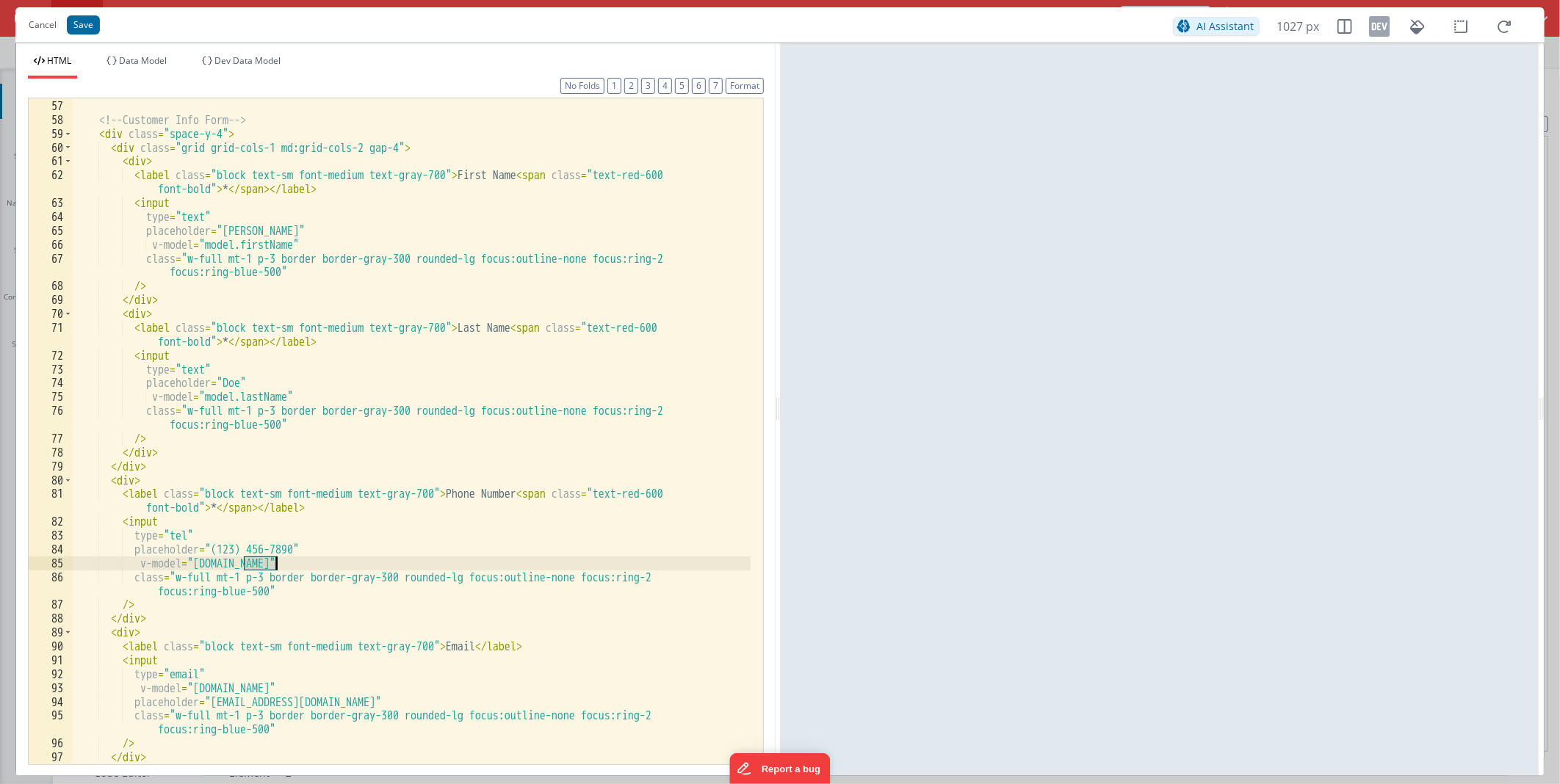 click on "</ ul >      <!--  Customer Info Form  -->      < div   class = "space-y-4" >         < div   class = "grid grid-cols-1 md:grid-cols-2 gap-4" >           < div >              < label   class = "block text-sm font-medium text-gray-700" > First Name  < span   class = "text-red-600                 font-bold" > * </ span > </ label >              < input                type = "text"                placeholder = "[PERSON_NAME]"                  v-model = "model.firstName"                class = "w-full mt-1 p-3 border border-gray-300 rounded-lg focus:outline-none focus:ring-2                   focus:ring-blue-500"              />           </ div >           < div >              < label   class = "block text-sm font-medium text-gray-700" > Last Name  < span   class = "text-red-600                 font-bold" > * </ span > </ label >              < input                type = "text"                placeholder = "Doe"                  v-model = "model.lastName"                =" at bounding box center (411, 432) 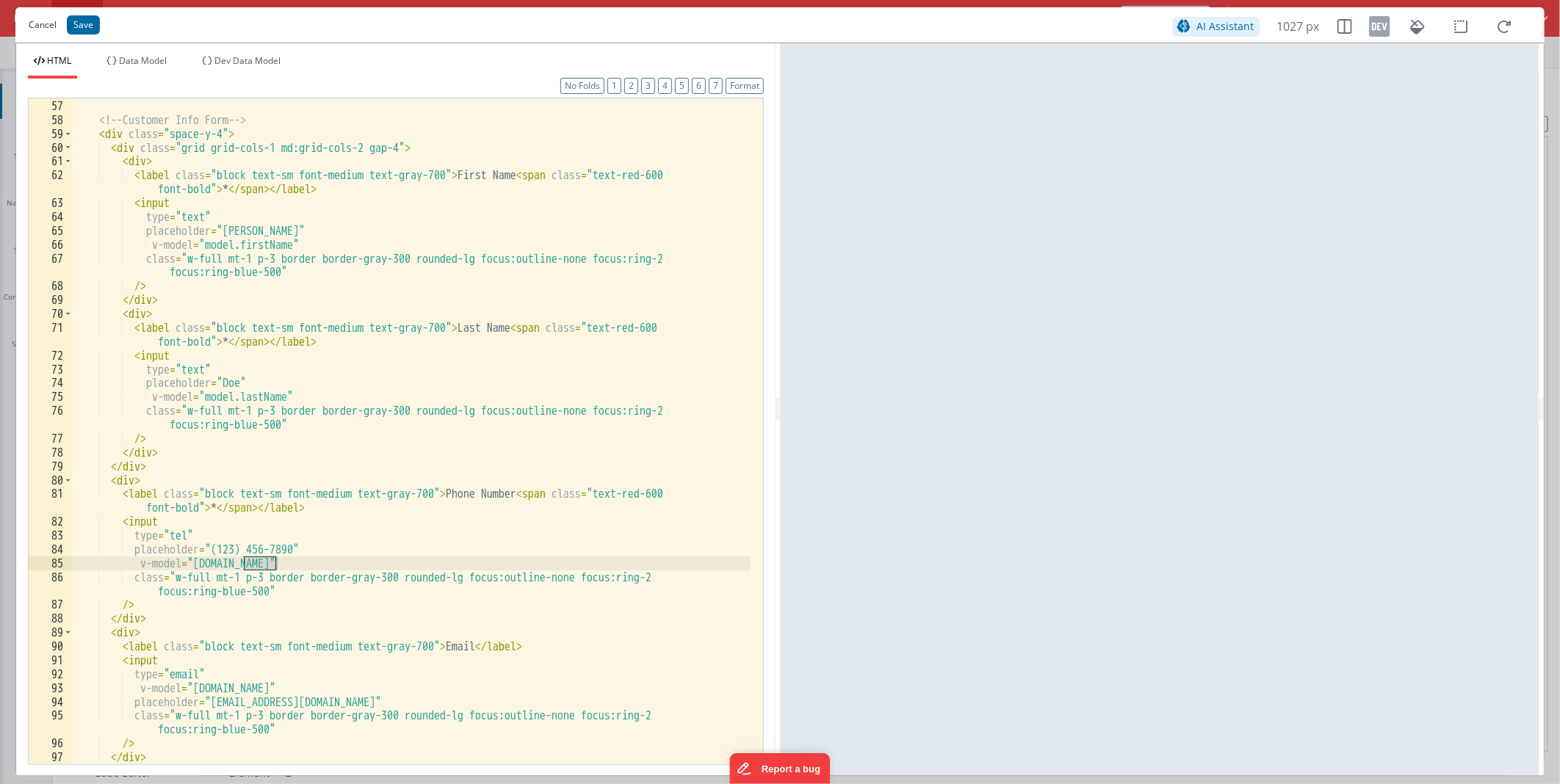 click on "Cancel" at bounding box center (43, 25) 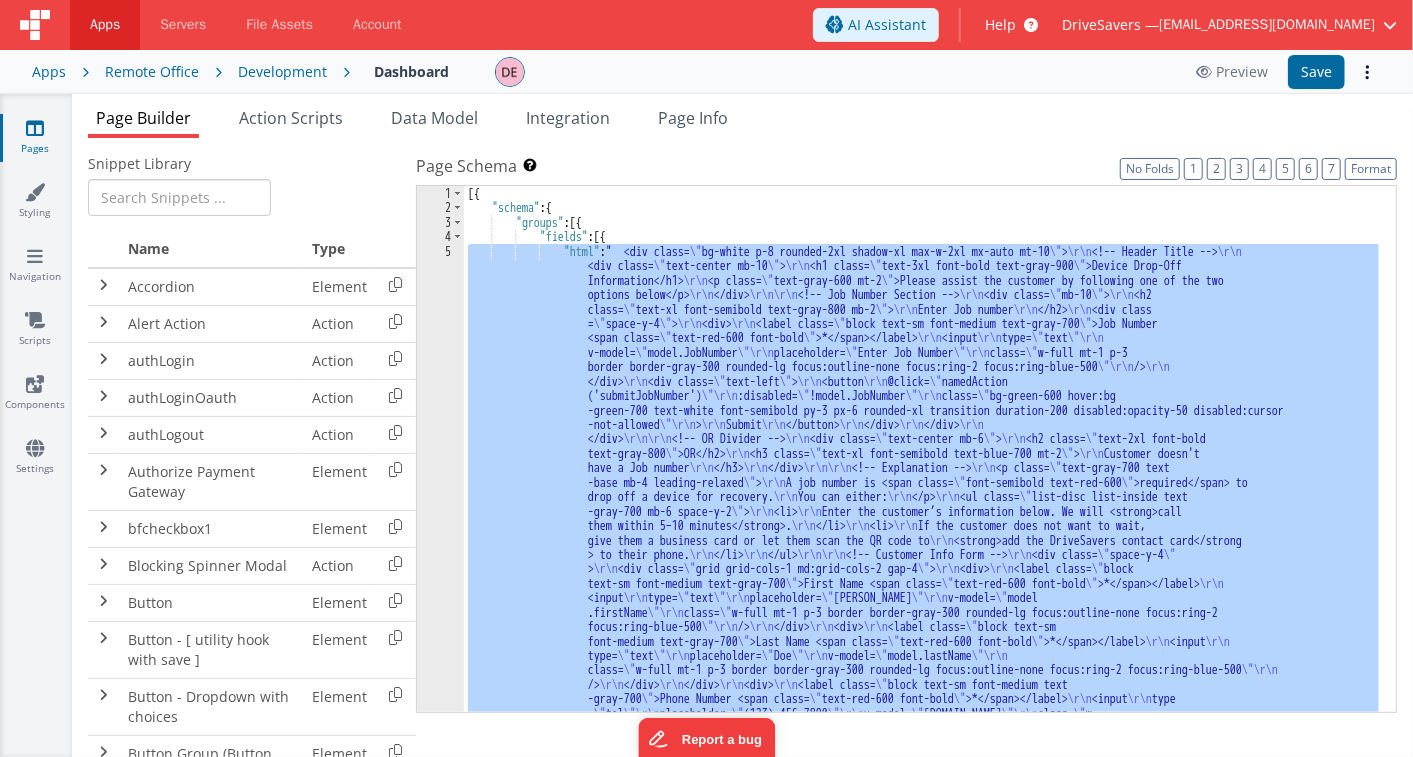 click on "[{      "schema" :  {           "groups" :  [{                "fields" :  [{                     "html" :  "  <div class= \" bg-white p-8 rounded-2xl shadow-xl max-w-2xl mx-auto mt-10 \" > \r\n     <!-- Header Title --> \r\n                           <div class= \" text-center mb-10 \" > \r\n       <h1 class= \" text-3xl font-bold text-gray-900 \" >Device Drop-Off                       Information</h1> \r\n       <p class= \" text-gray-600 mt-2 \" >Please assist the customer by following one of the two                       options below</p> \r\n     </div> \r\n\r\n     <!-- Job Number Section --> \r\n     <div class= \" mb-10 \" > \r\n       <h2                       class= \" text-xl font-semibold text-gray-800 mb-2 \" > \r\n         Enter Job number \r\n       </h2> \r\n       <div class                      = \" space-y-4 \" > \r\n         <div> \r\n           <label class= \" \" >Job Number  <span class= >" at bounding box center (921, 449) 